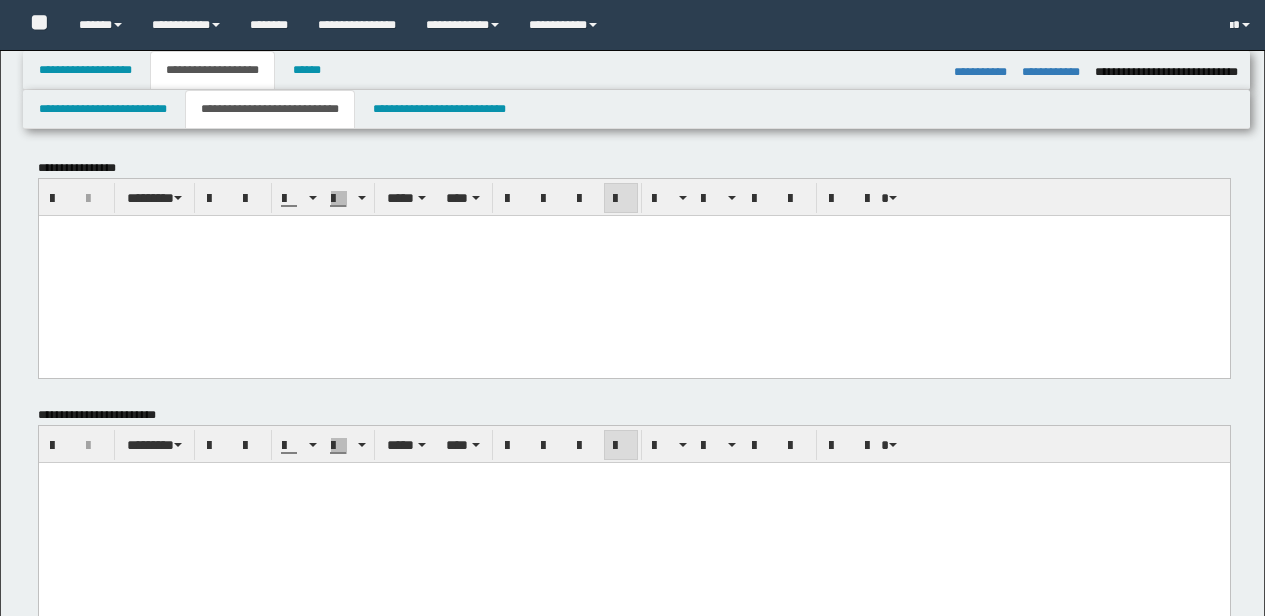 select on "*" 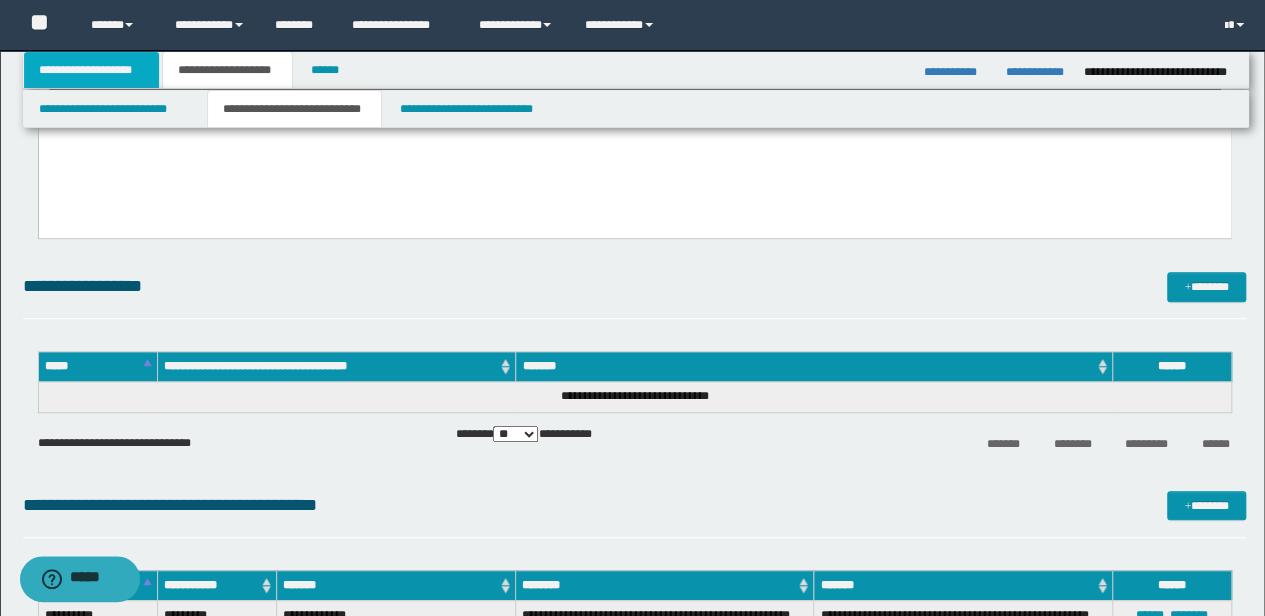 scroll, scrollTop: 0, scrollLeft: 0, axis: both 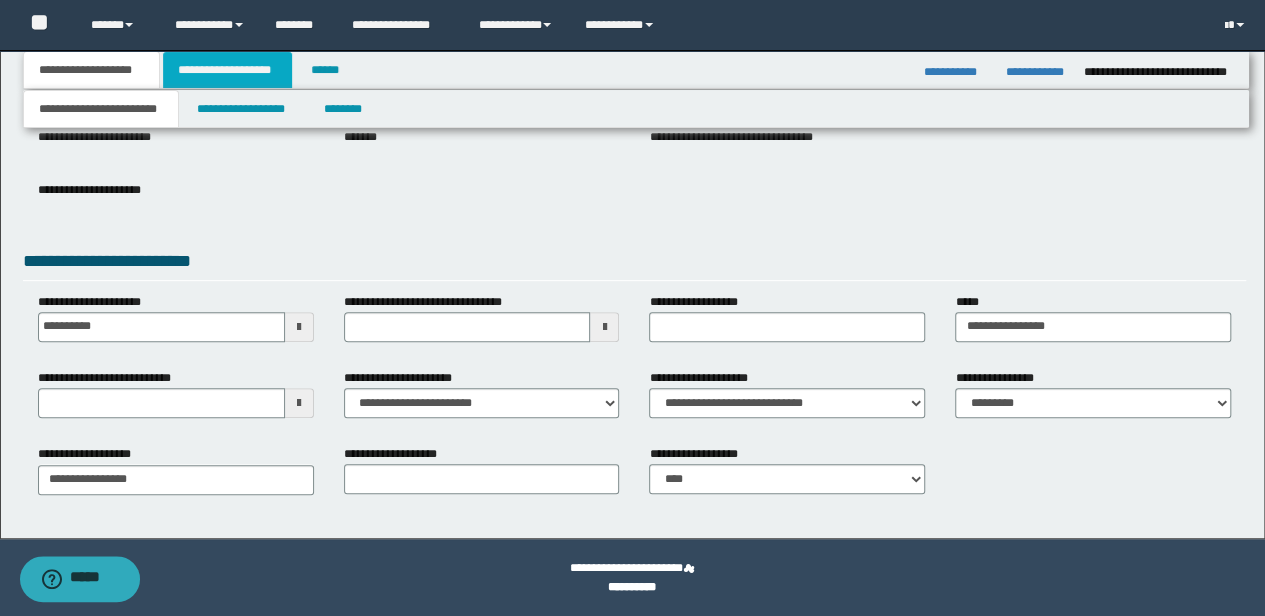 click on "**********" at bounding box center (227, 70) 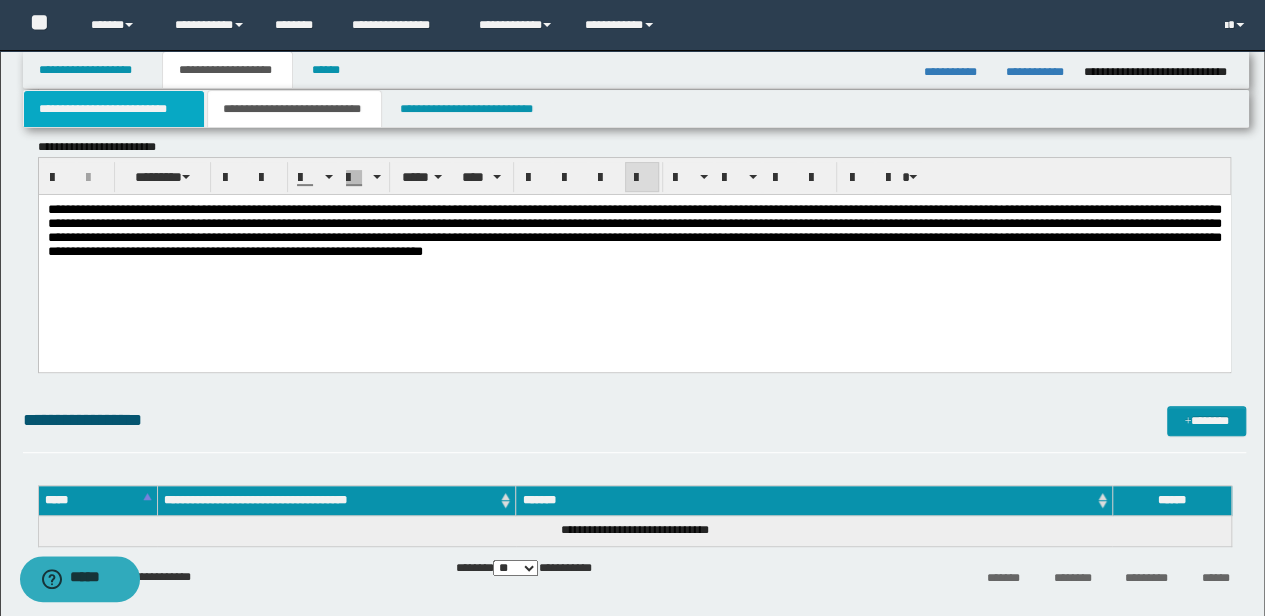 click on "**********" at bounding box center [114, 109] 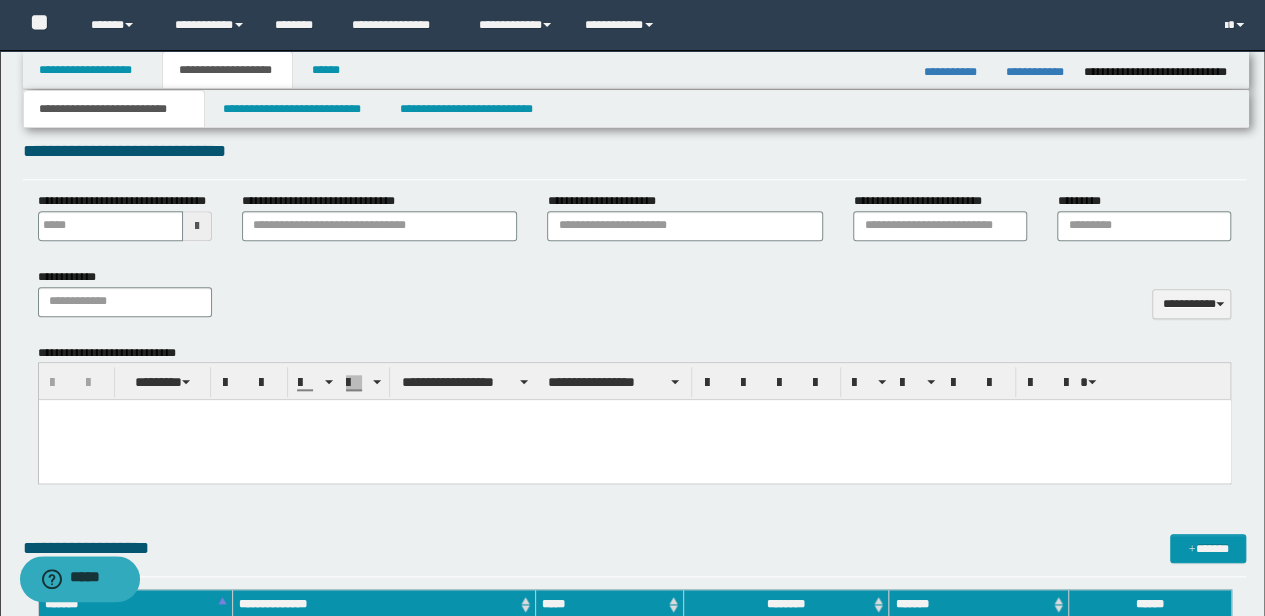 scroll, scrollTop: 1000, scrollLeft: 0, axis: vertical 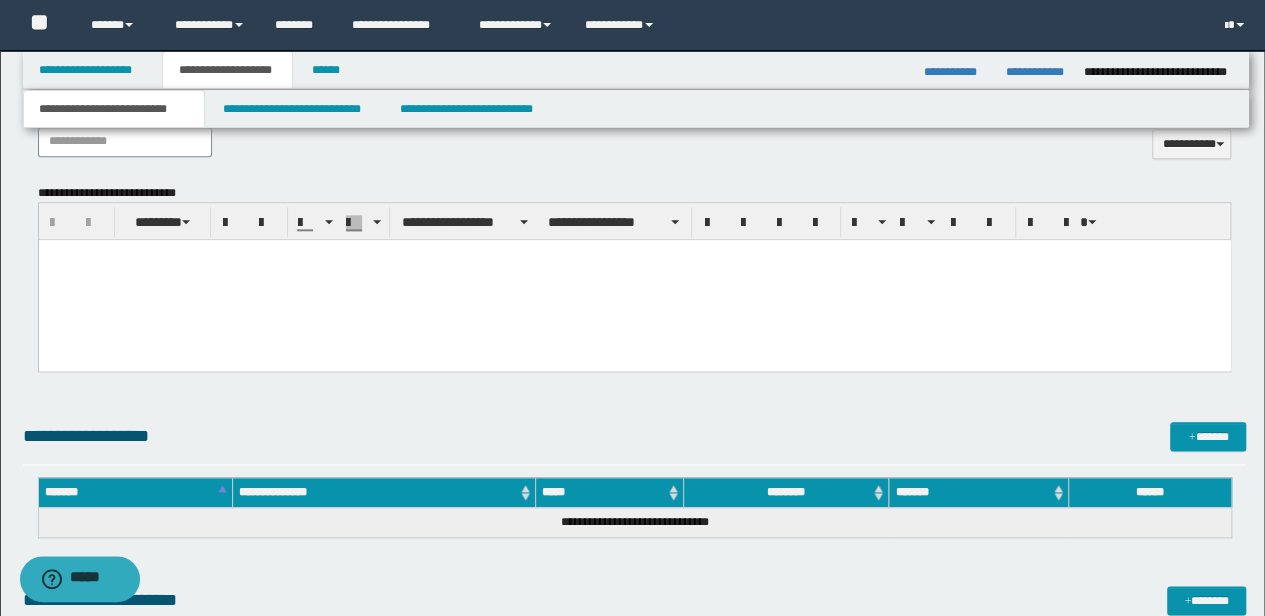 click at bounding box center (634, 280) 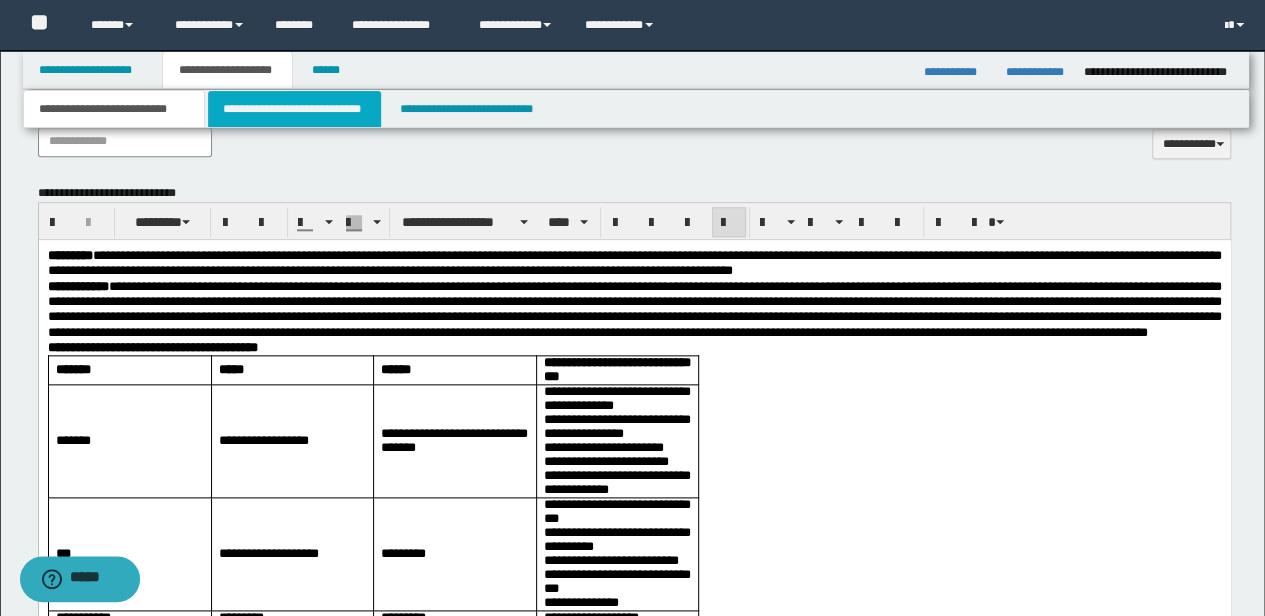 click on "**********" at bounding box center [294, 109] 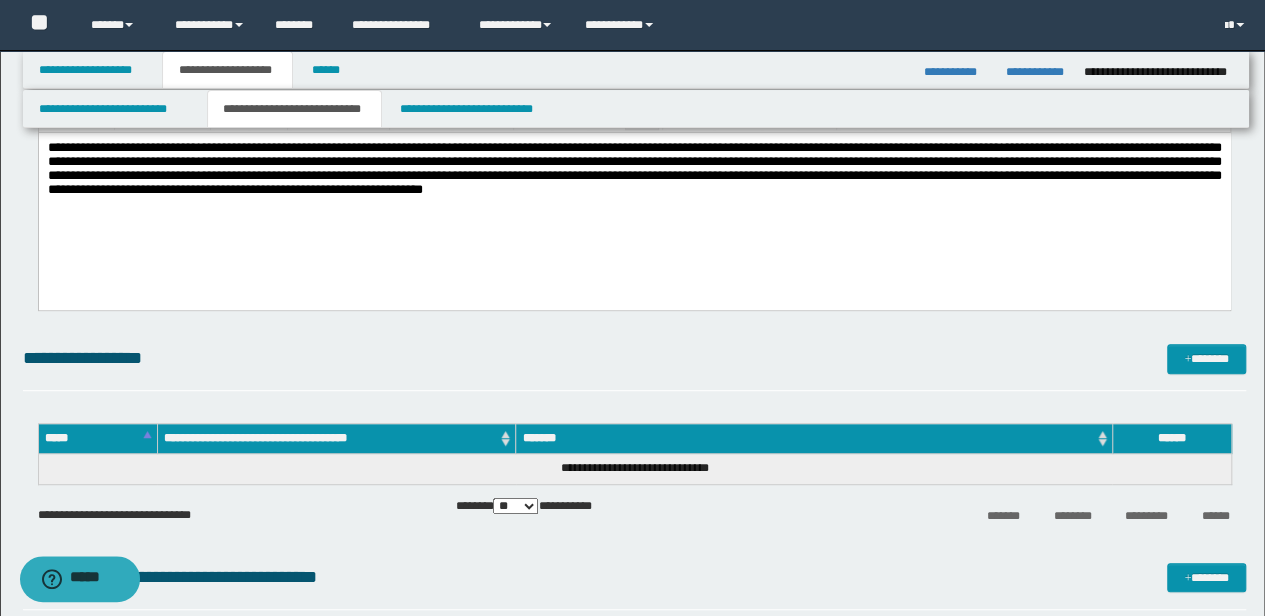 scroll, scrollTop: 333, scrollLeft: 0, axis: vertical 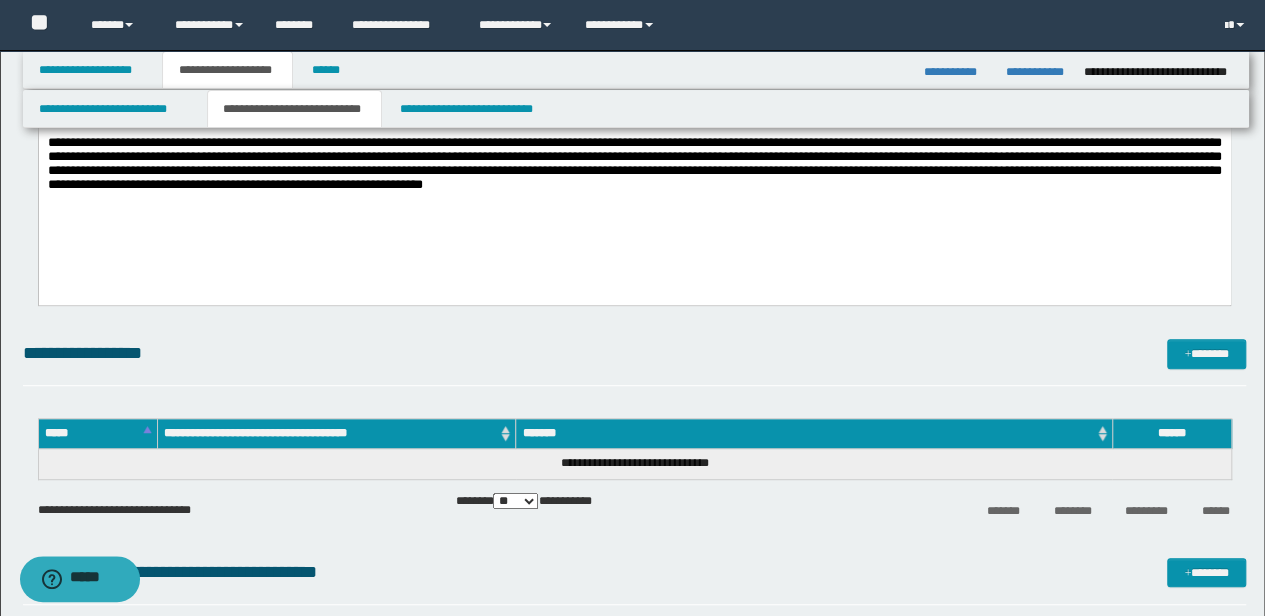 click on "**********" at bounding box center [635, 353] 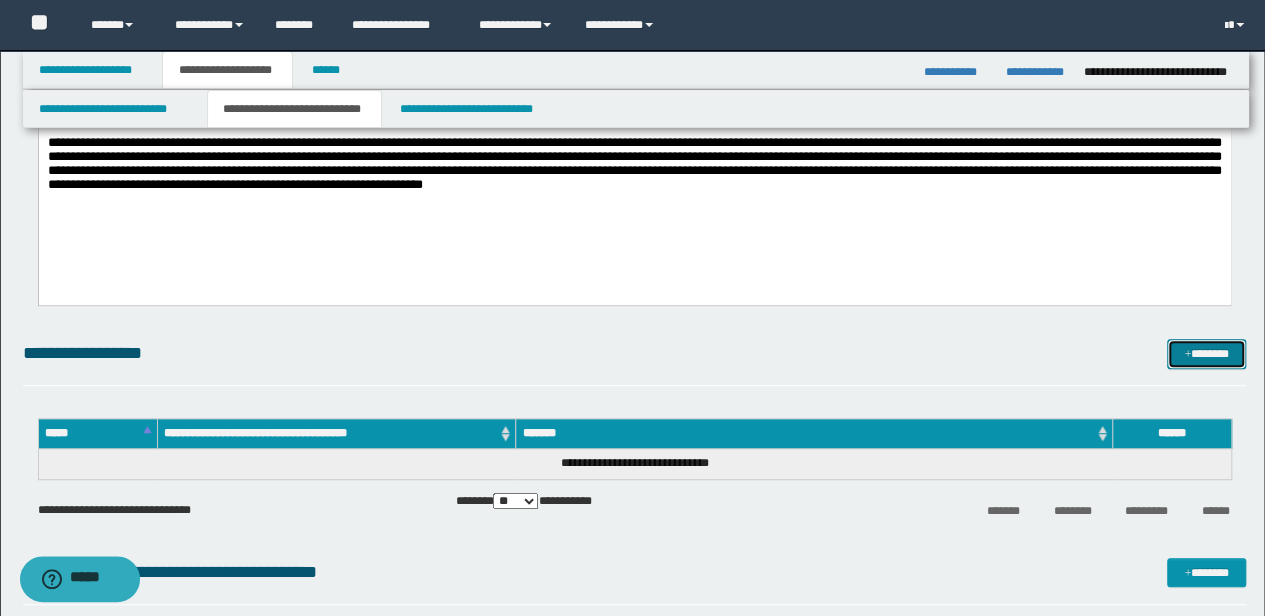 click on "*******" at bounding box center [1206, 353] 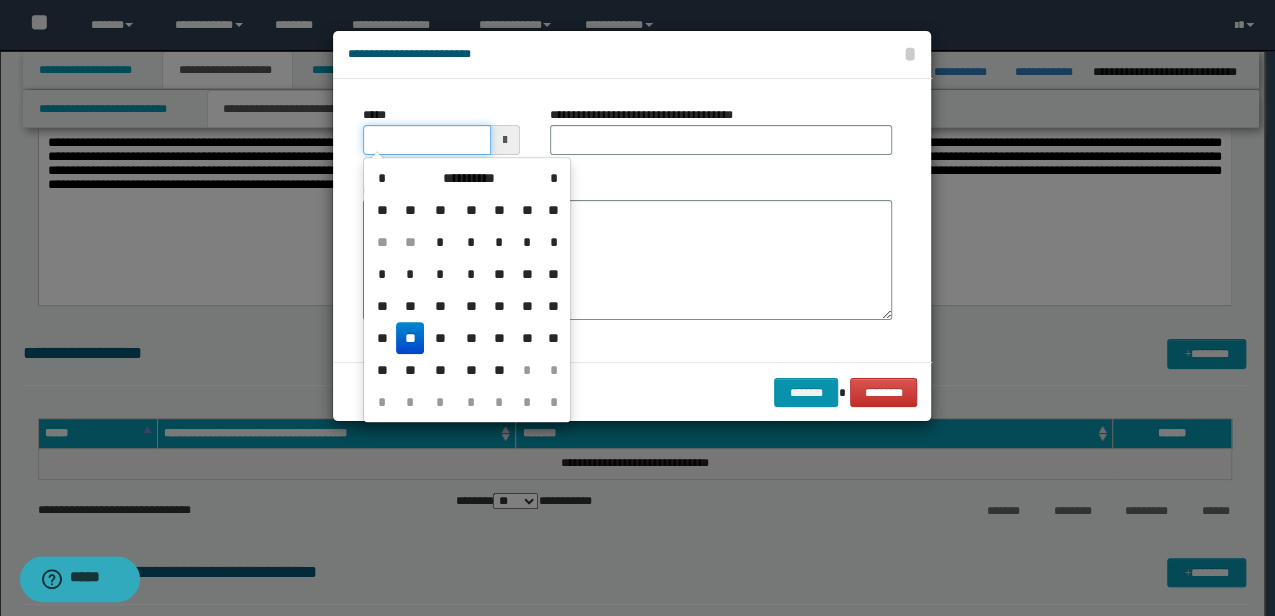 drag, startPoint x: 452, startPoint y: 150, endPoint x: 8, endPoint y: 164, distance: 444.22067 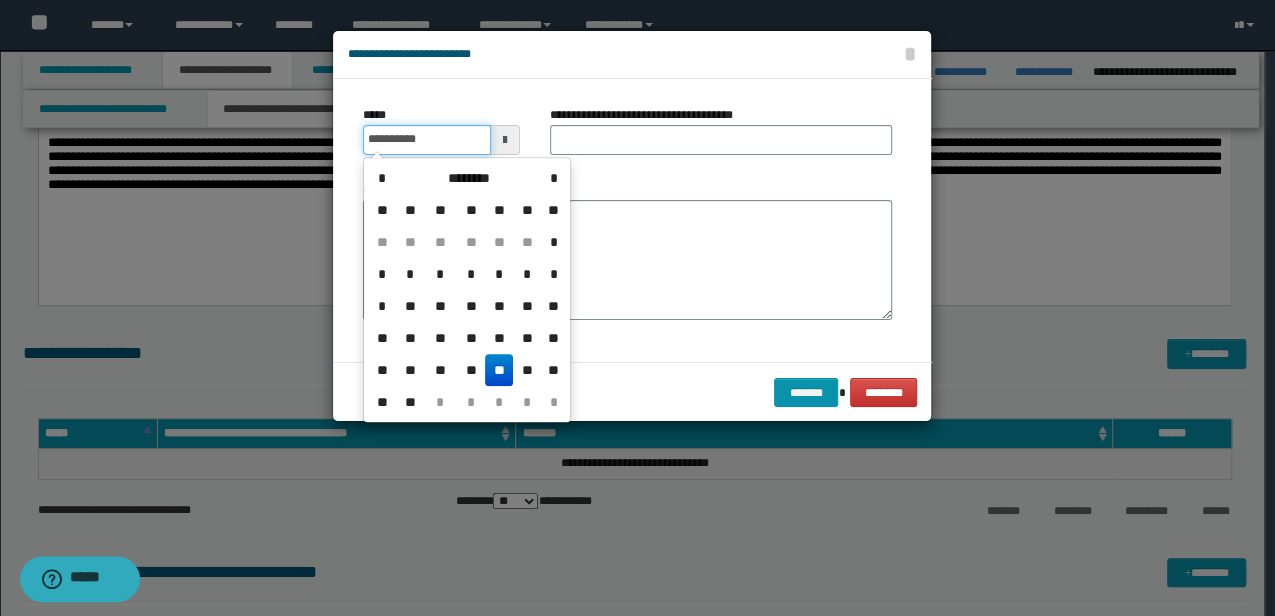 type on "**********" 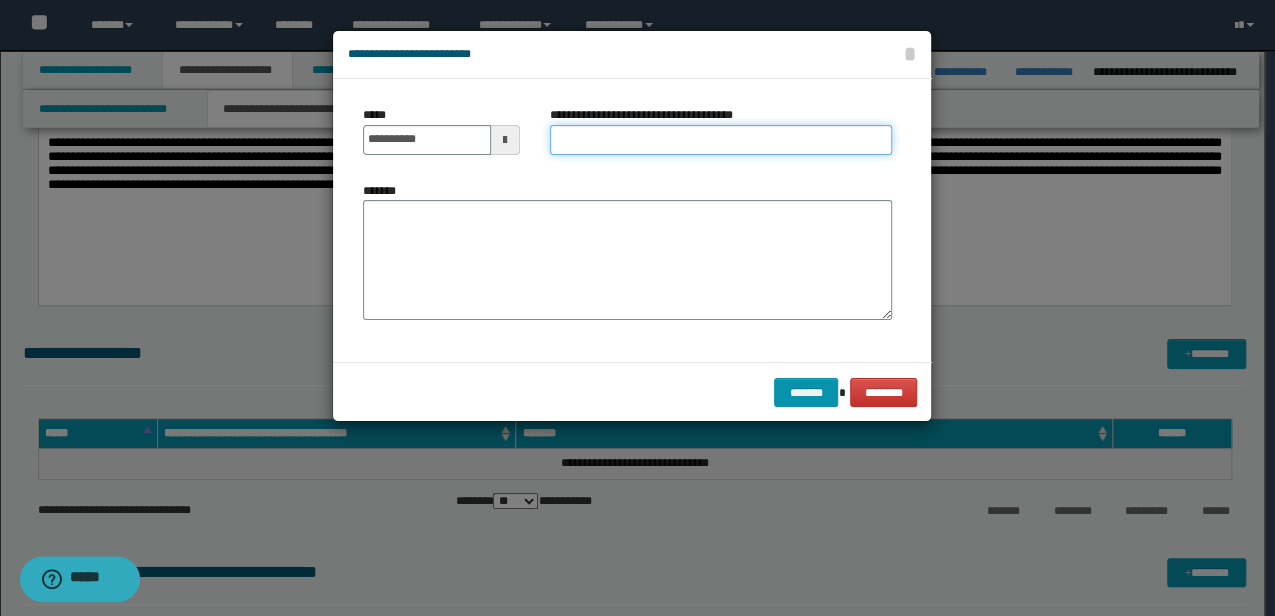 click on "**********" at bounding box center [721, 140] 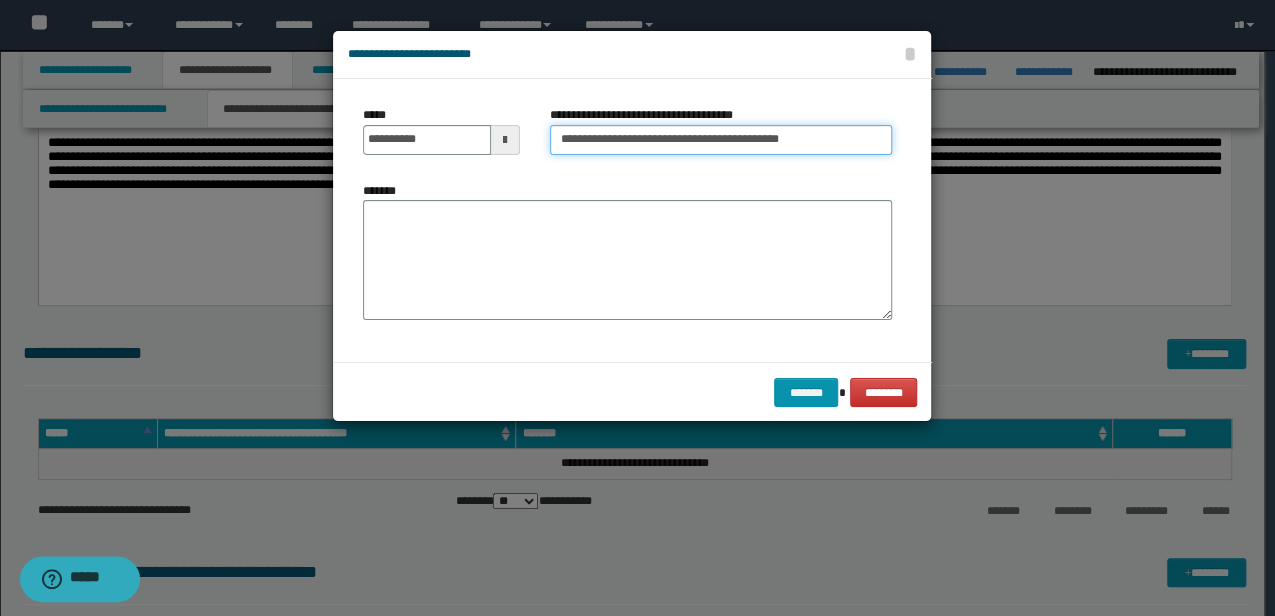 type on "**********" 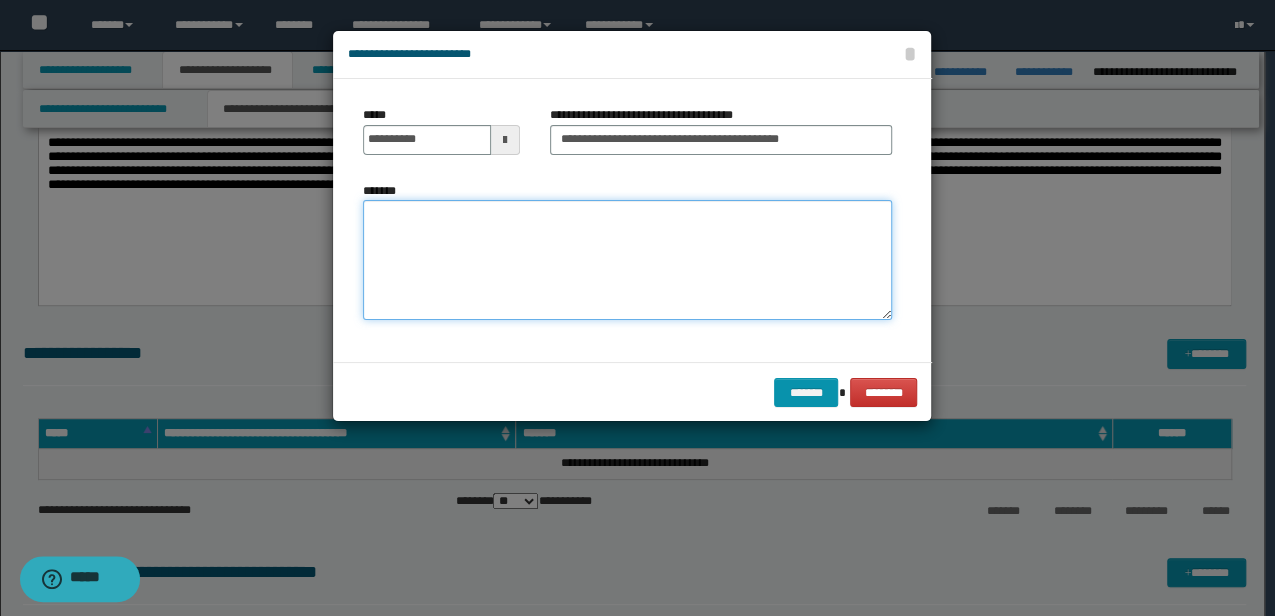 click on "*******" at bounding box center [627, 260] 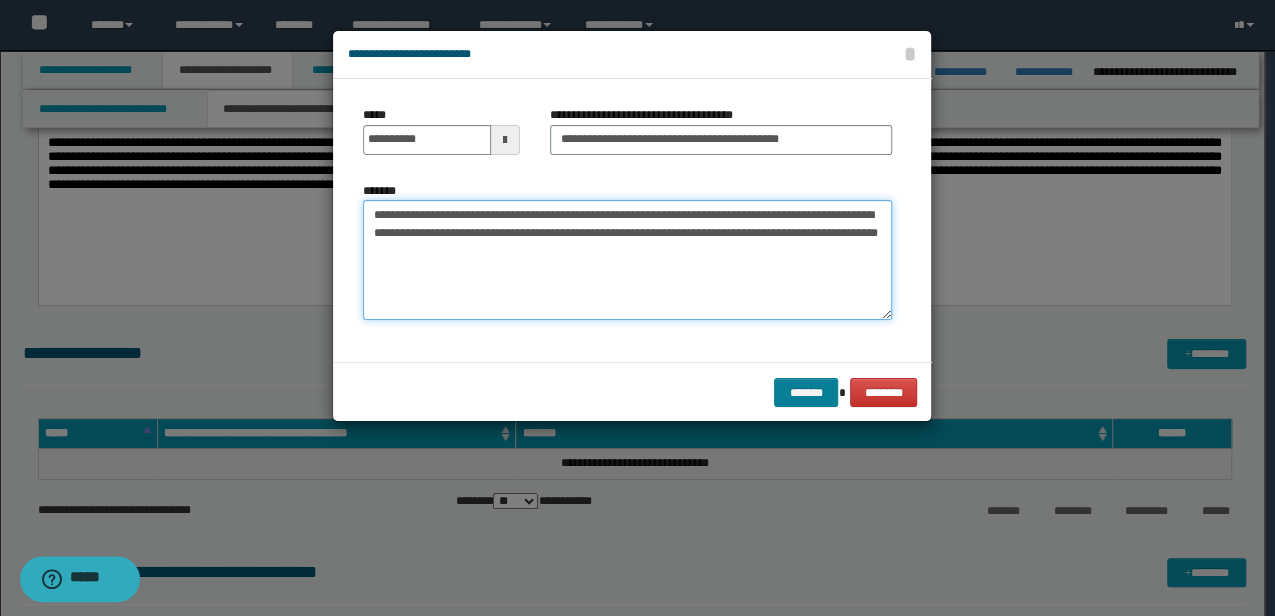 type on "**********" 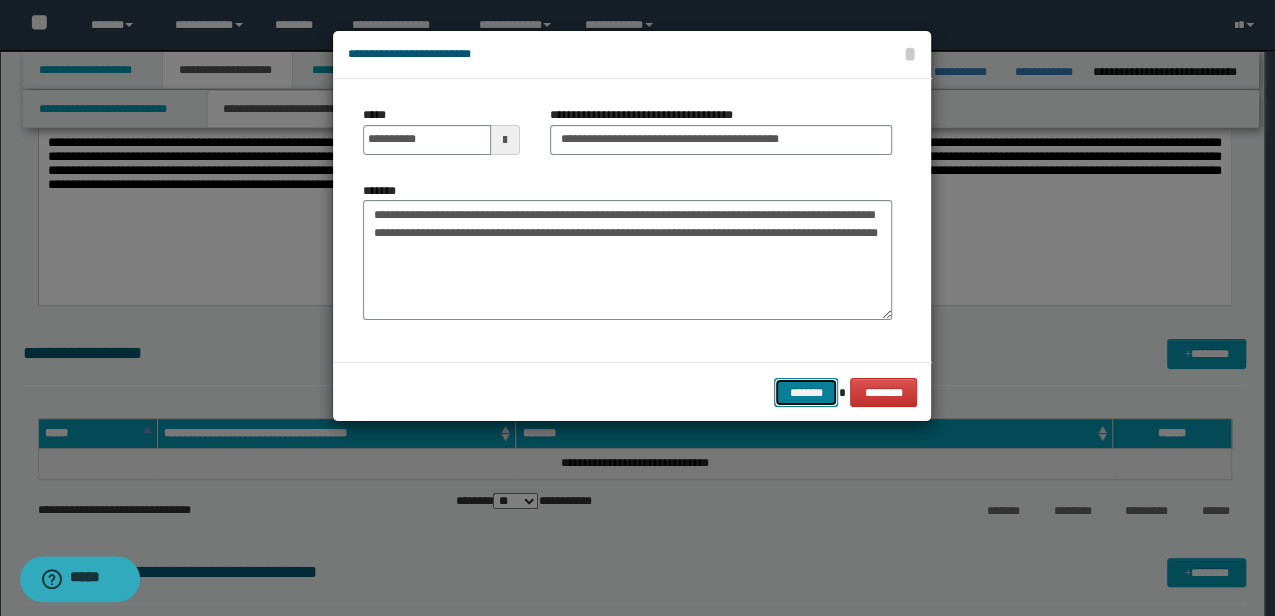 click on "*******" at bounding box center (806, 392) 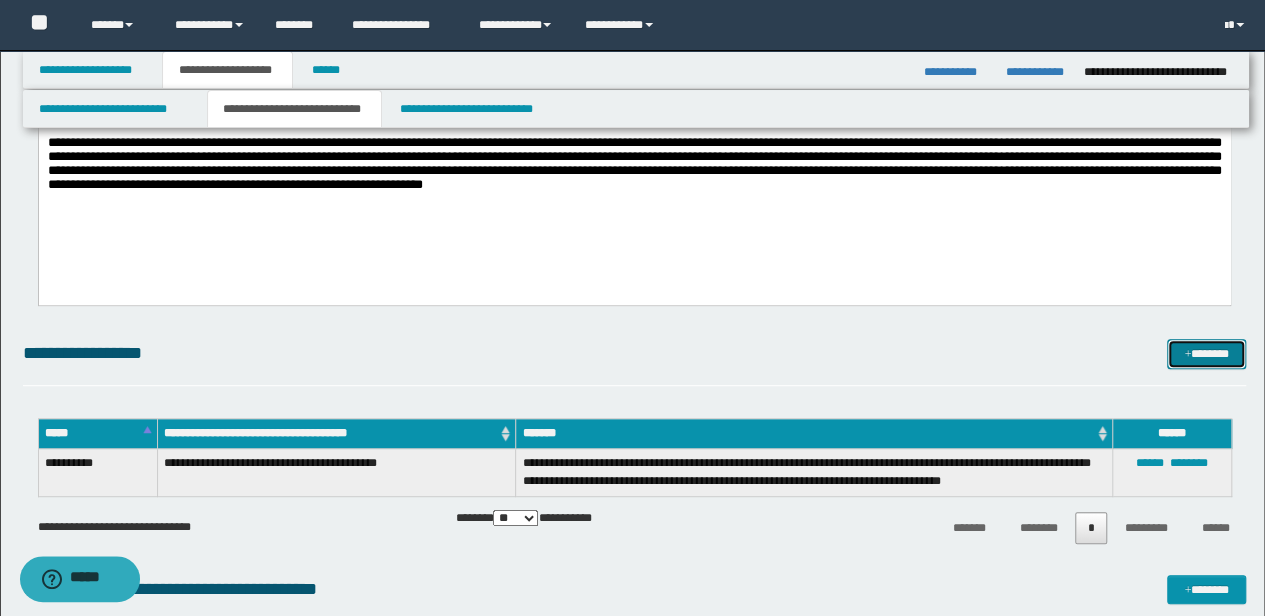 click on "*******" at bounding box center [1206, 353] 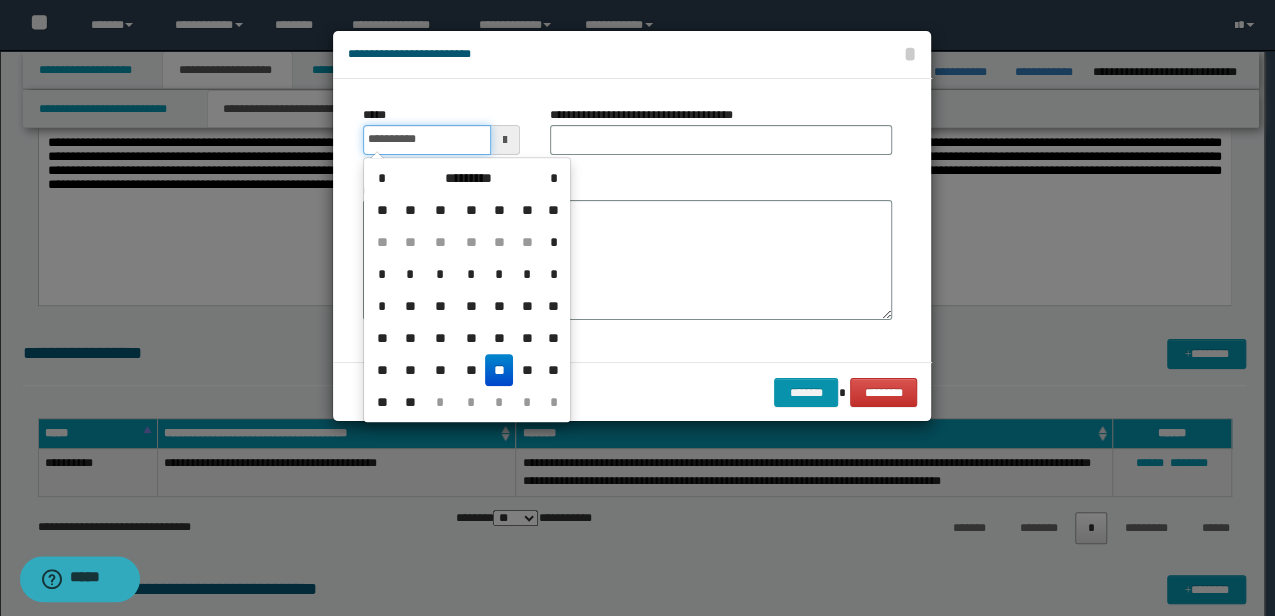 drag, startPoint x: 474, startPoint y: 136, endPoint x: 190, endPoint y: 132, distance: 284.02817 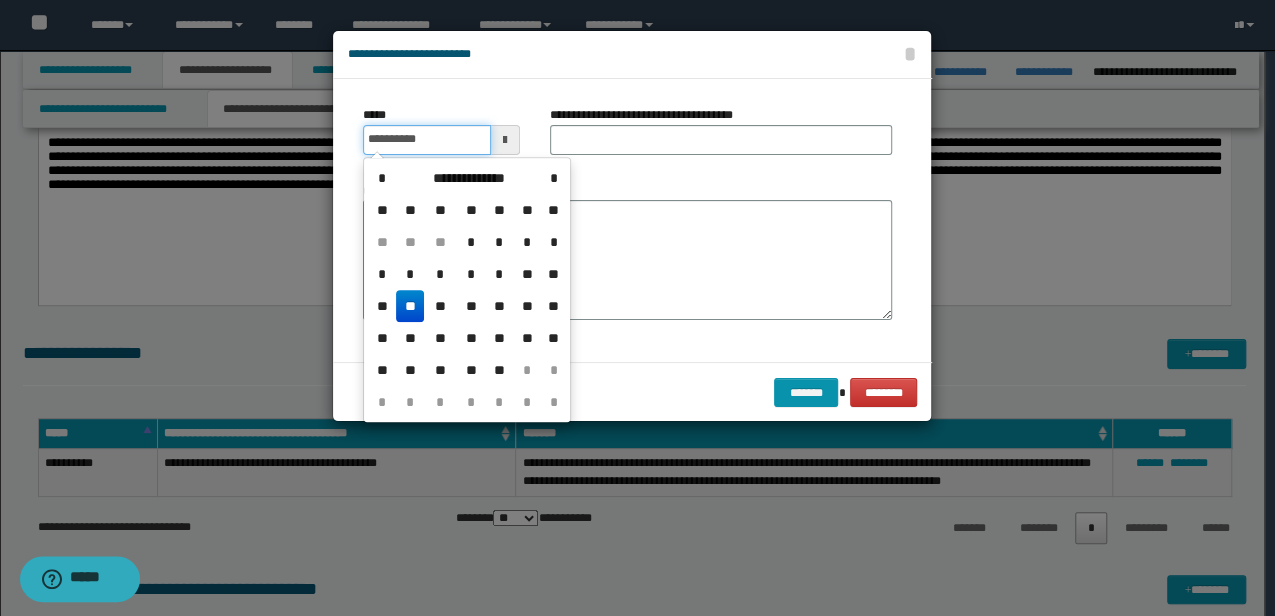 type on "**********" 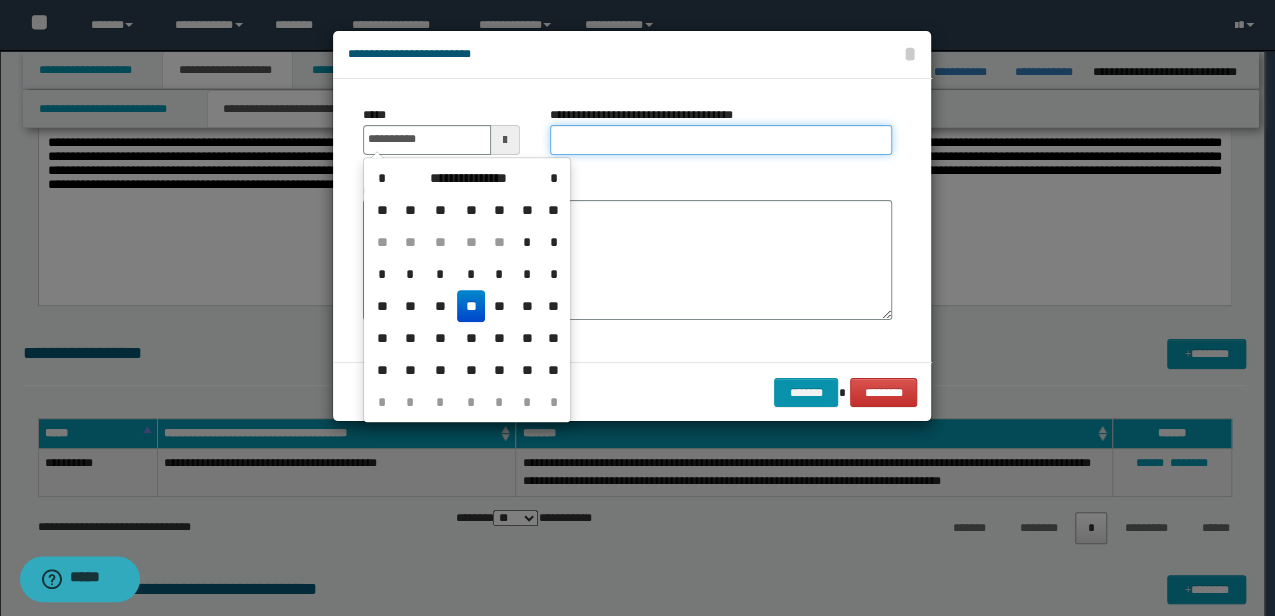 click on "**********" at bounding box center [721, 140] 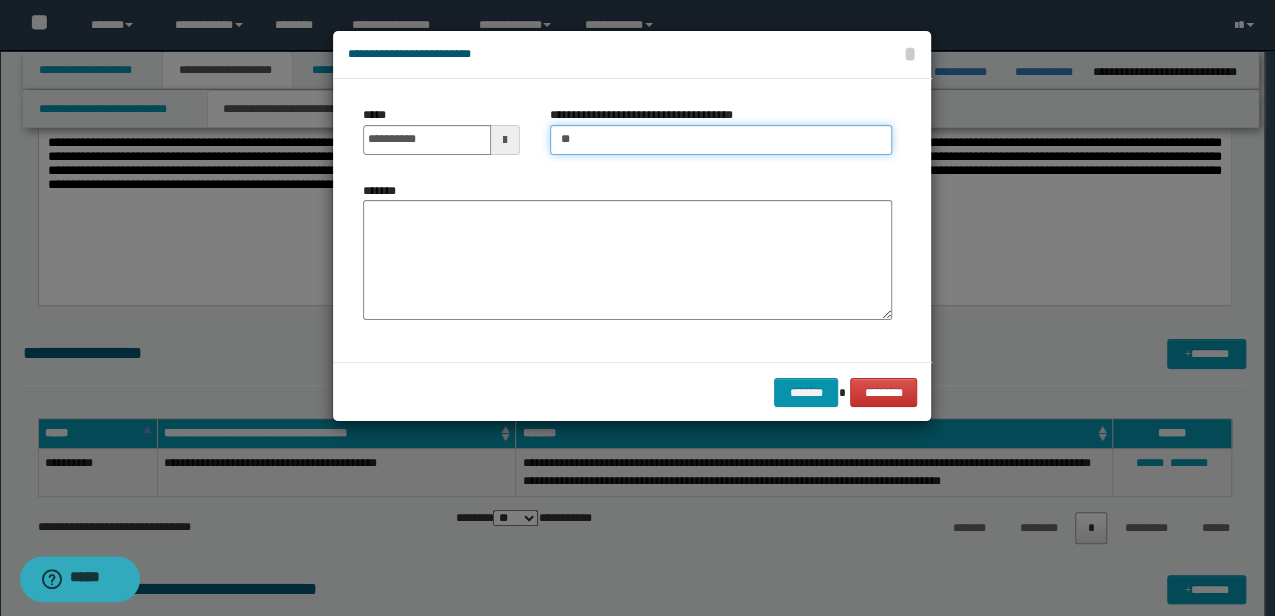 type on "**********" 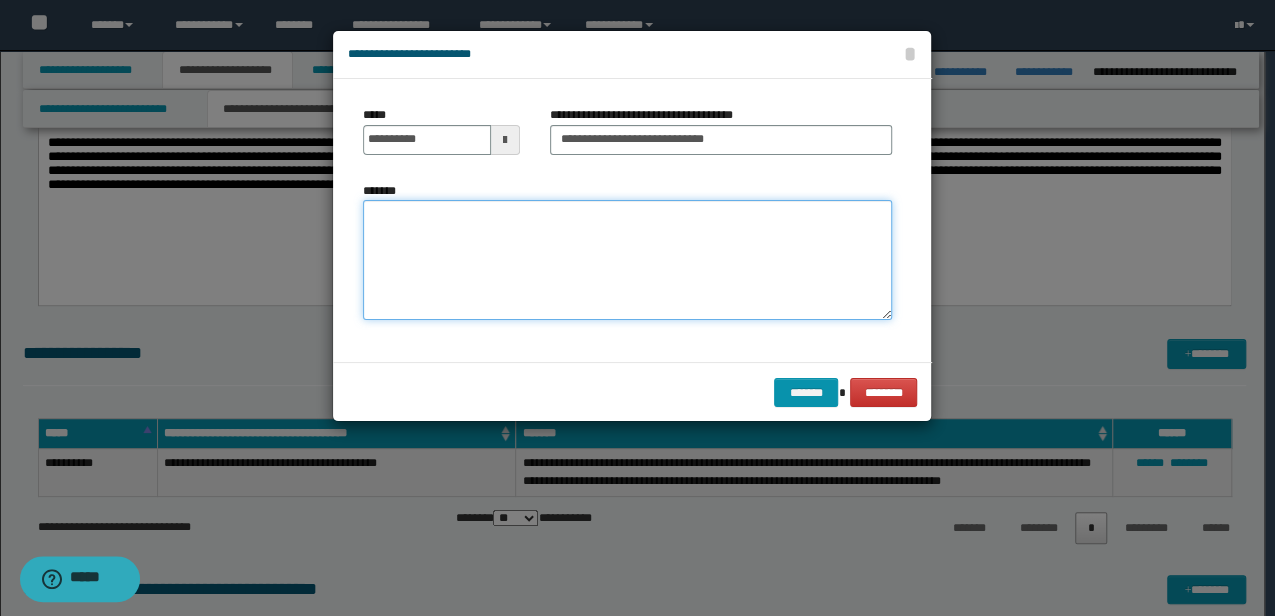 click on "*******" at bounding box center [627, 260] 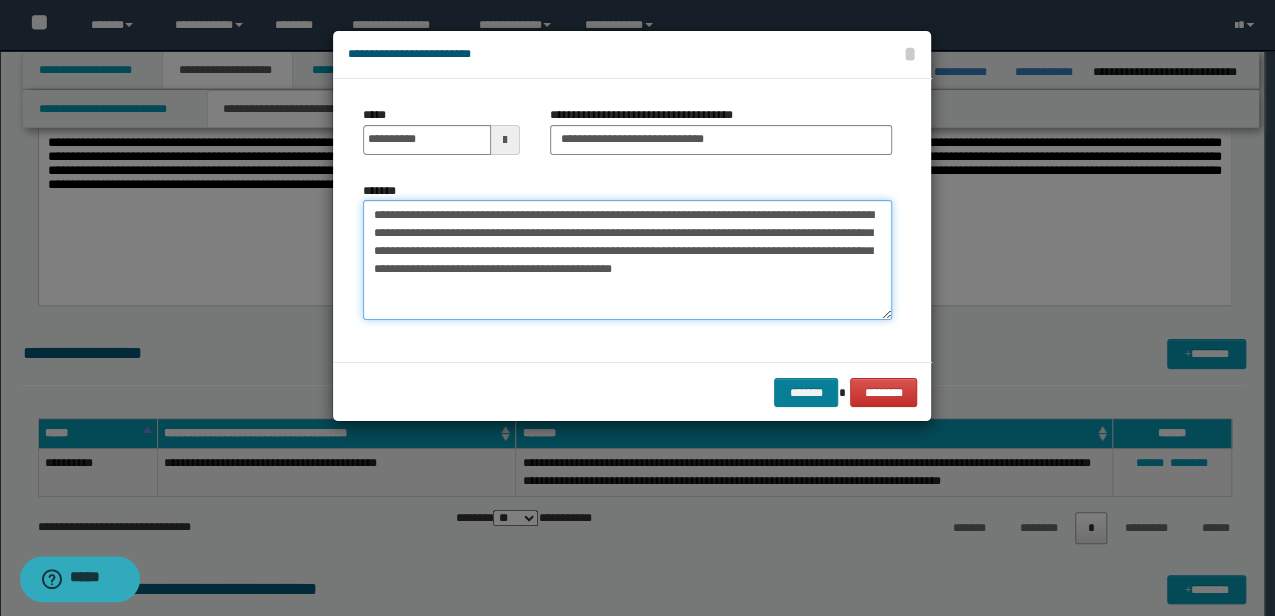 type on "**********" 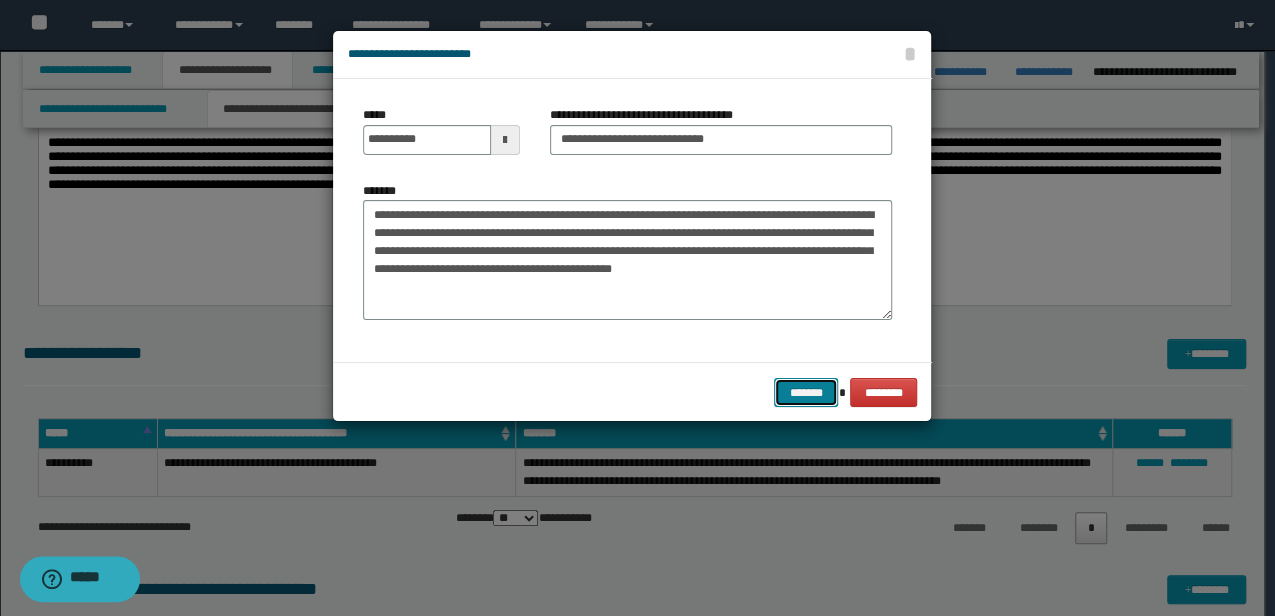click on "*******" at bounding box center (806, 392) 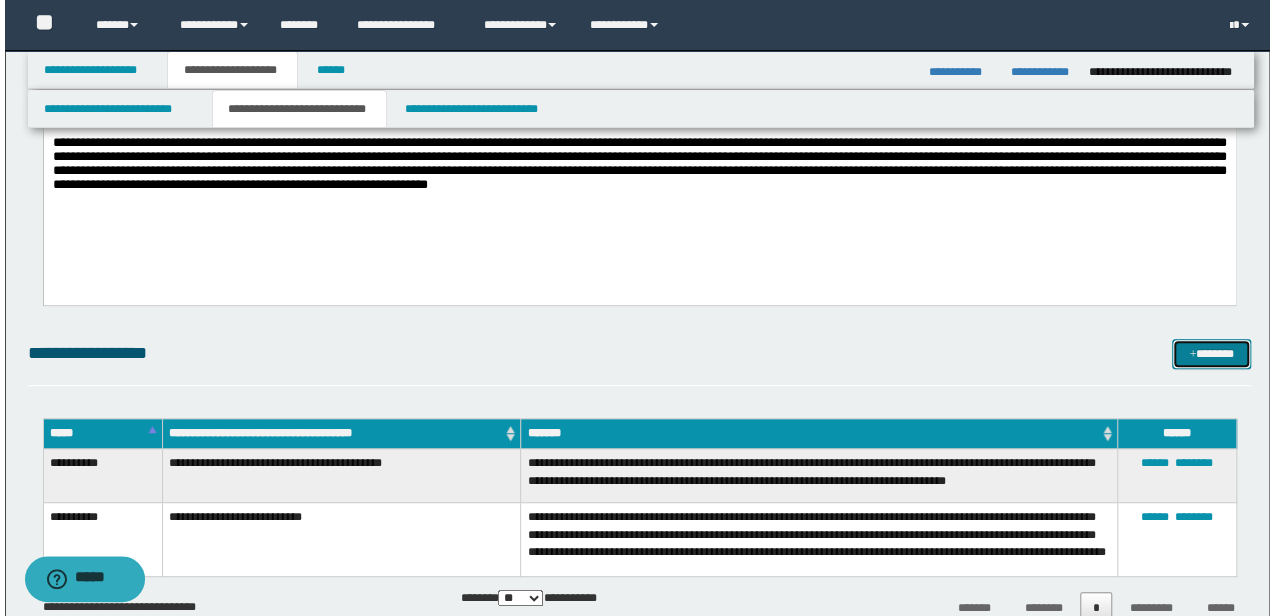 scroll, scrollTop: 400, scrollLeft: 0, axis: vertical 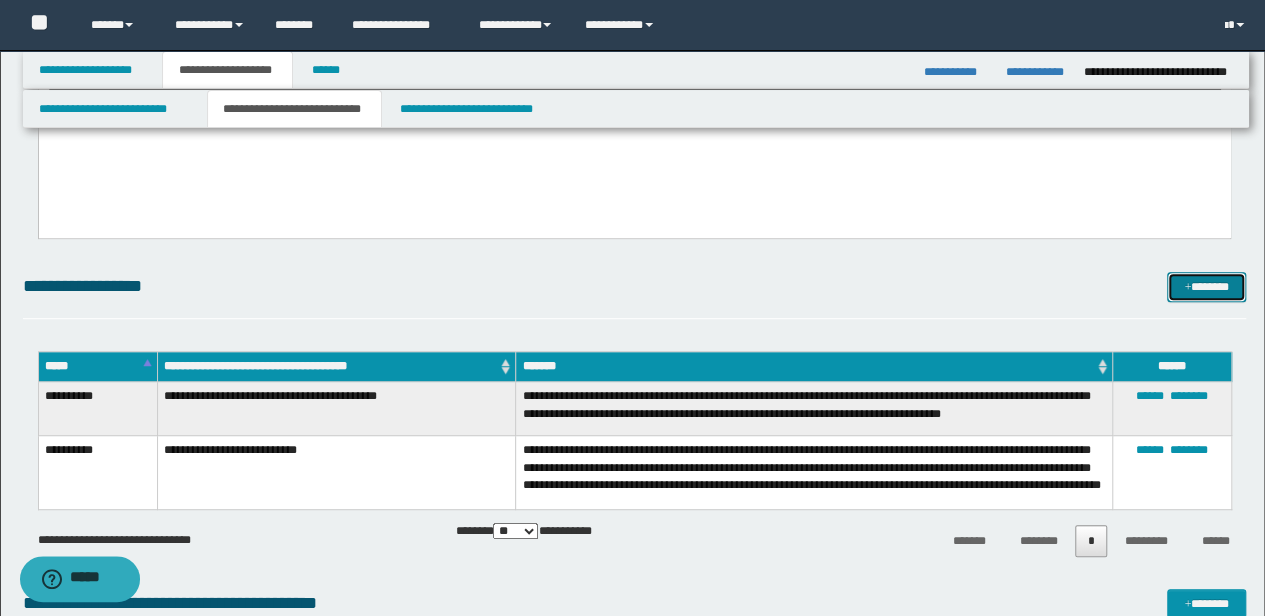 click at bounding box center [1187, 288] 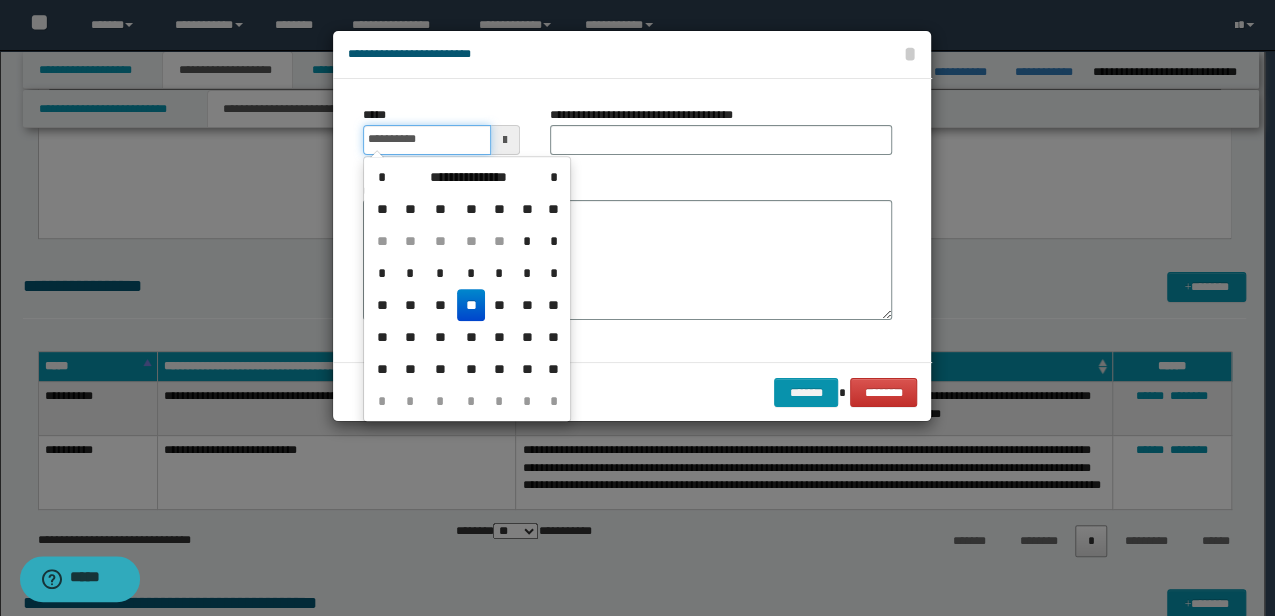 drag, startPoint x: 447, startPoint y: 135, endPoint x: 117, endPoint y: 102, distance: 331.6459 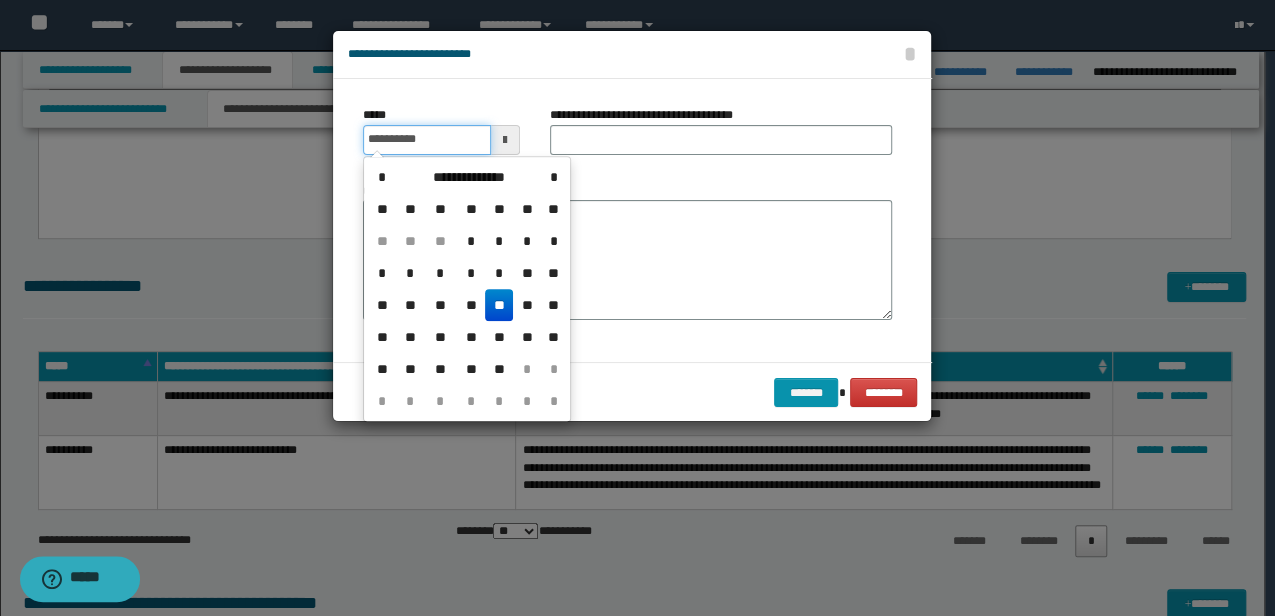 type on "**********" 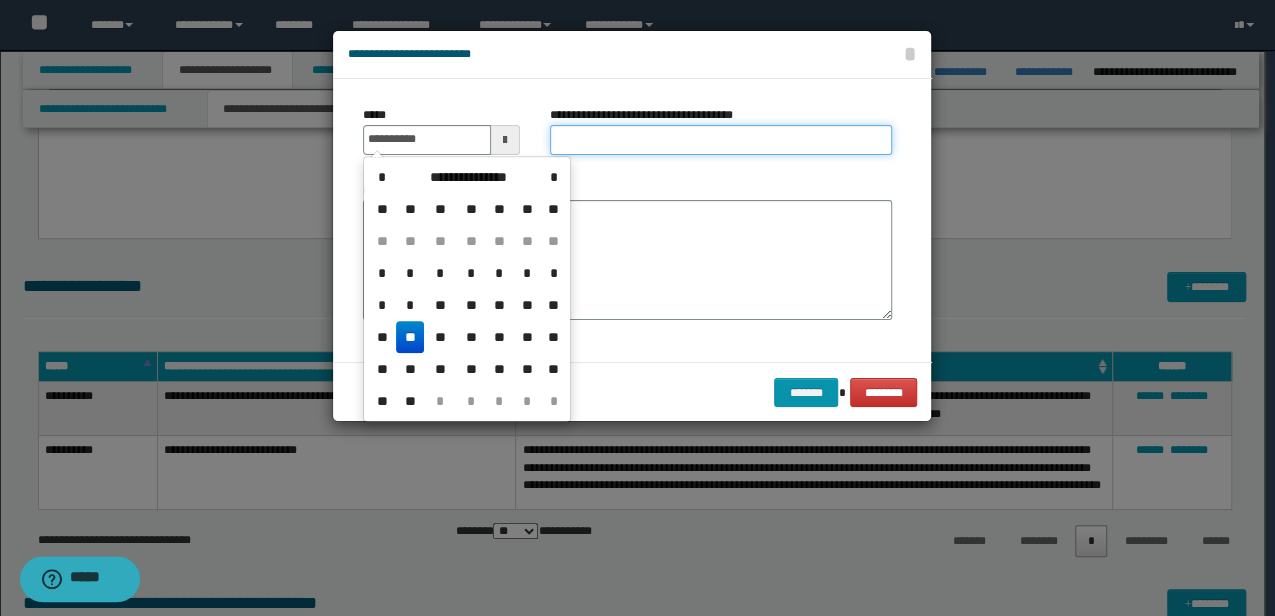 click on "**********" at bounding box center (721, 140) 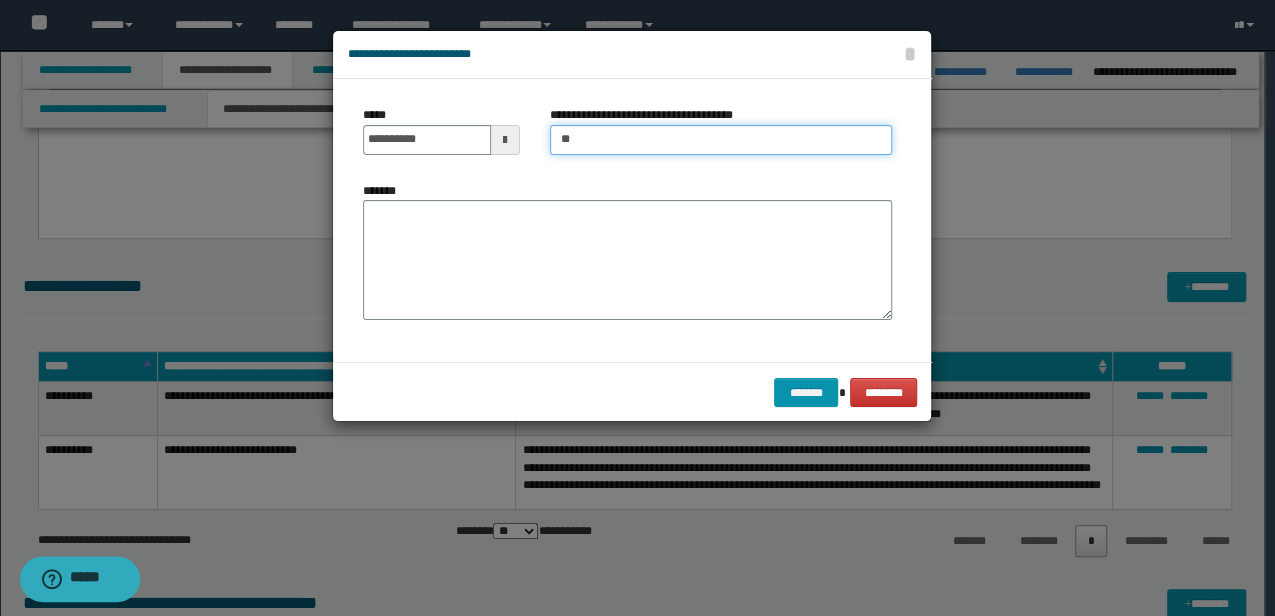 type on "**********" 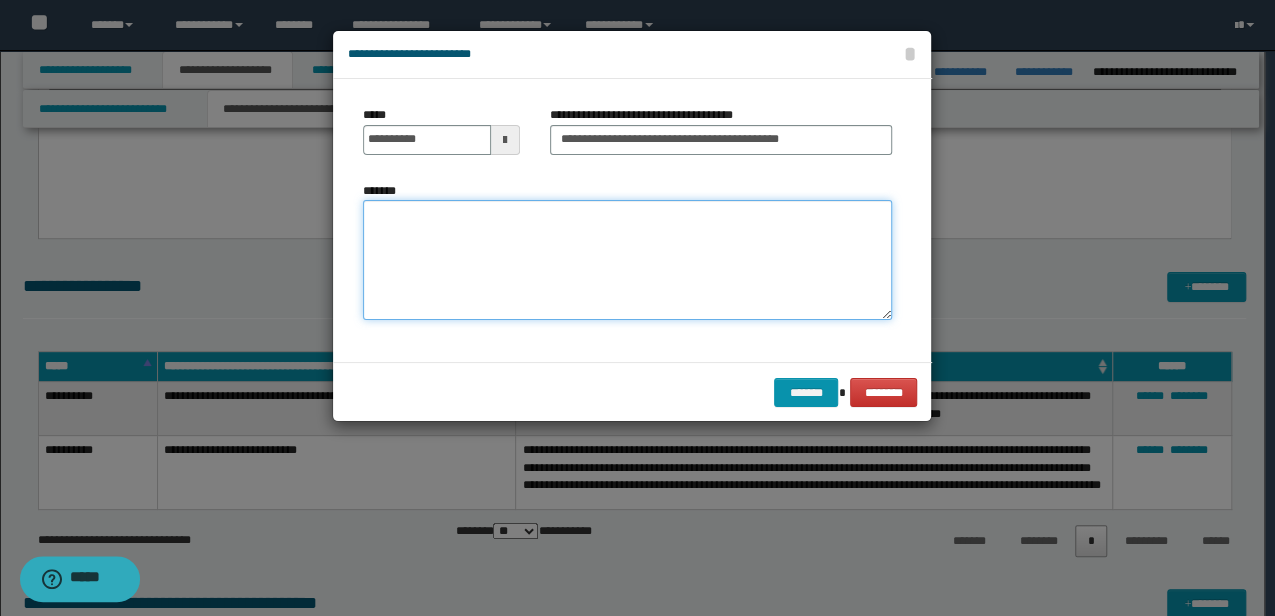 click on "*******" at bounding box center [627, 260] 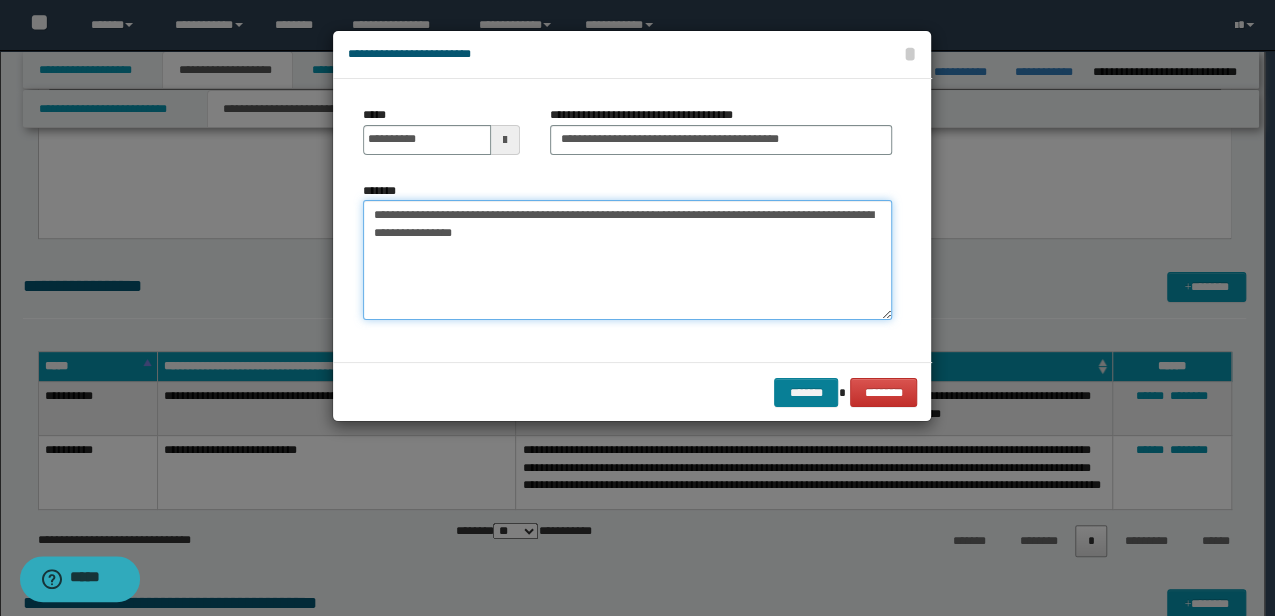 type on "**********" 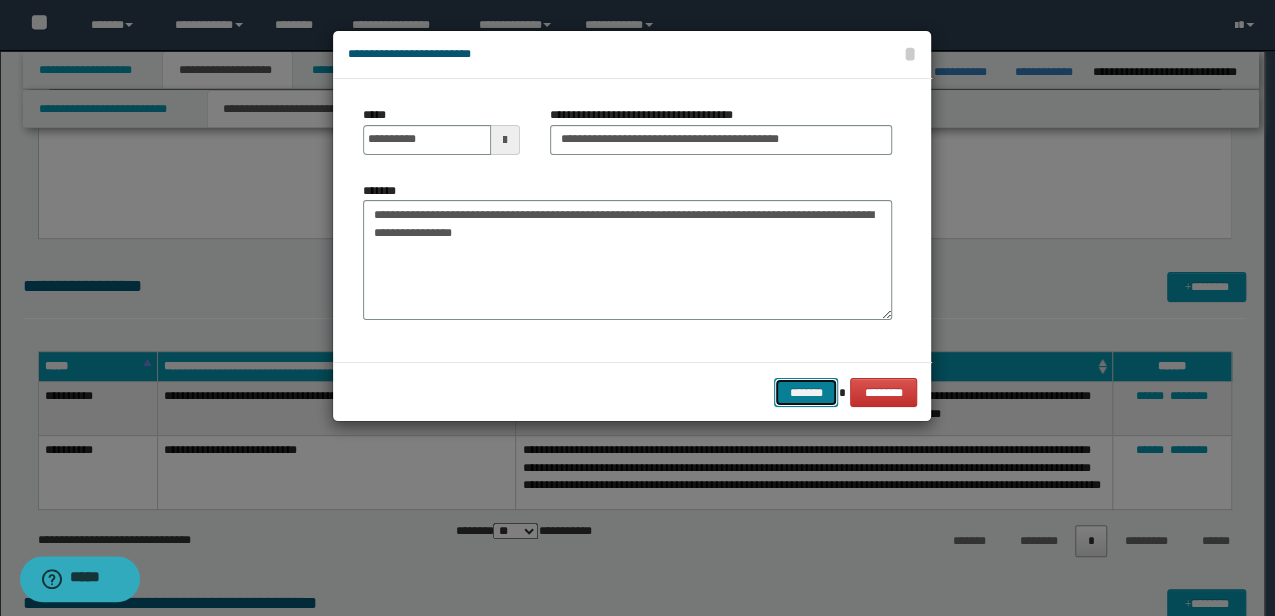 click on "*******" at bounding box center [806, 392] 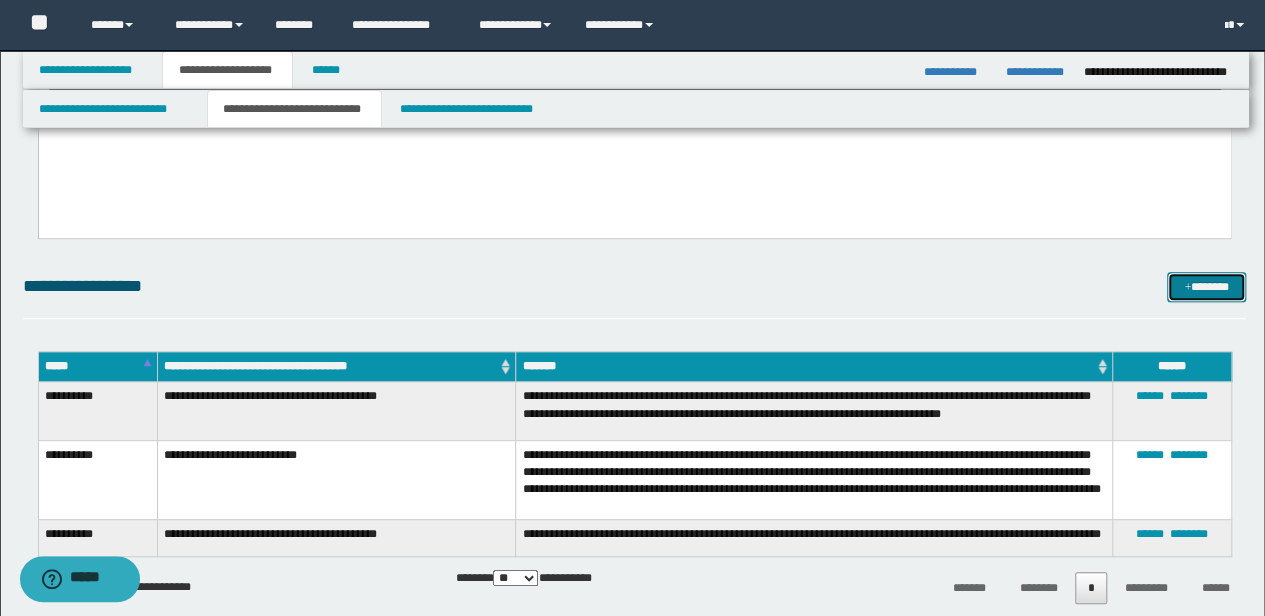 drag, startPoint x: 1218, startPoint y: 278, endPoint x: 1204, endPoint y: 279, distance: 14.035668 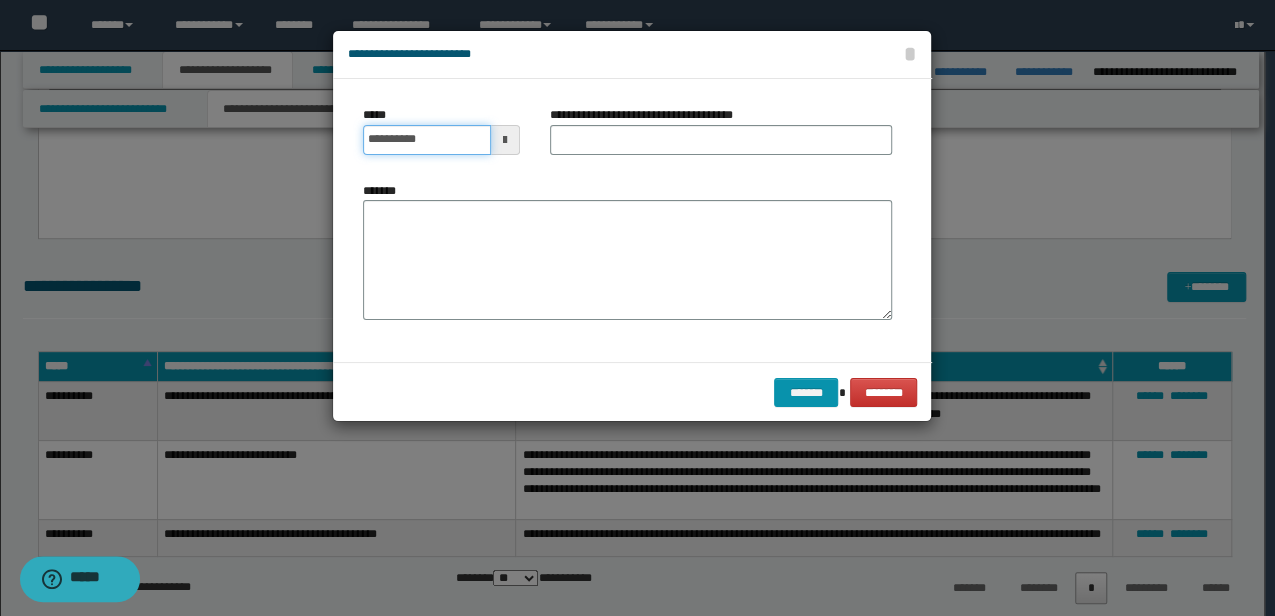 drag, startPoint x: 438, startPoint y: 140, endPoint x: 318, endPoint y: 139, distance: 120.004166 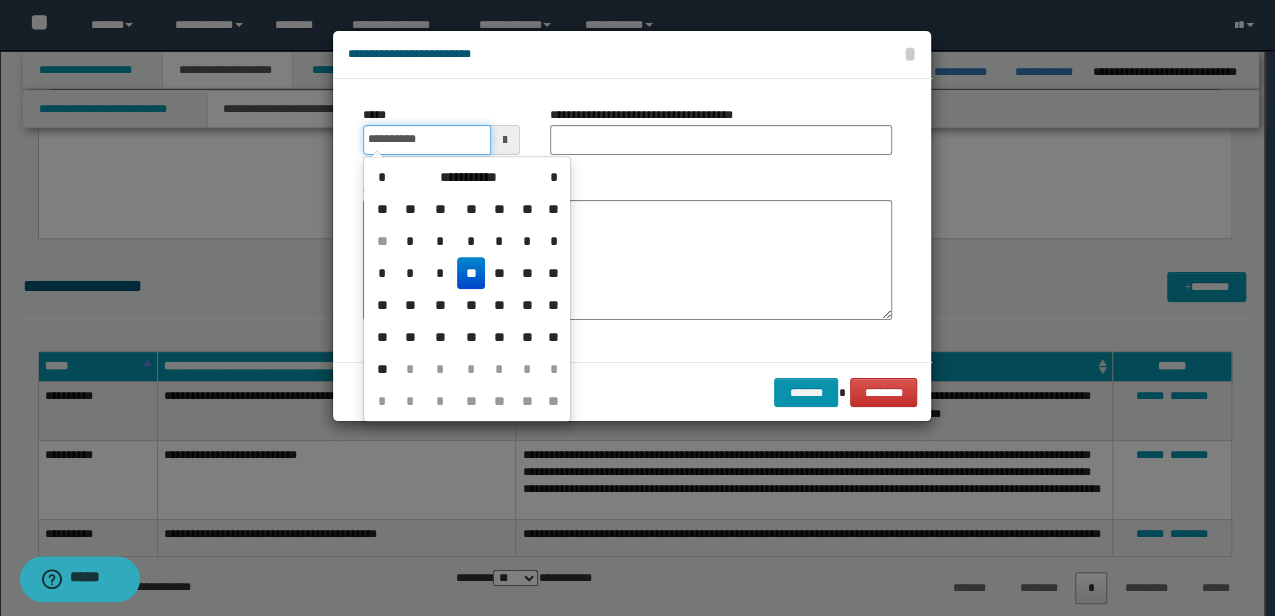 type on "**********" 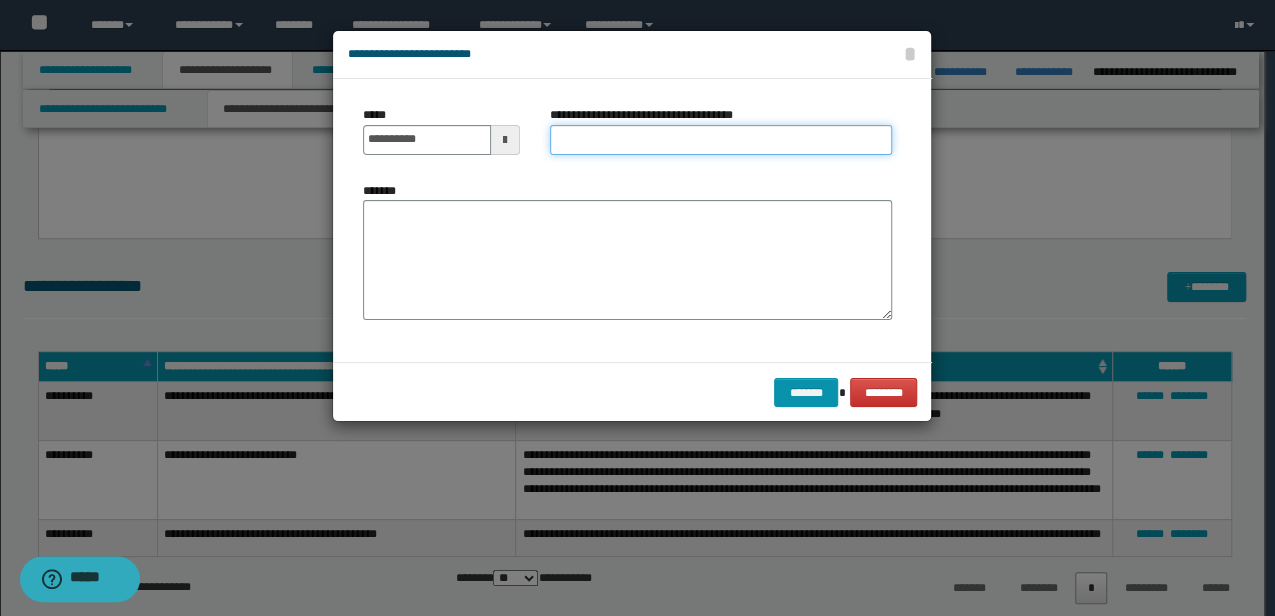 click on "**********" at bounding box center [721, 140] 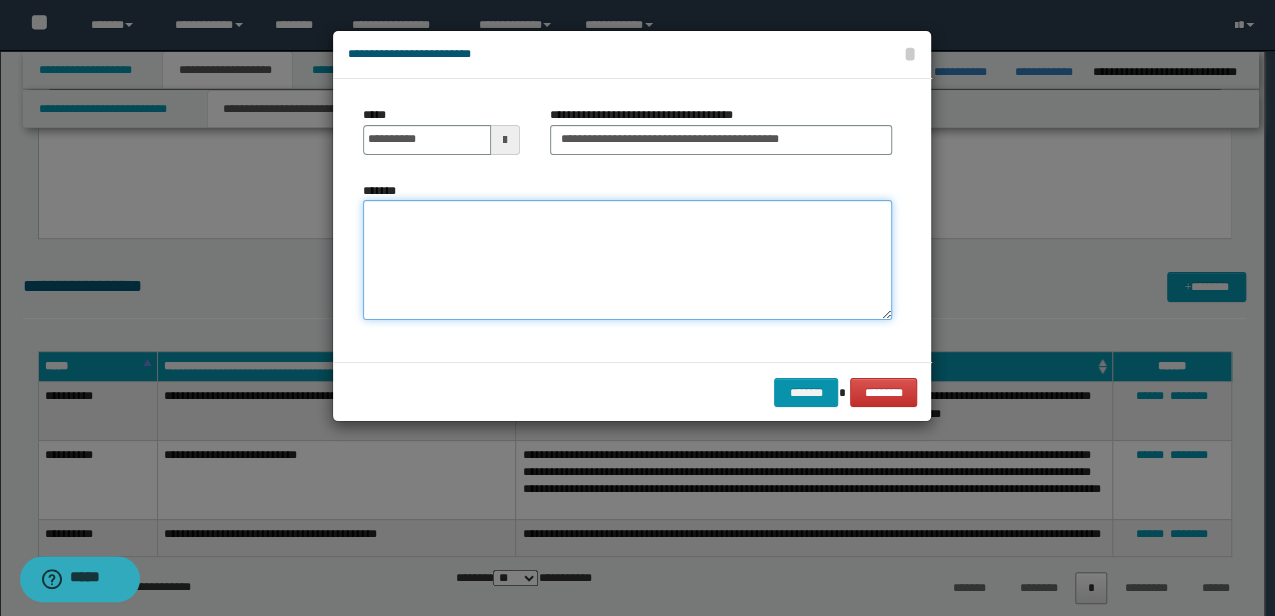 click on "*******" at bounding box center (627, 260) 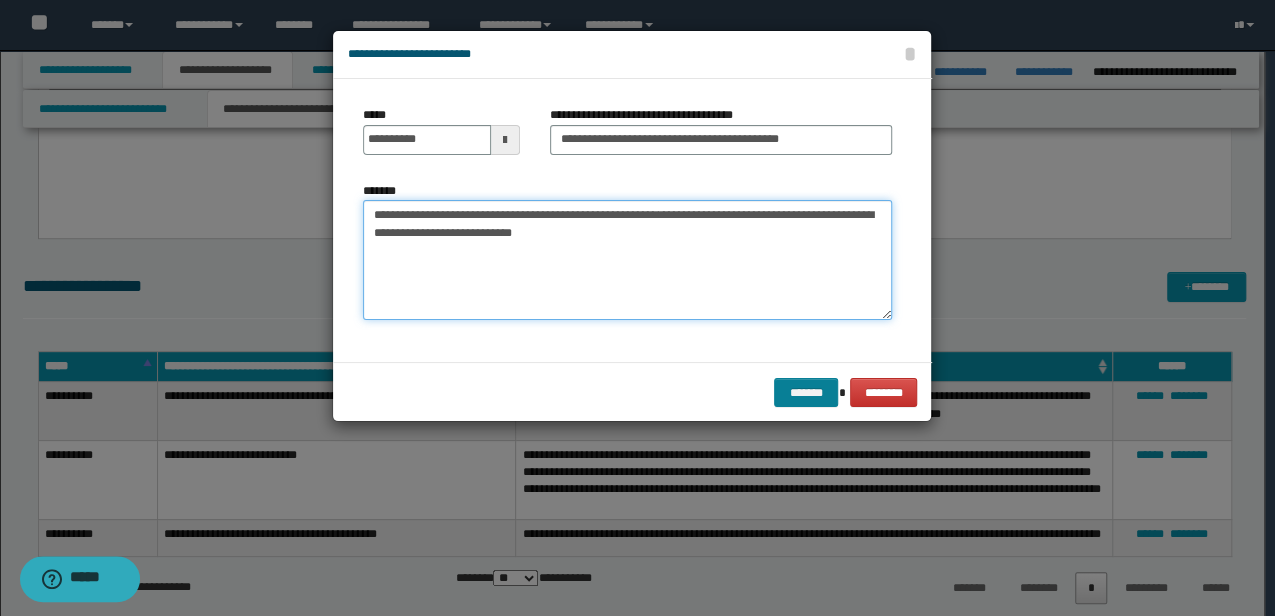type on "**********" 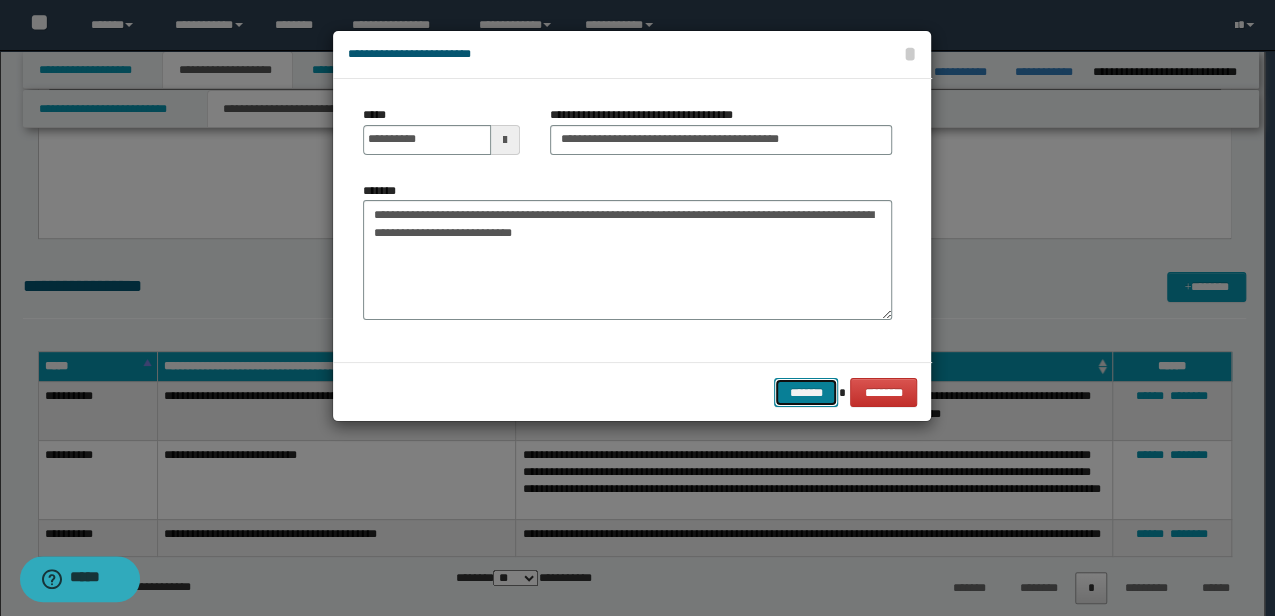 click on "*******" at bounding box center [806, 392] 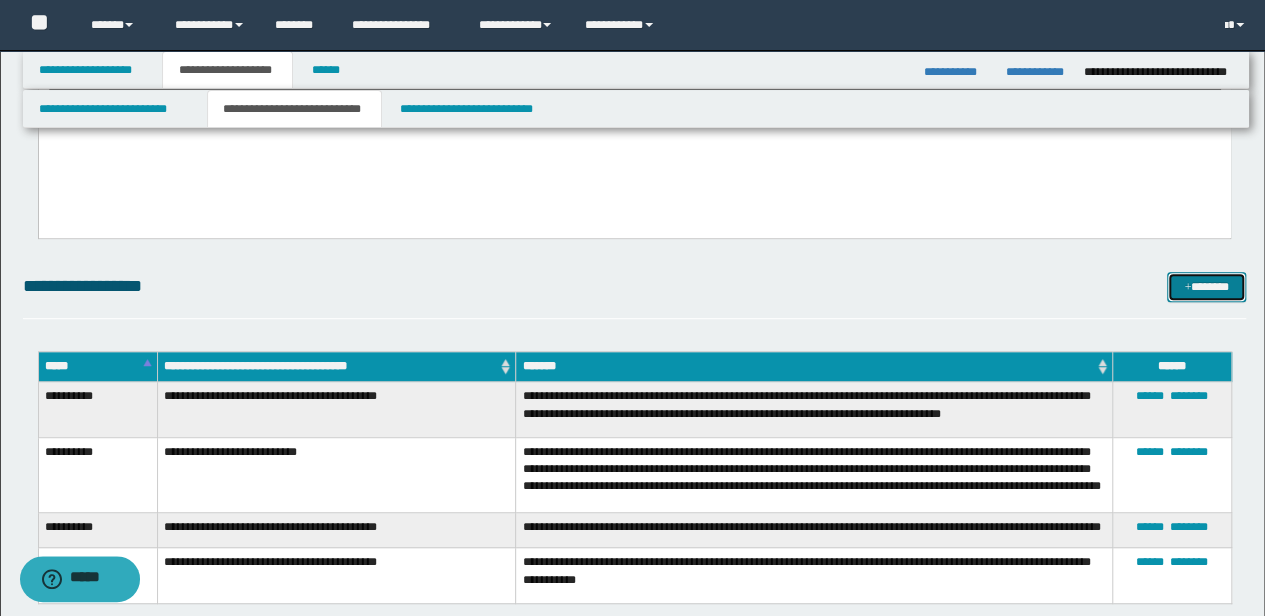 click on "*******" at bounding box center [1206, 286] 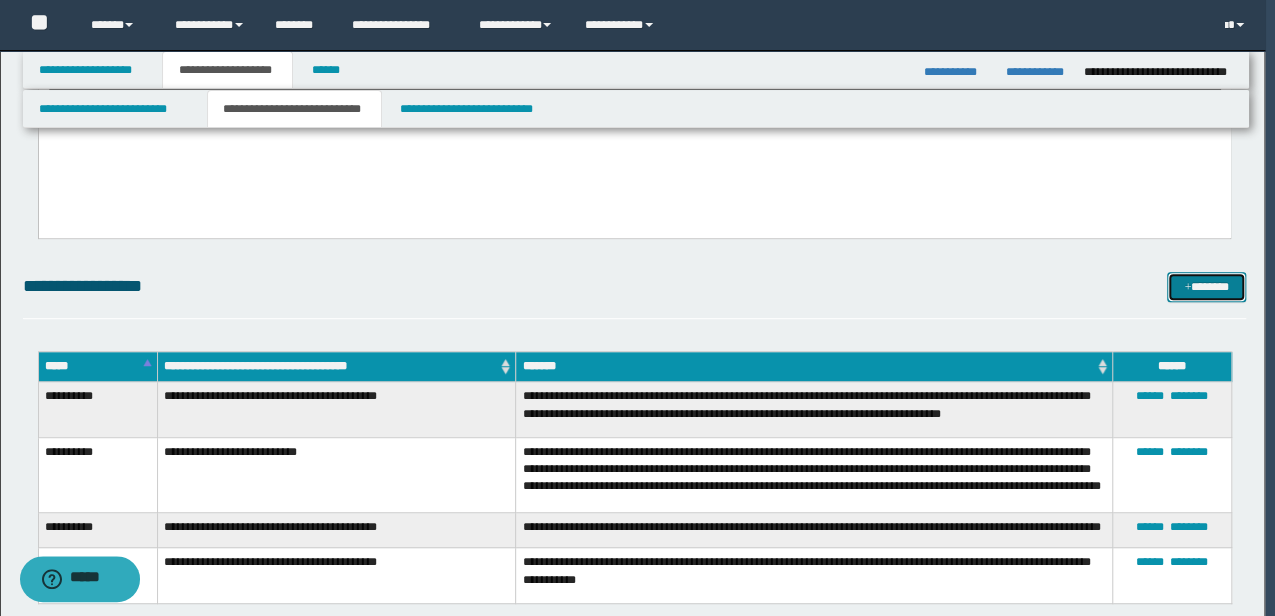 click on "*******" at bounding box center (1206, 286) 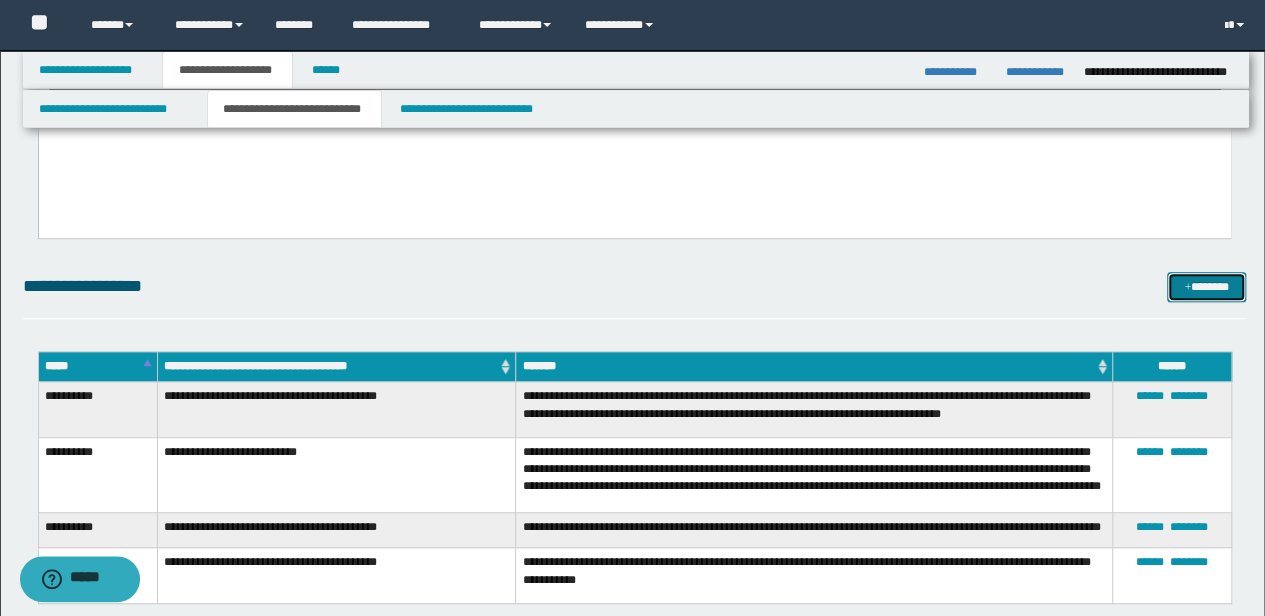 click at bounding box center (1187, 288) 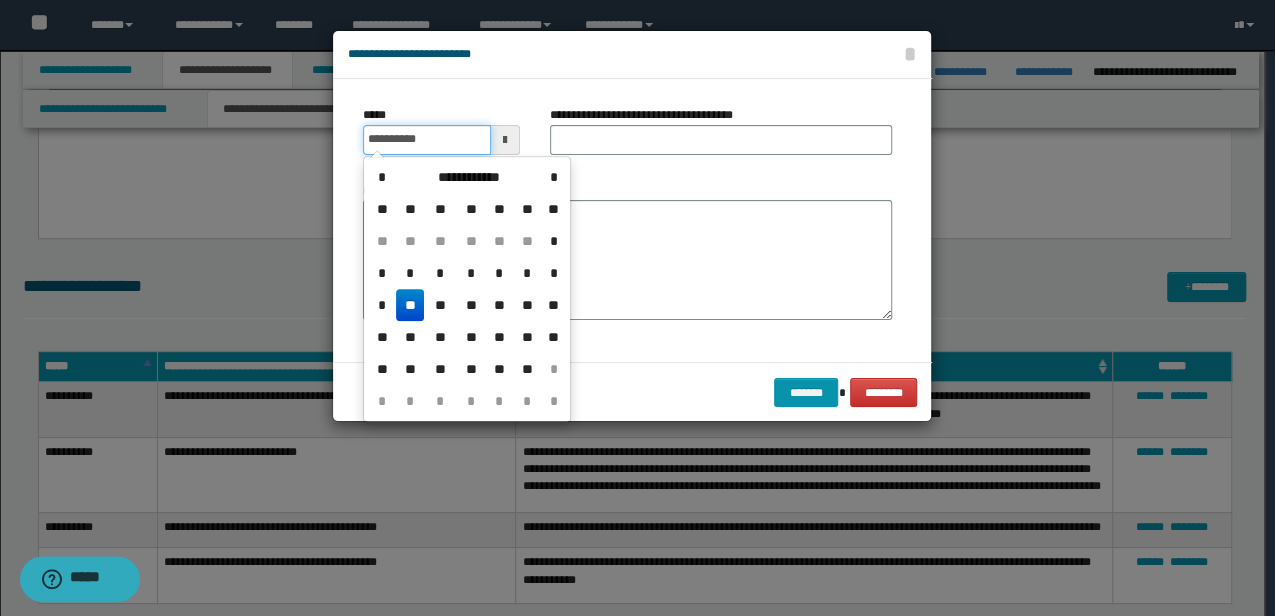 drag, startPoint x: 467, startPoint y: 140, endPoint x: 161, endPoint y: 140, distance: 306 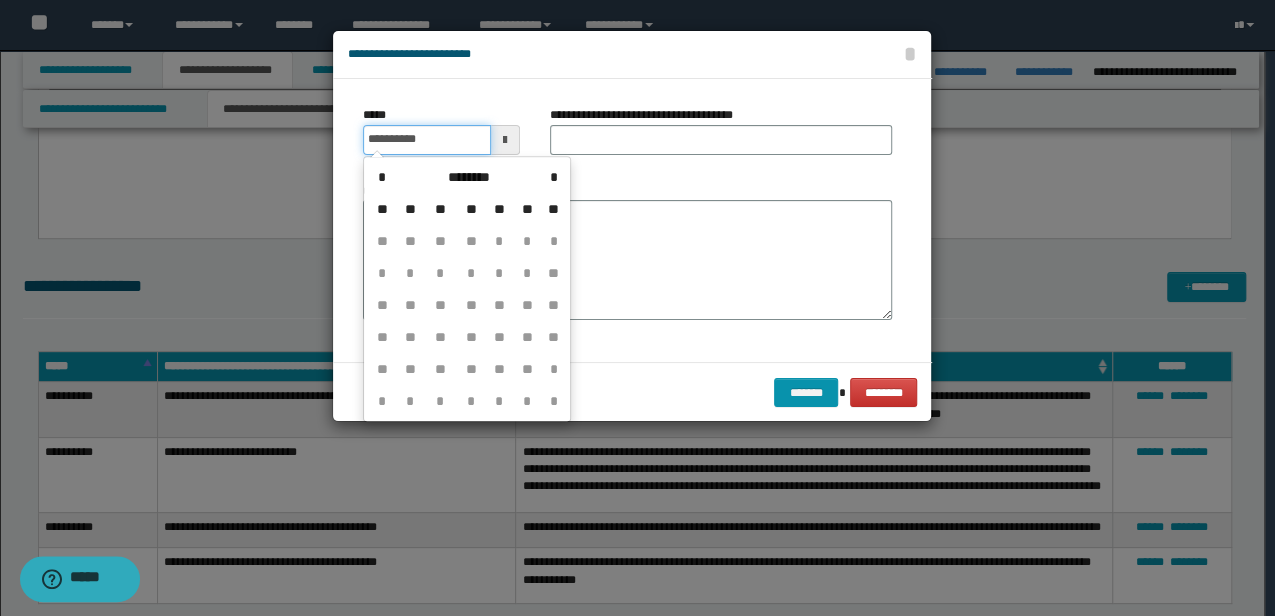 type on "**********" 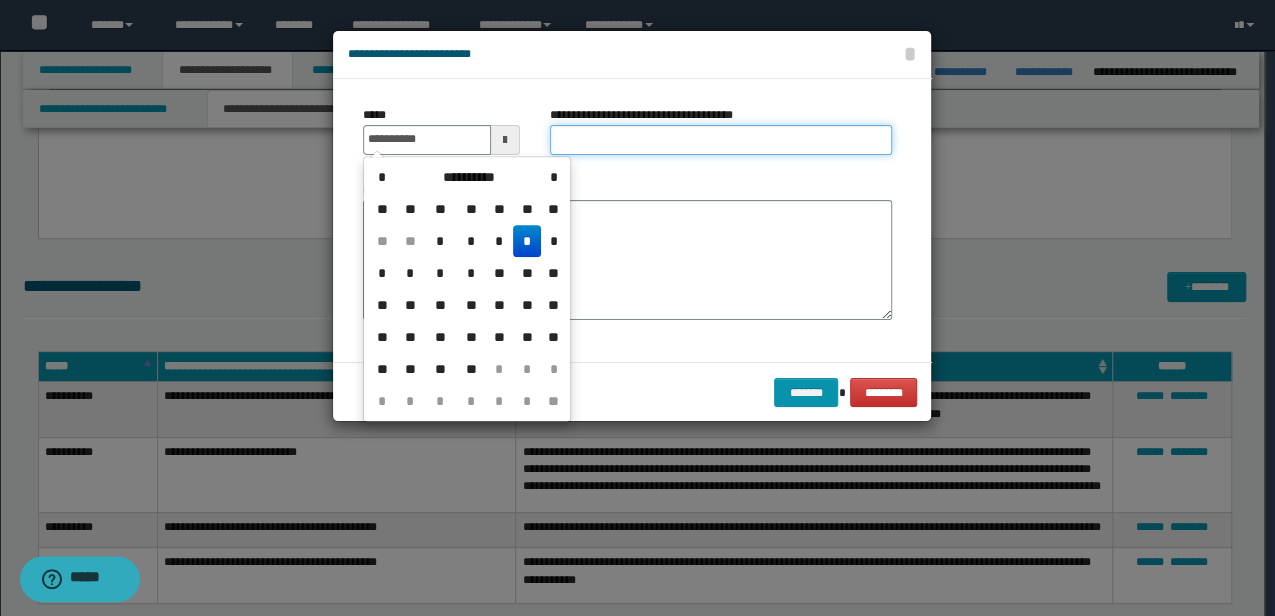 click on "**********" at bounding box center (721, 140) 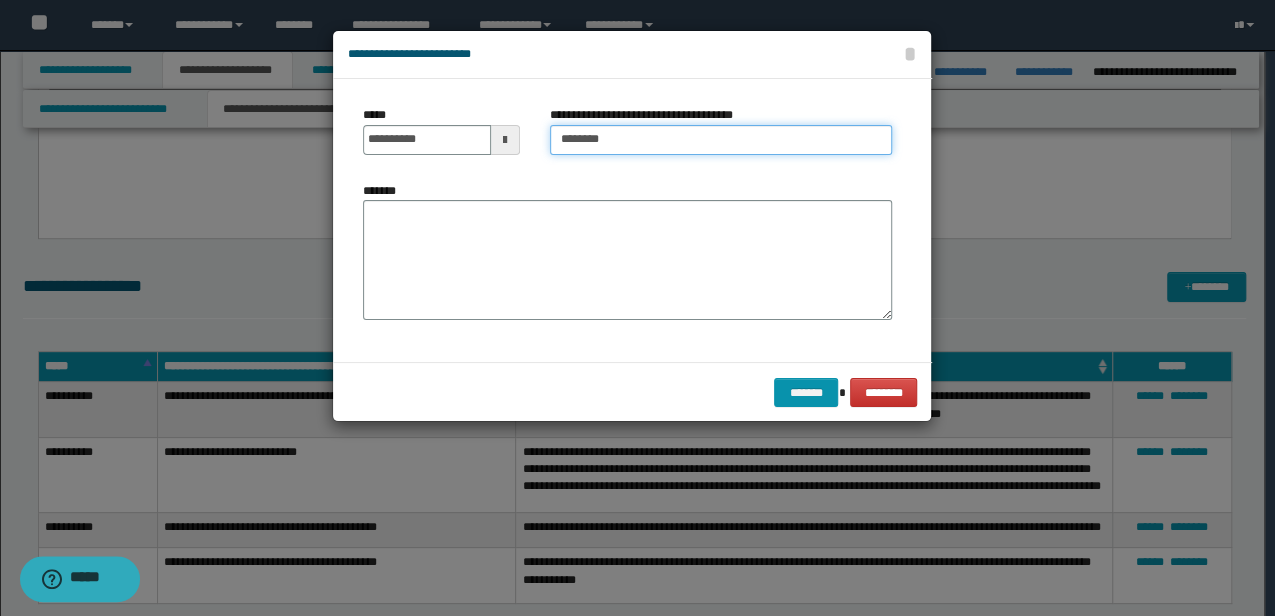 type on "**********" 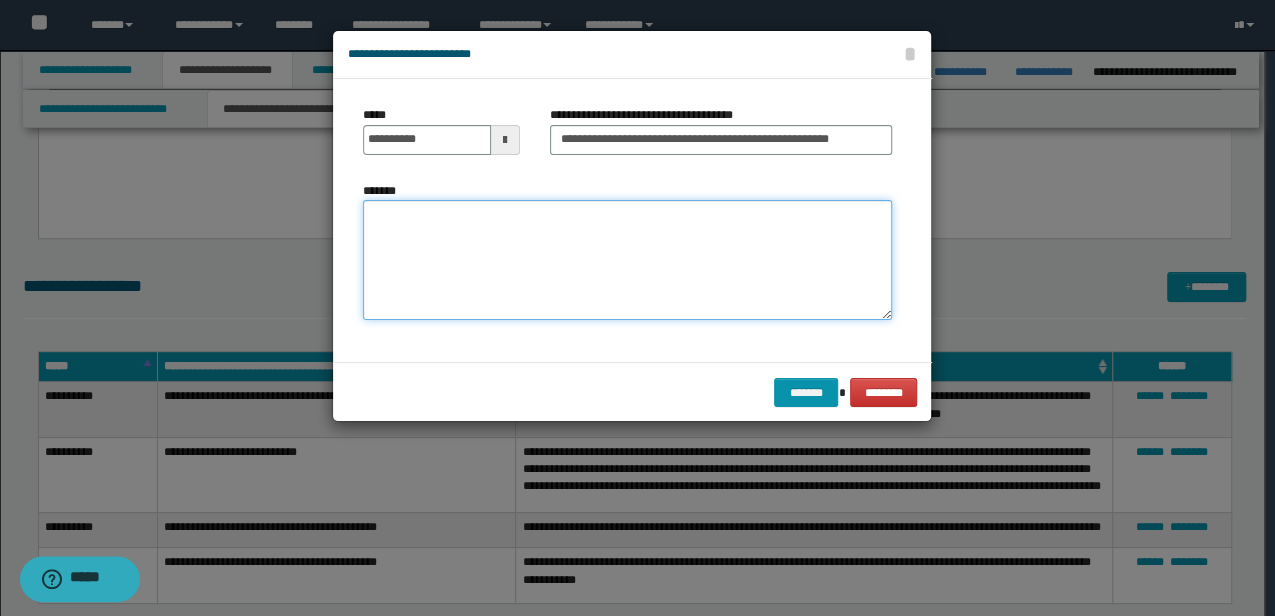 click on "*******" at bounding box center [627, 260] 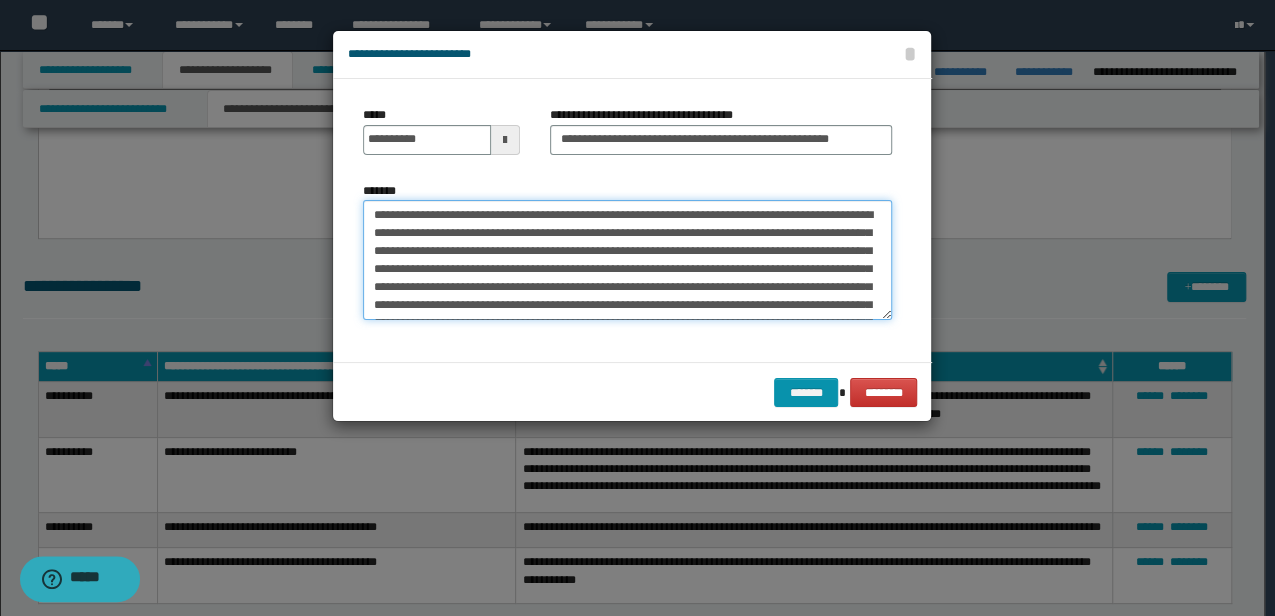 scroll, scrollTop: 66, scrollLeft: 0, axis: vertical 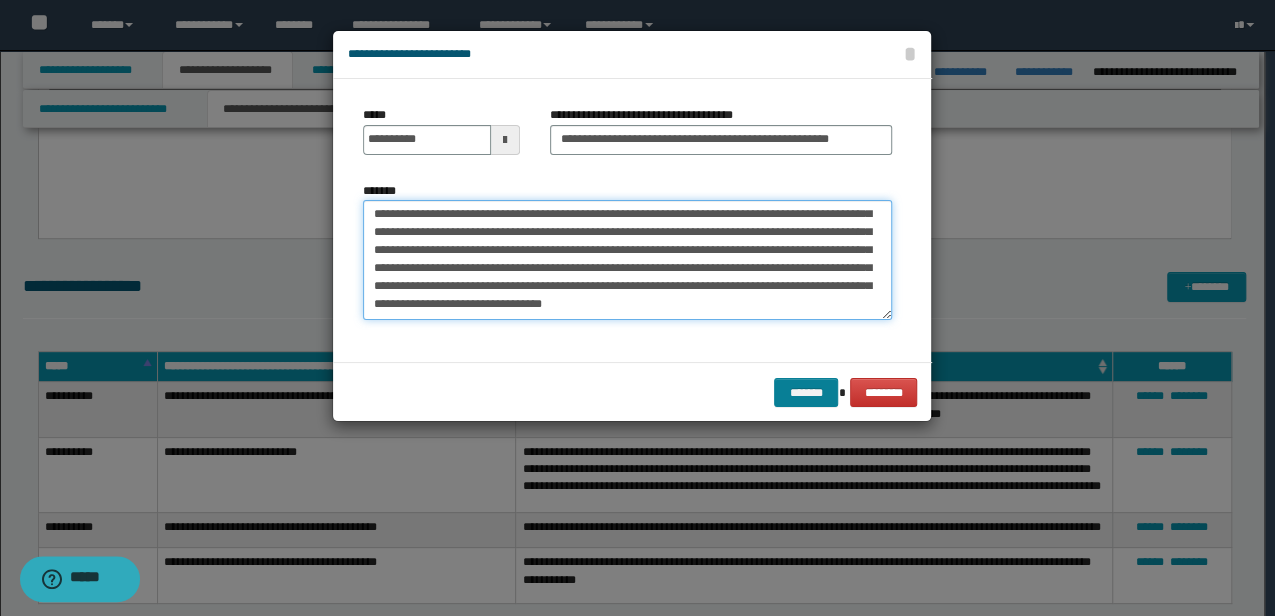 type on "**********" 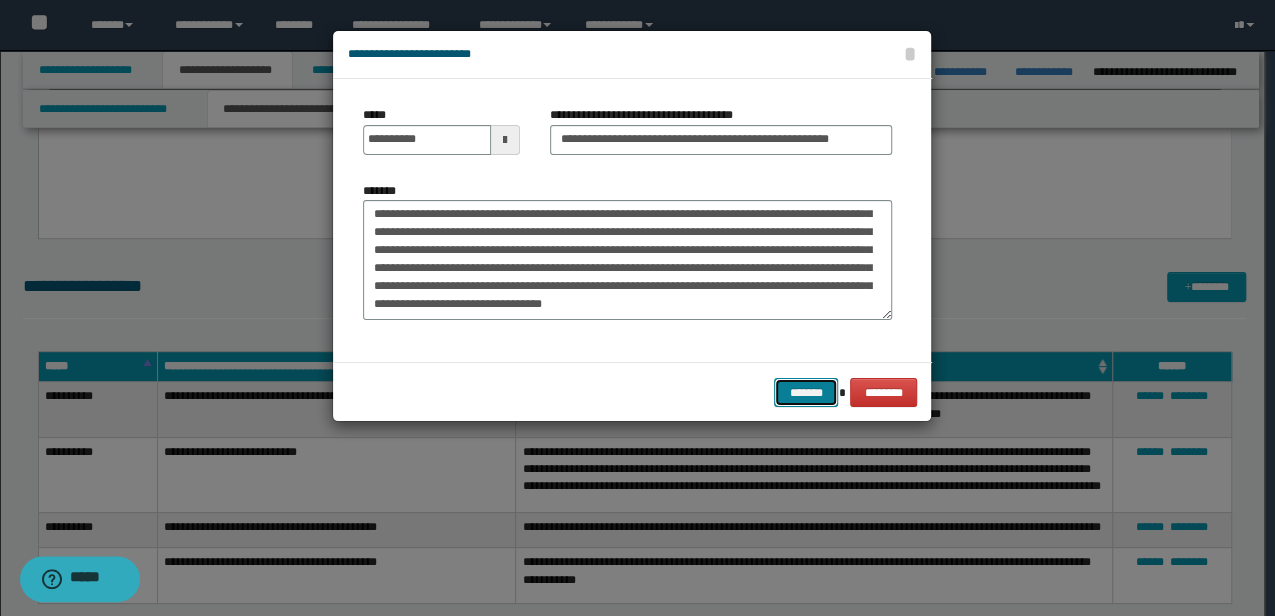 click on "*******" at bounding box center [806, 392] 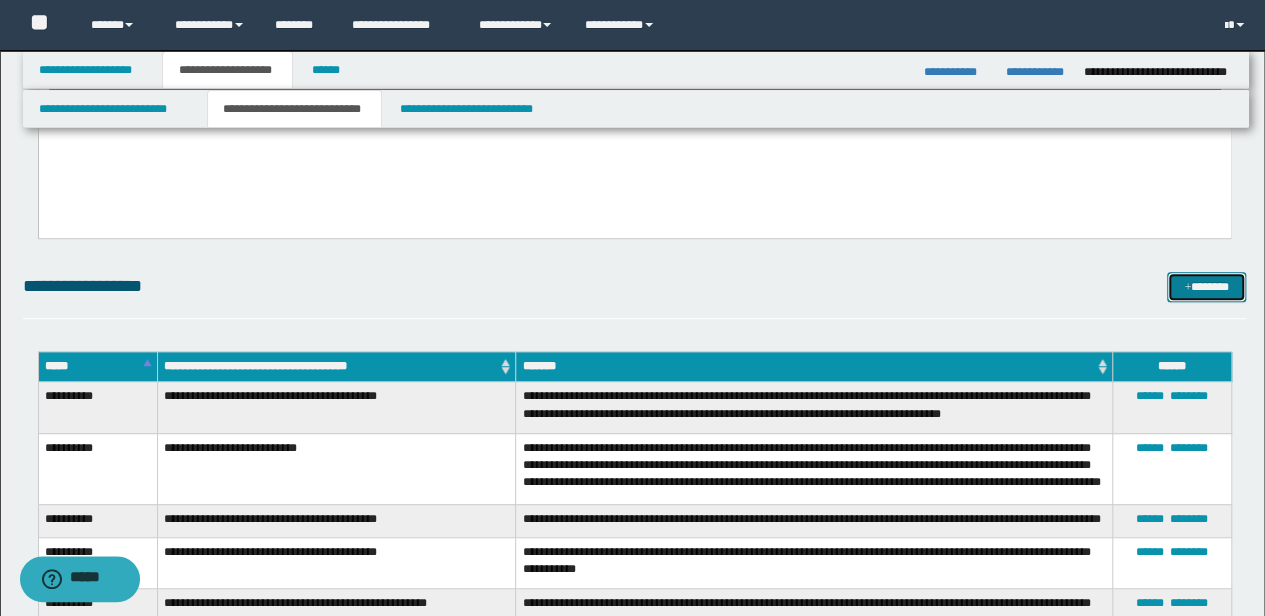 click on "*******" at bounding box center [1206, 286] 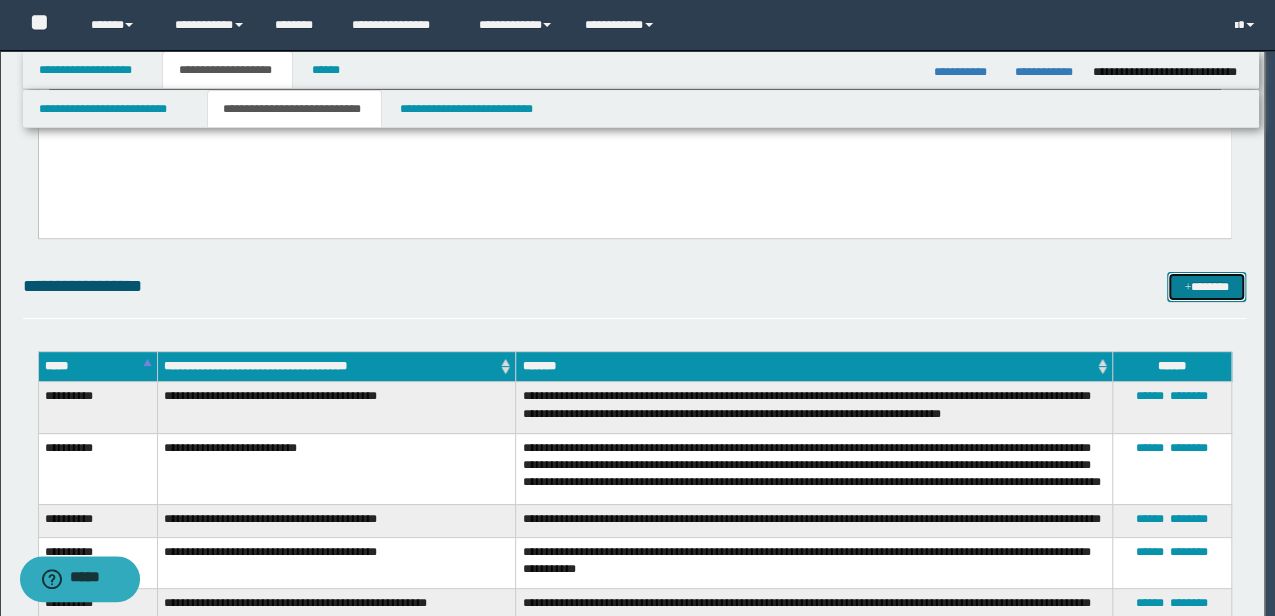 scroll, scrollTop: 0, scrollLeft: 0, axis: both 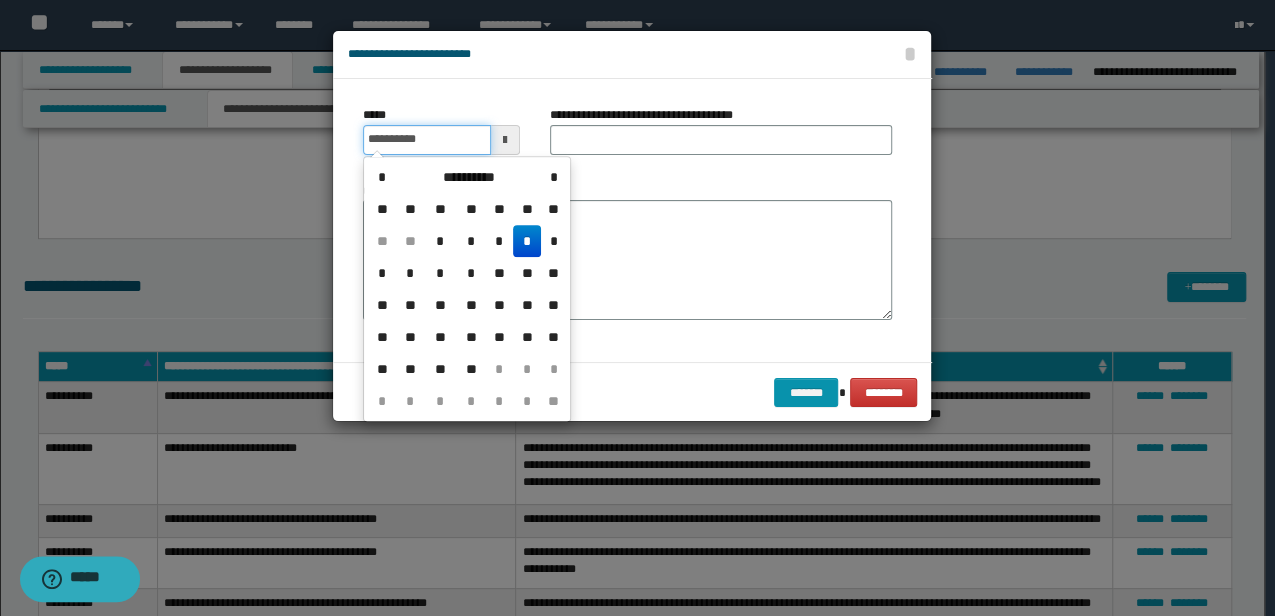 drag, startPoint x: 449, startPoint y: 141, endPoint x: 317, endPoint y: 138, distance: 132.03409 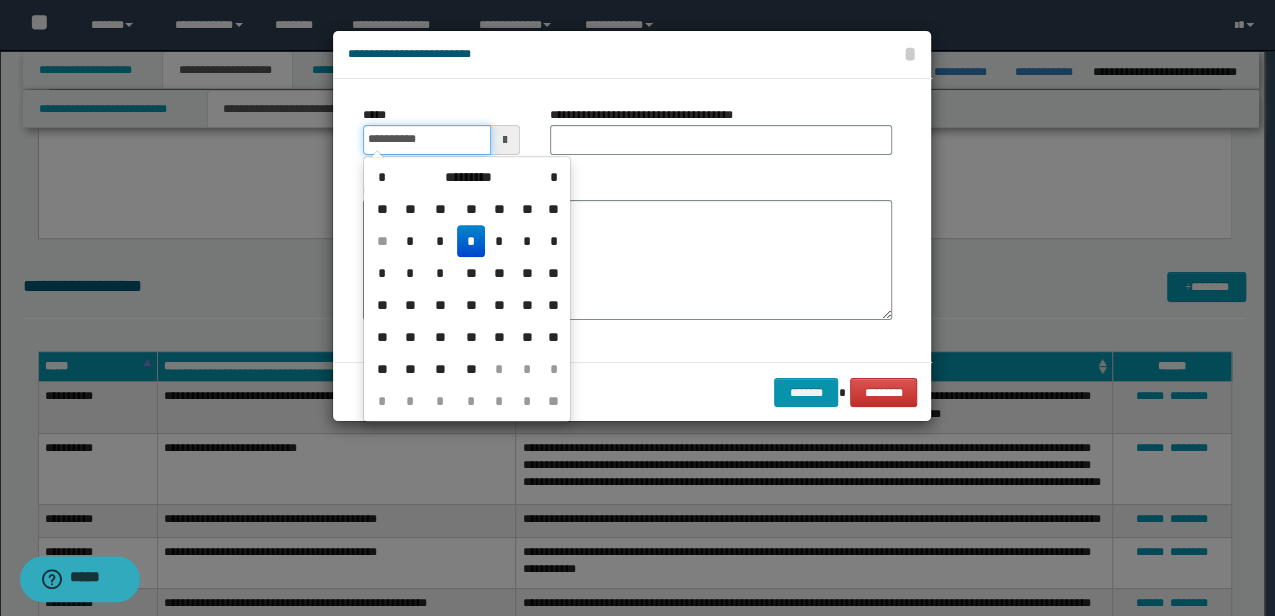 type on "**********" 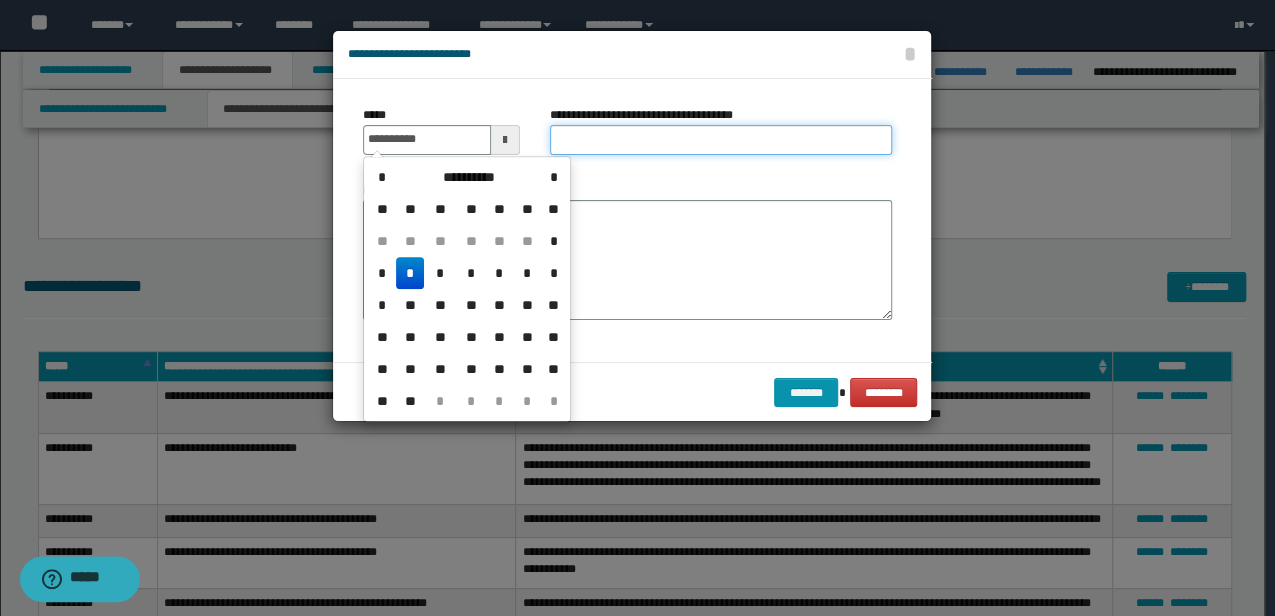 click on "**********" at bounding box center [721, 140] 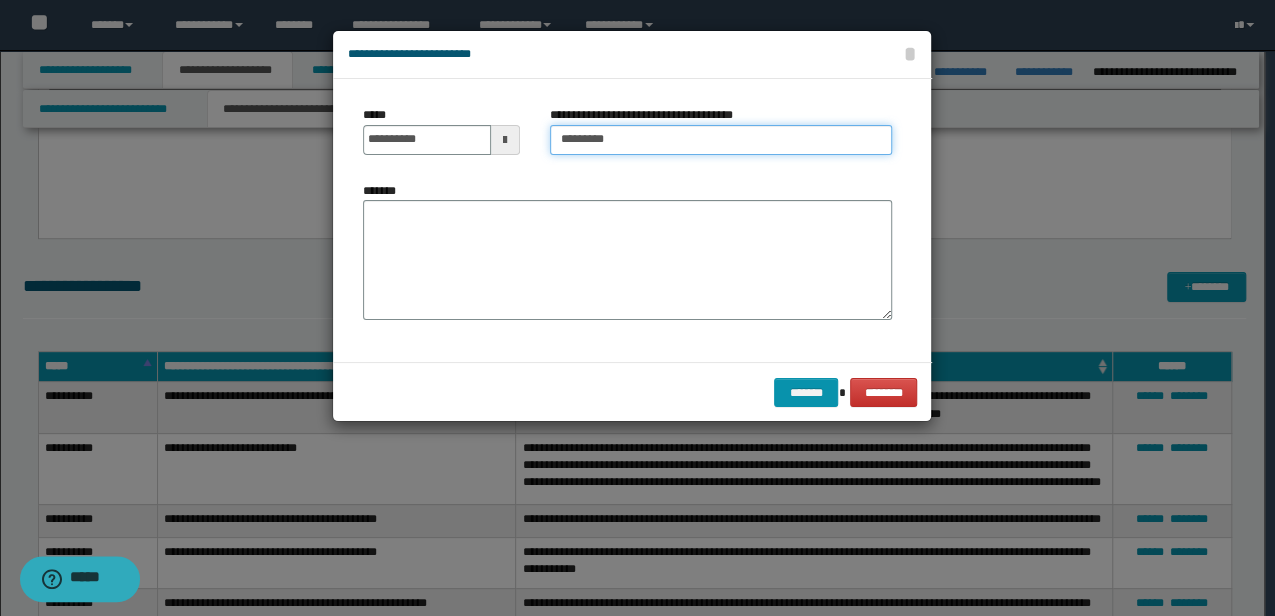 type on "**********" 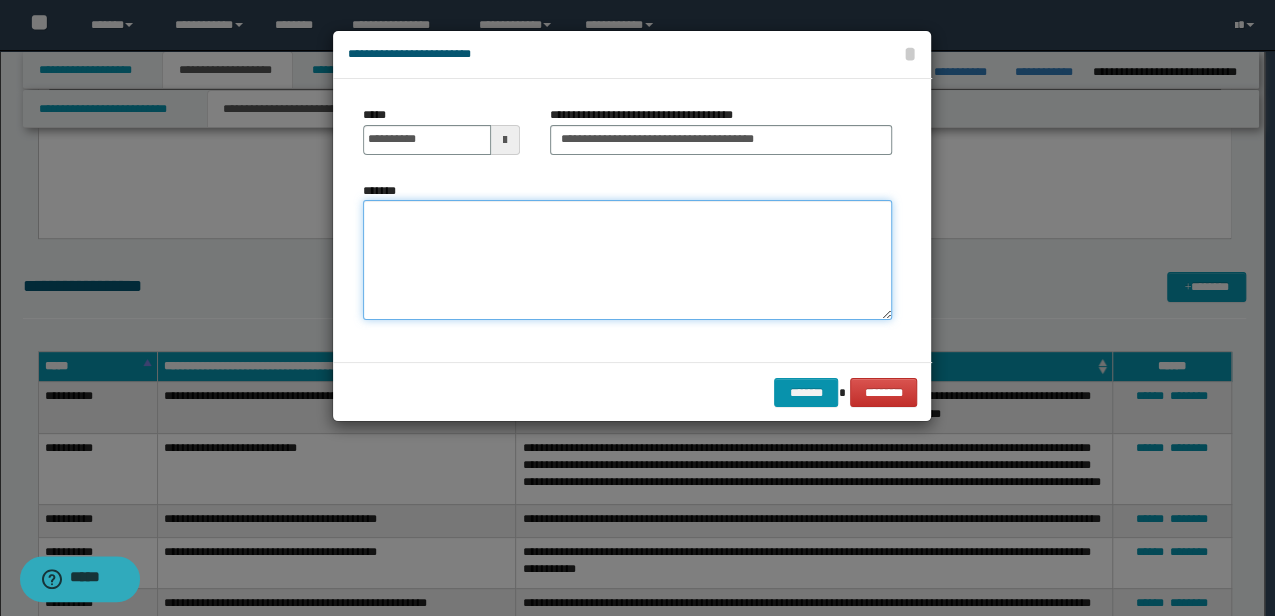click on "*******" at bounding box center [627, 259] 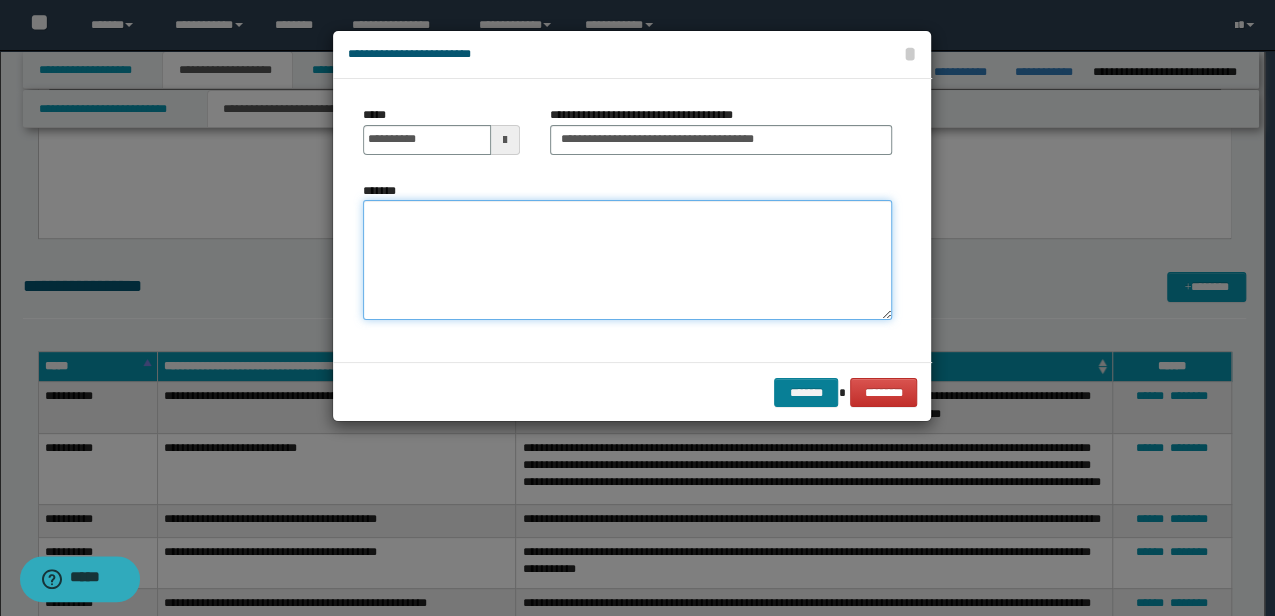 paste on "**********" 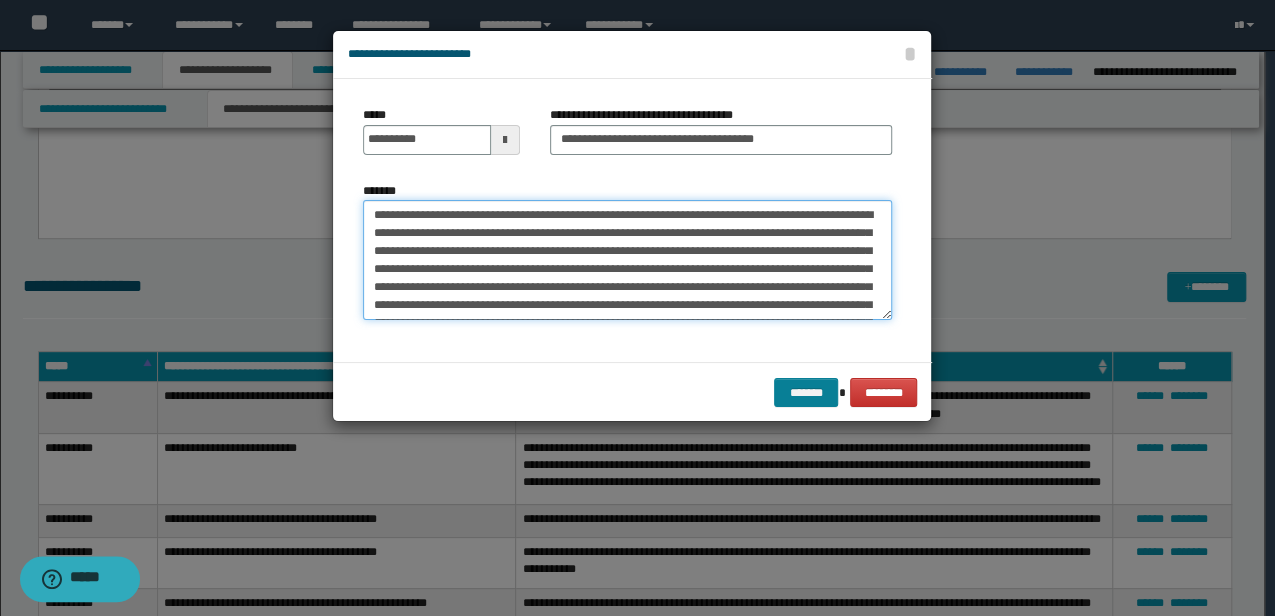 scroll, scrollTop: 174, scrollLeft: 0, axis: vertical 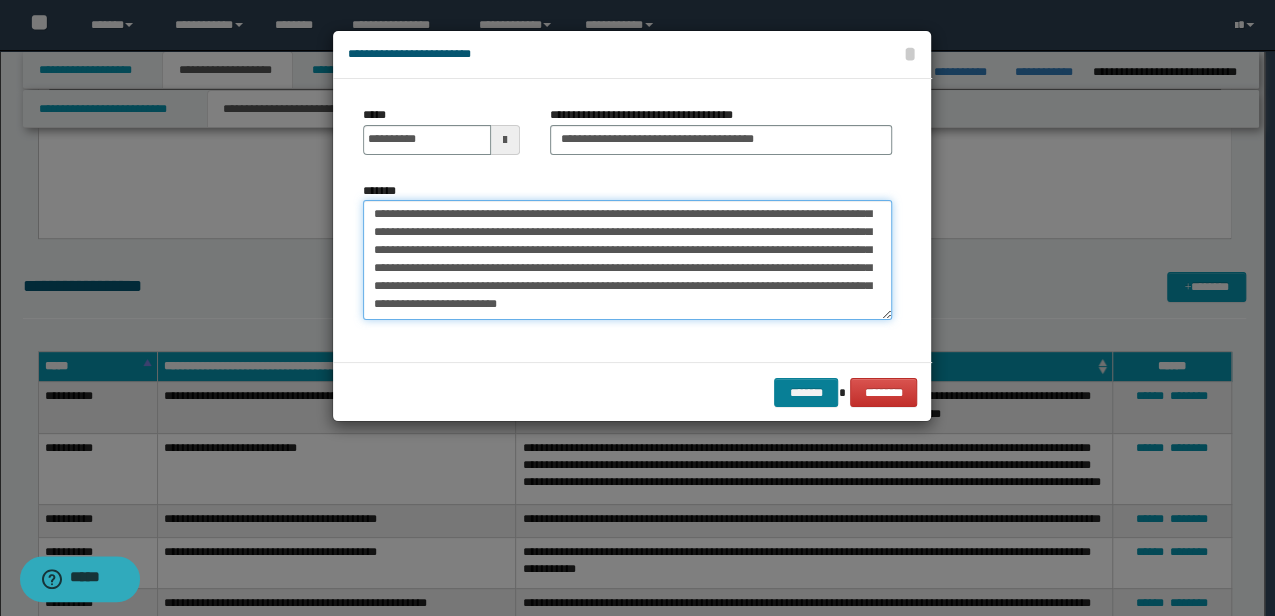 type on "**********" 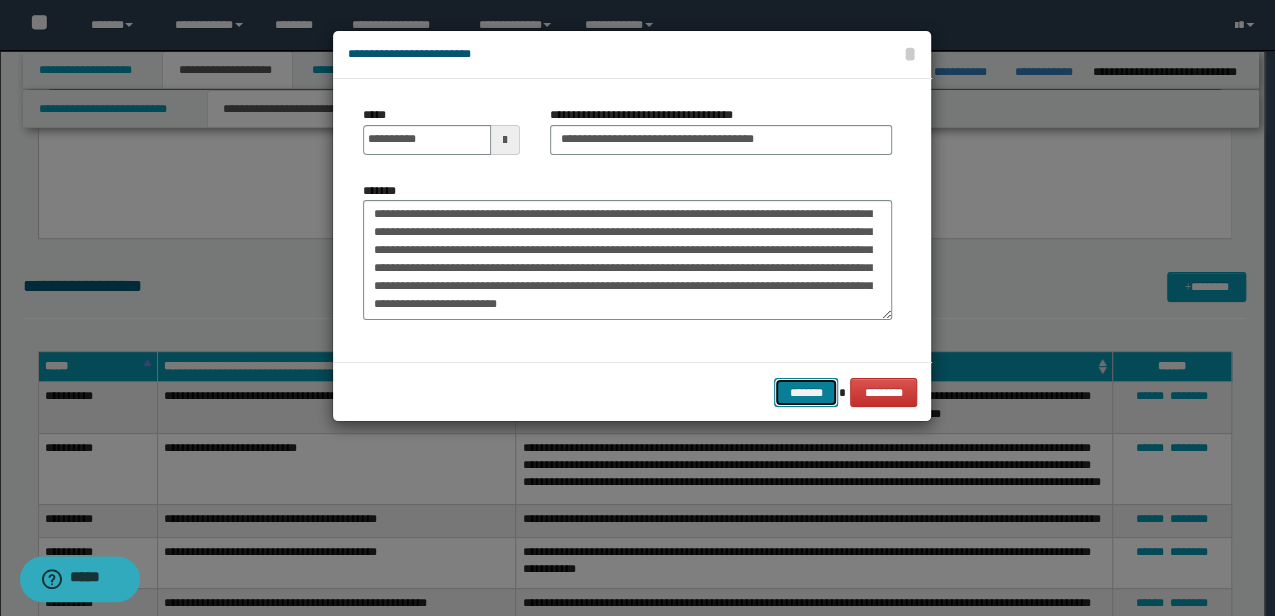 click on "*******" at bounding box center (806, 392) 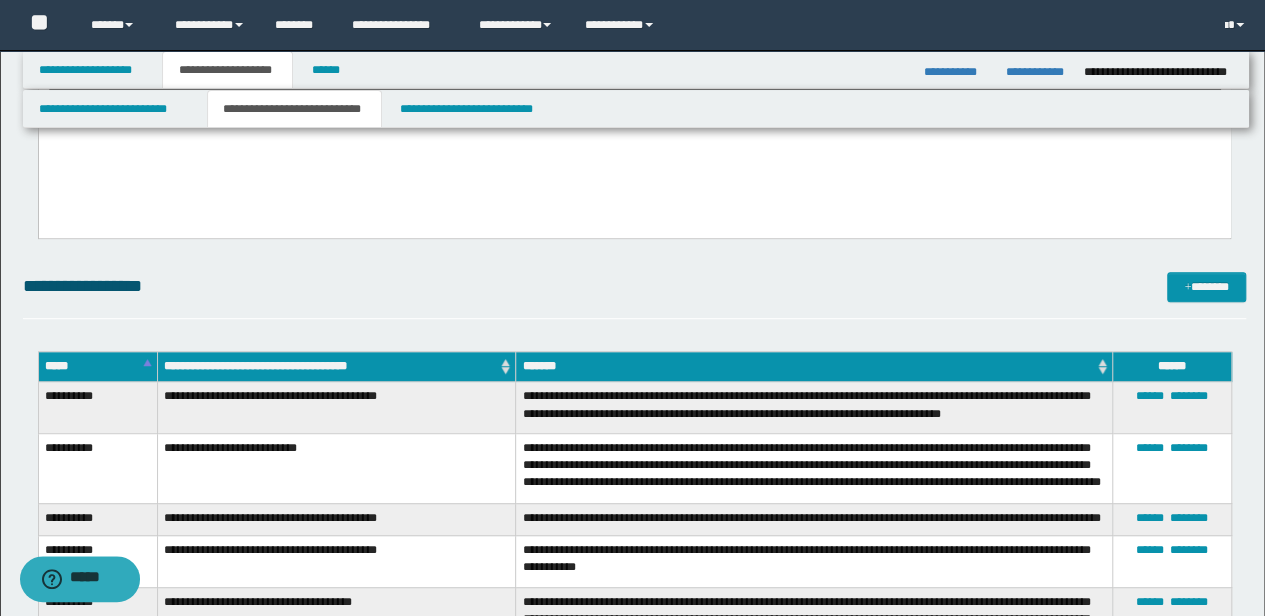 click on "**********" at bounding box center (336, 519) 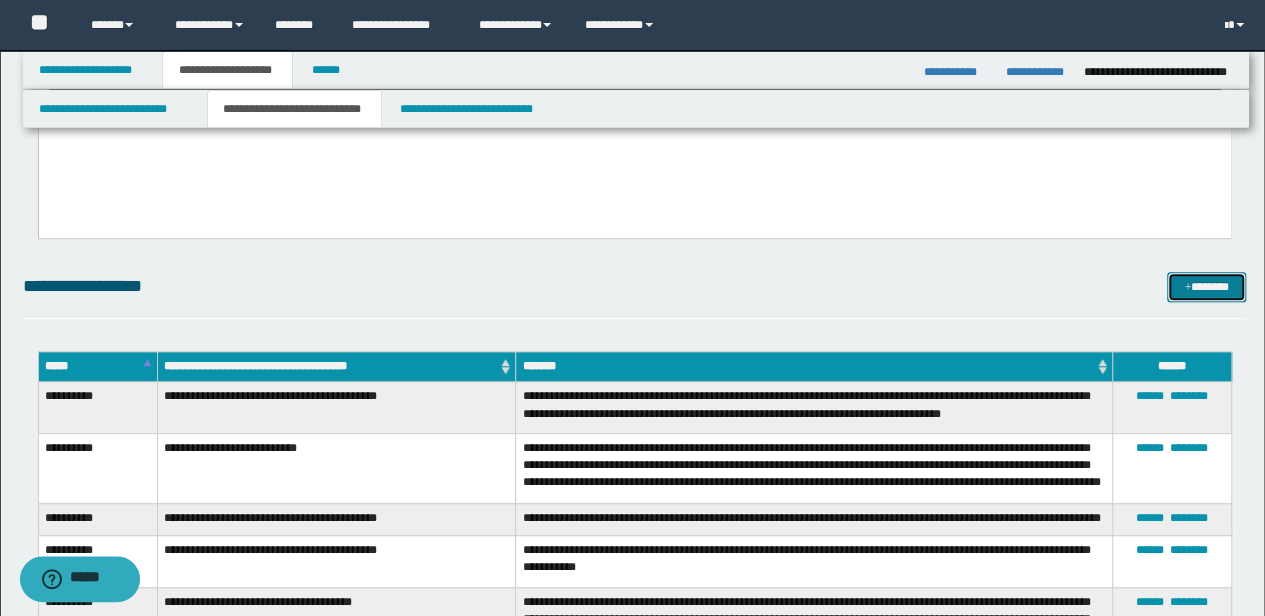 click on "*******" at bounding box center (1206, 286) 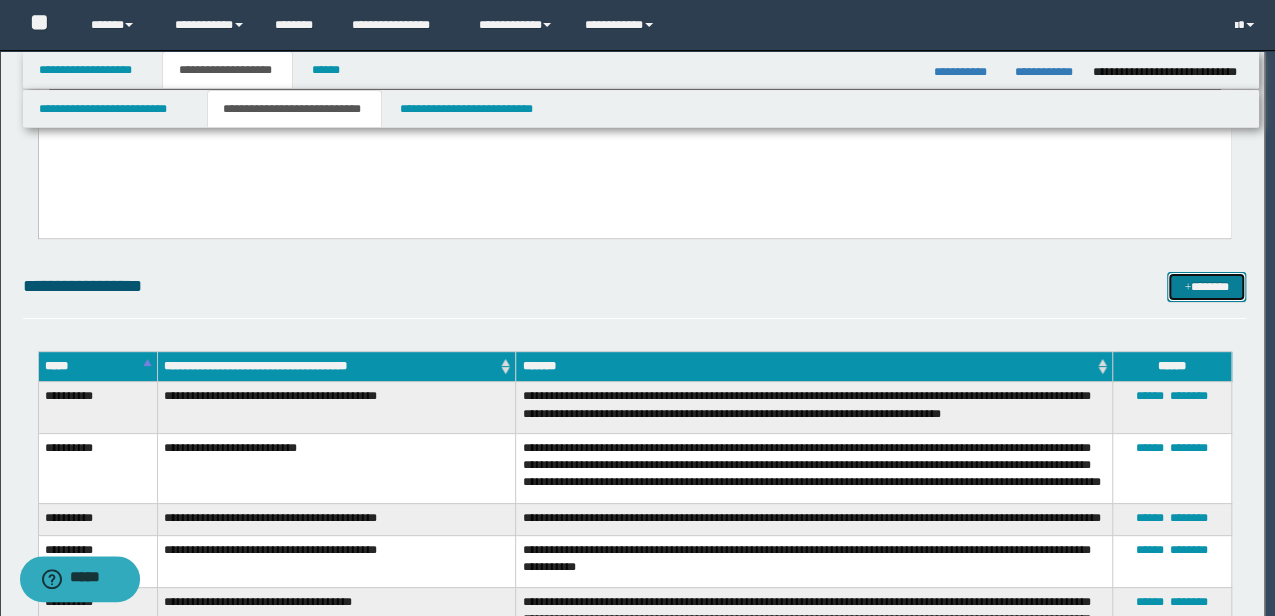 scroll, scrollTop: 0, scrollLeft: 0, axis: both 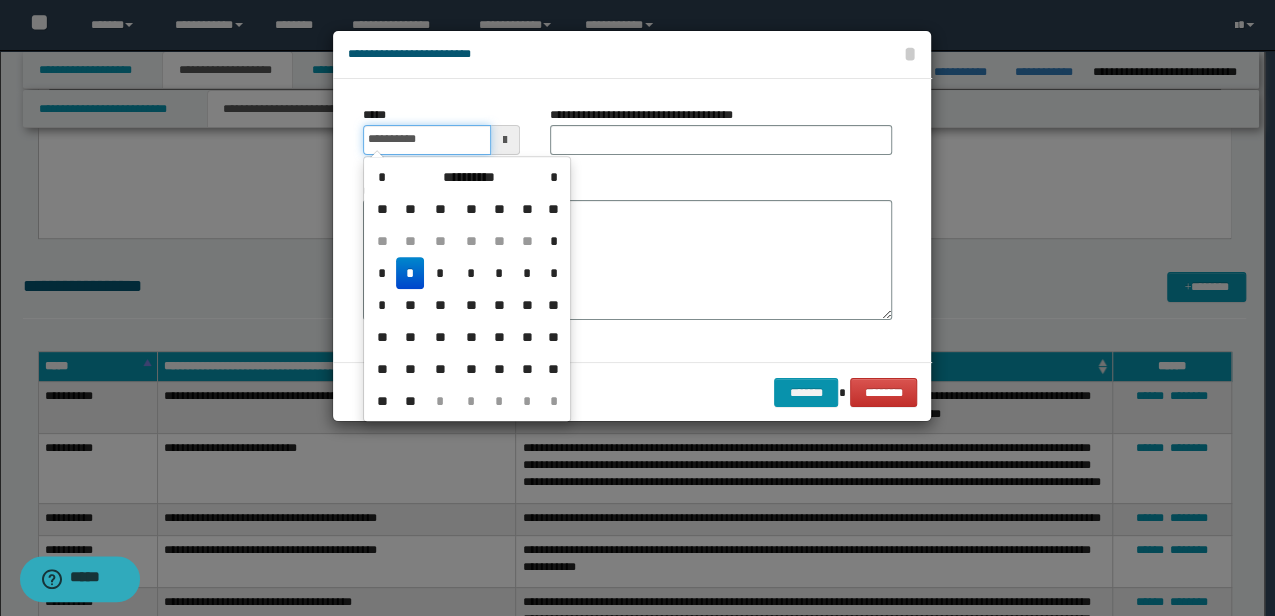 drag, startPoint x: 468, startPoint y: 140, endPoint x: 360, endPoint y: 152, distance: 108.66462 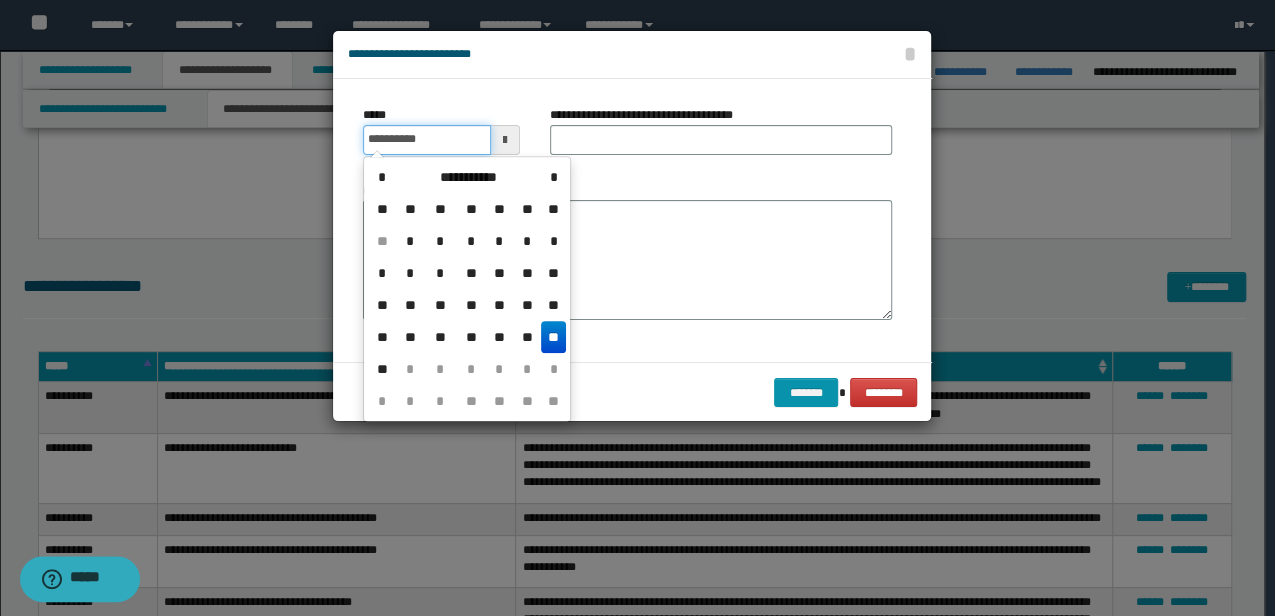 type on "**********" 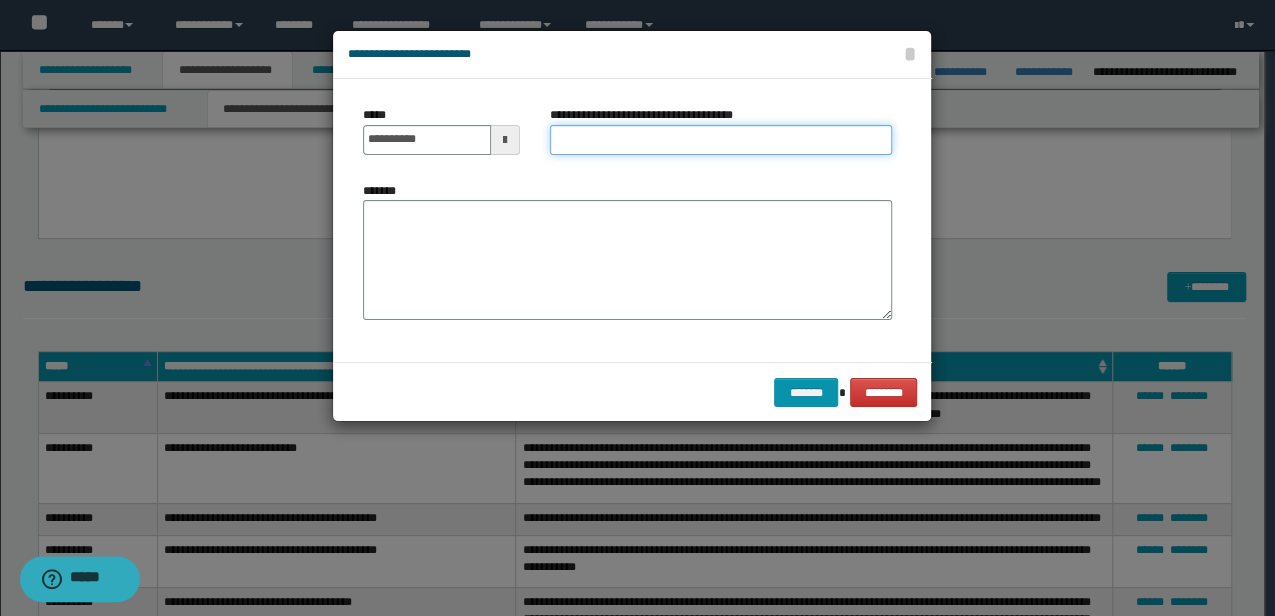 click on "**********" at bounding box center [721, 140] 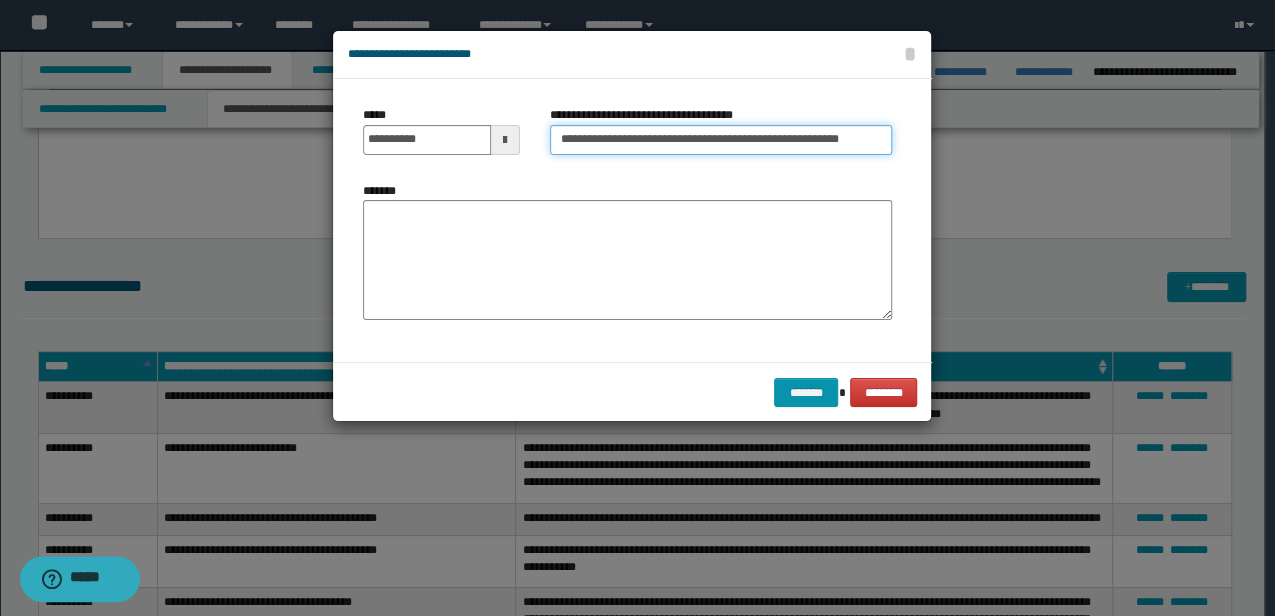 type on "**********" 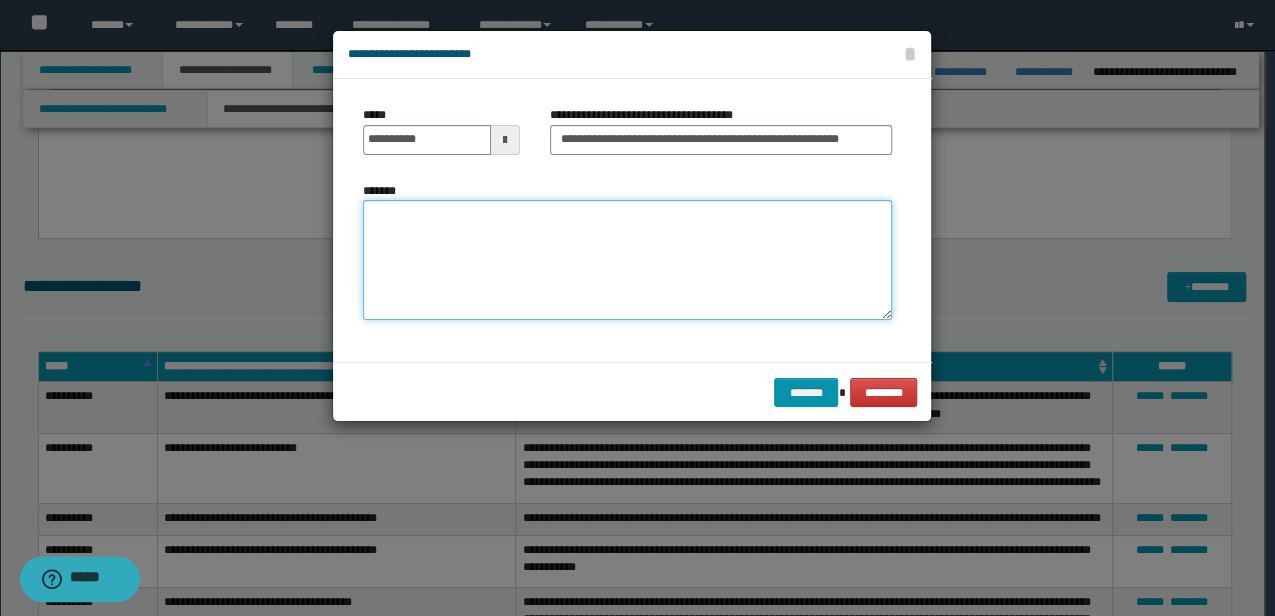 click on "*******" at bounding box center [627, 259] 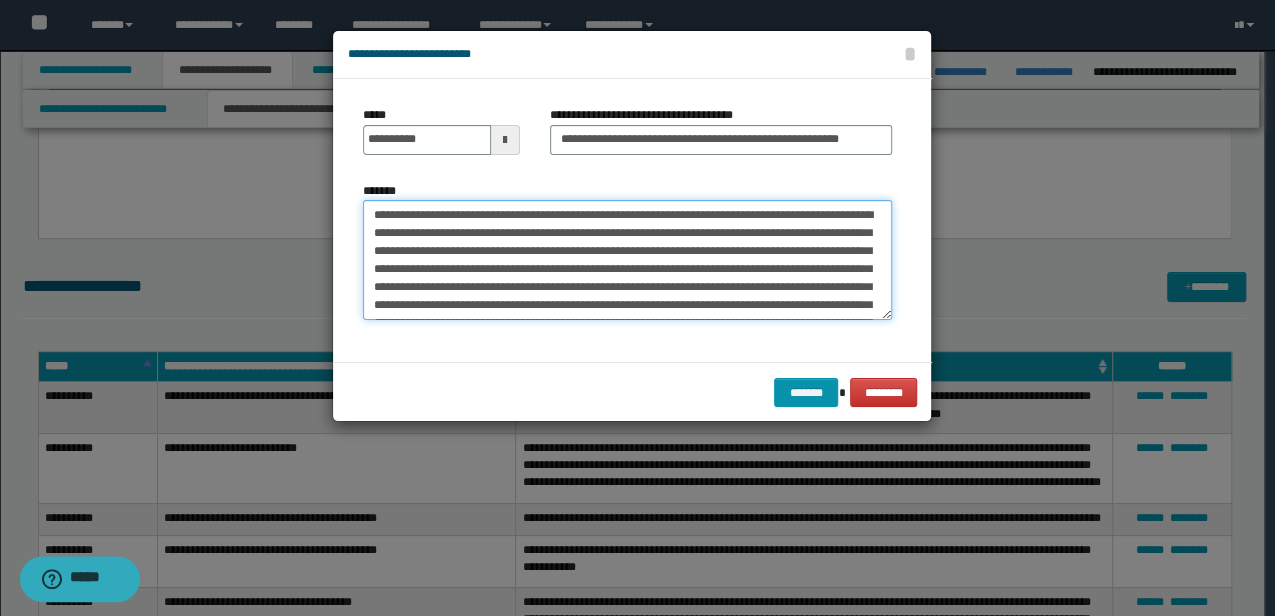 scroll, scrollTop: 156, scrollLeft: 0, axis: vertical 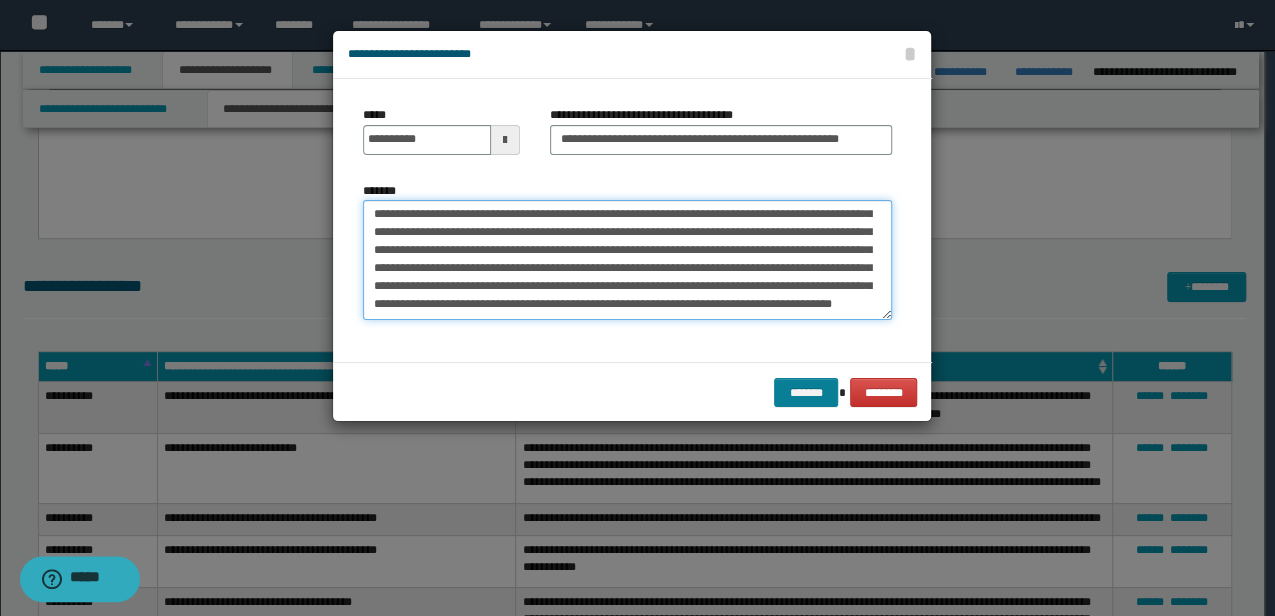 type on "**********" 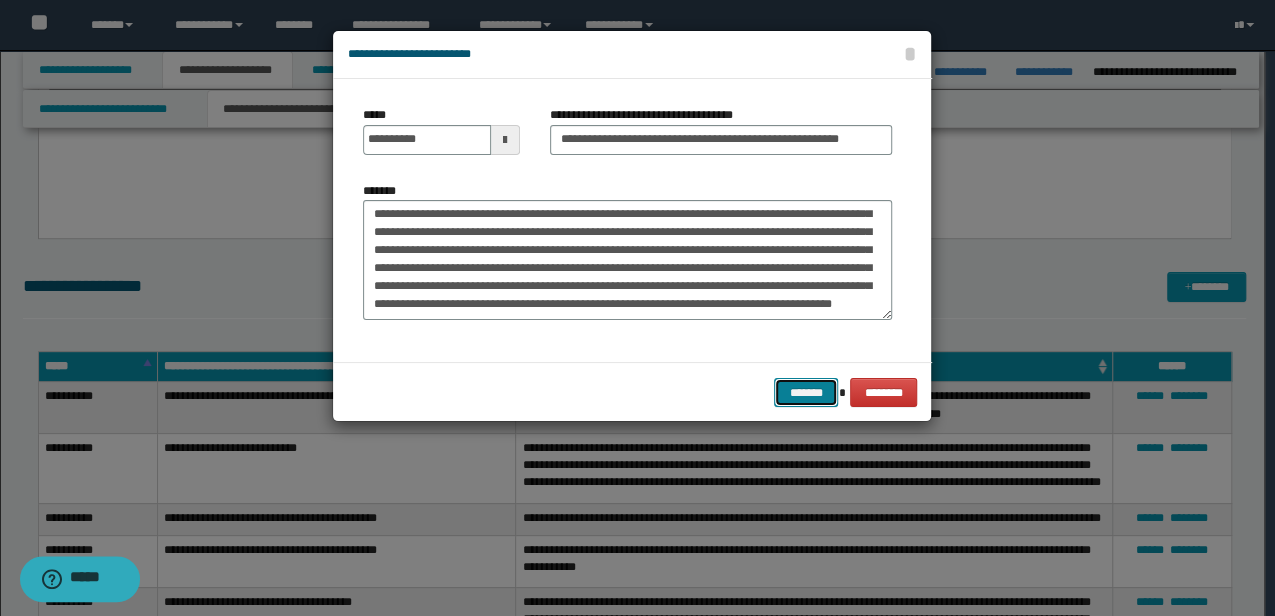 click on "*******" at bounding box center [806, 392] 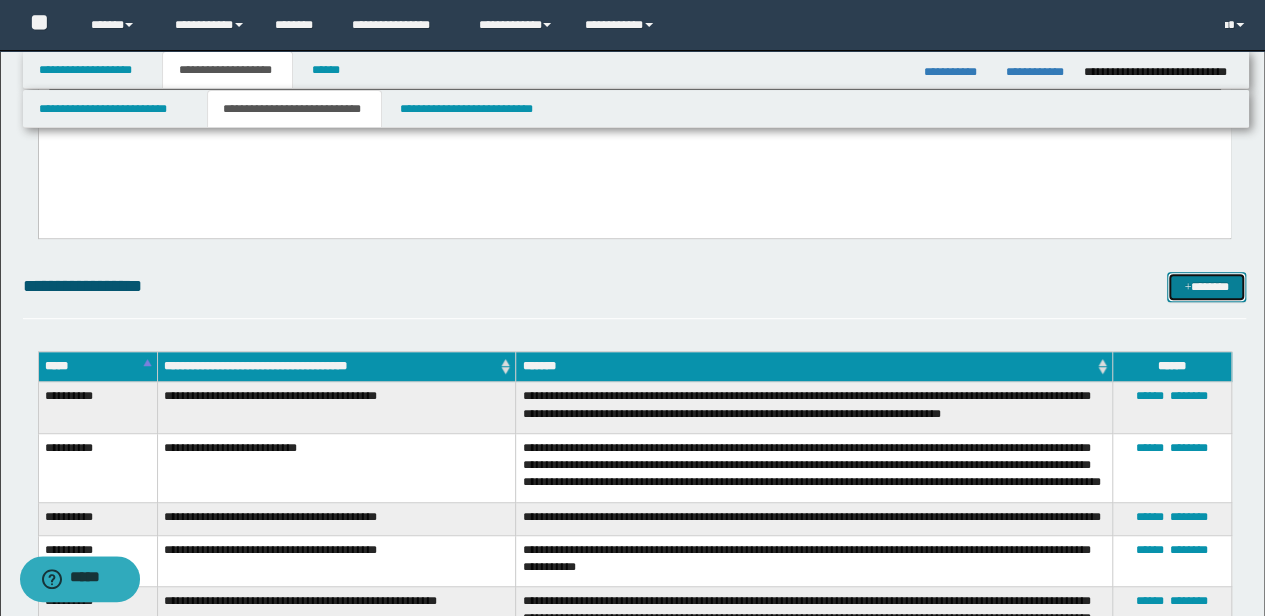 click on "*******" at bounding box center (1206, 286) 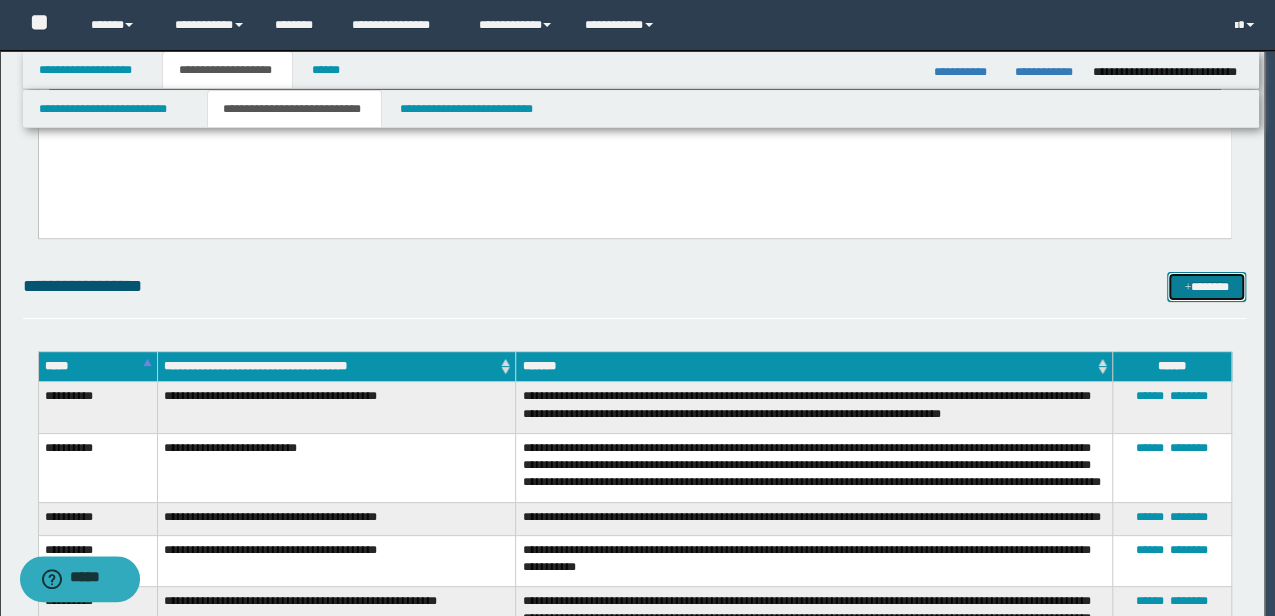 scroll, scrollTop: 0, scrollLeft: 0, axis: both 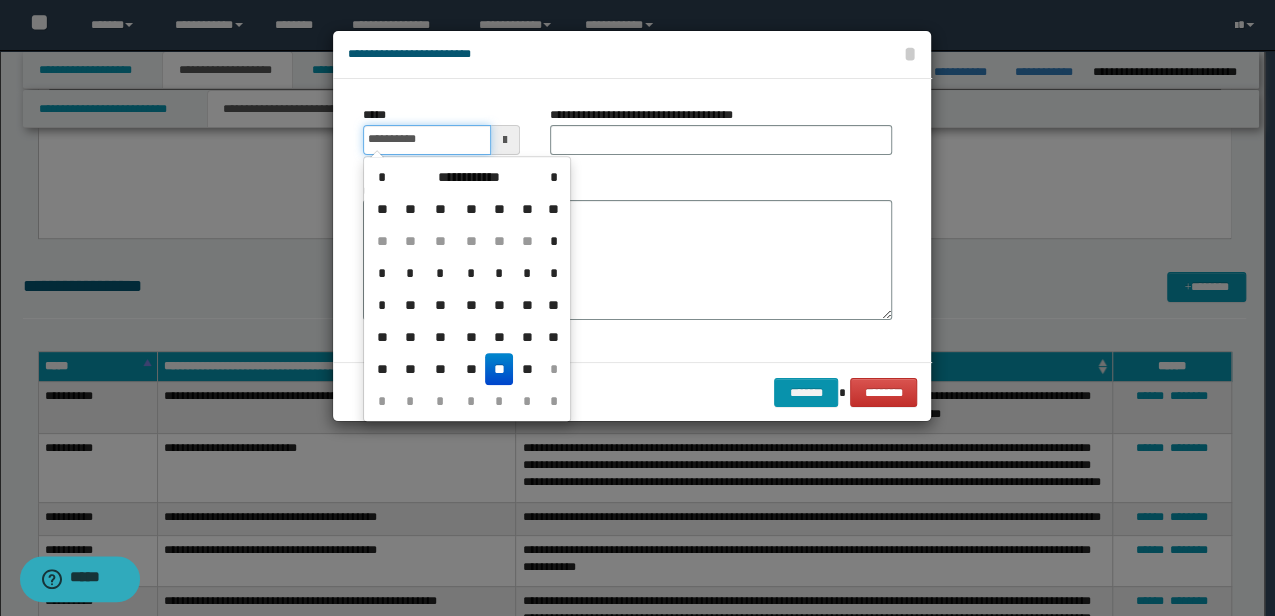 drag, startPoint x: 436, startPoint y: 141, endPoint x: 371, endPoint y: 141, distance: 65 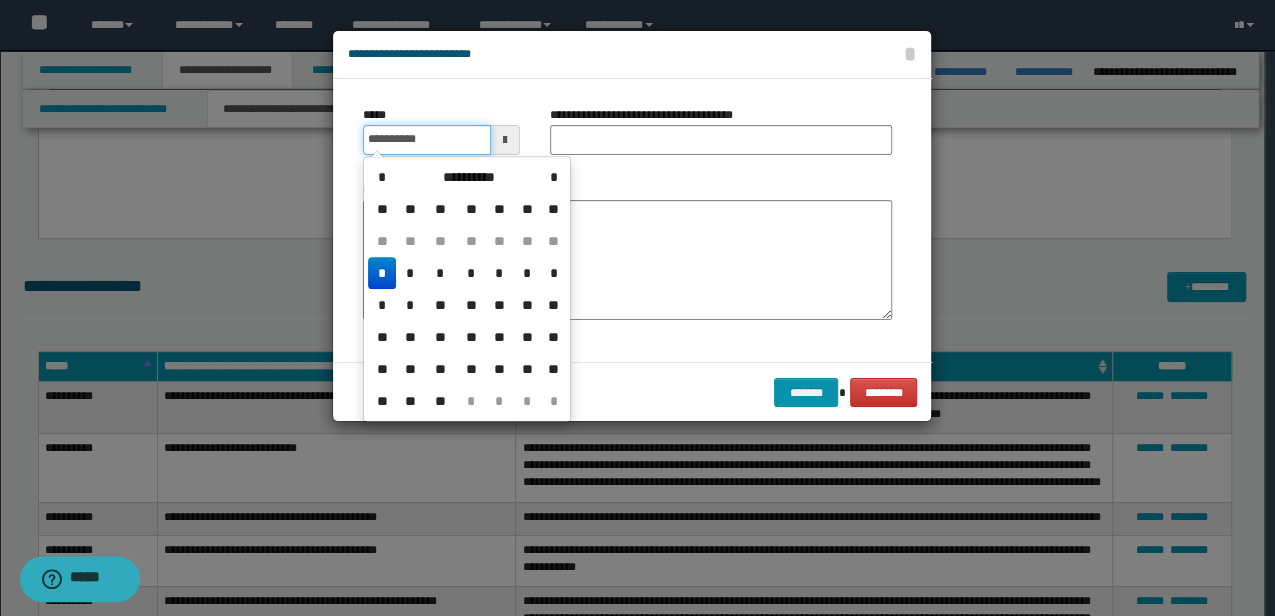 type on "**********" 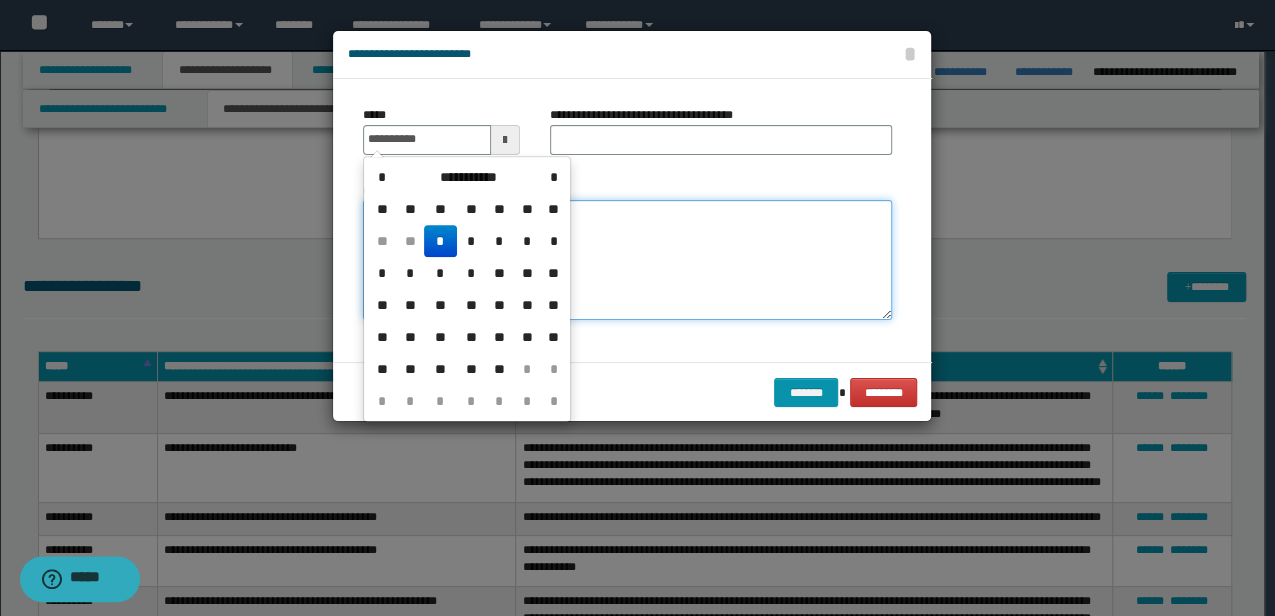 click on "*******" at bounding box center [627, 259] 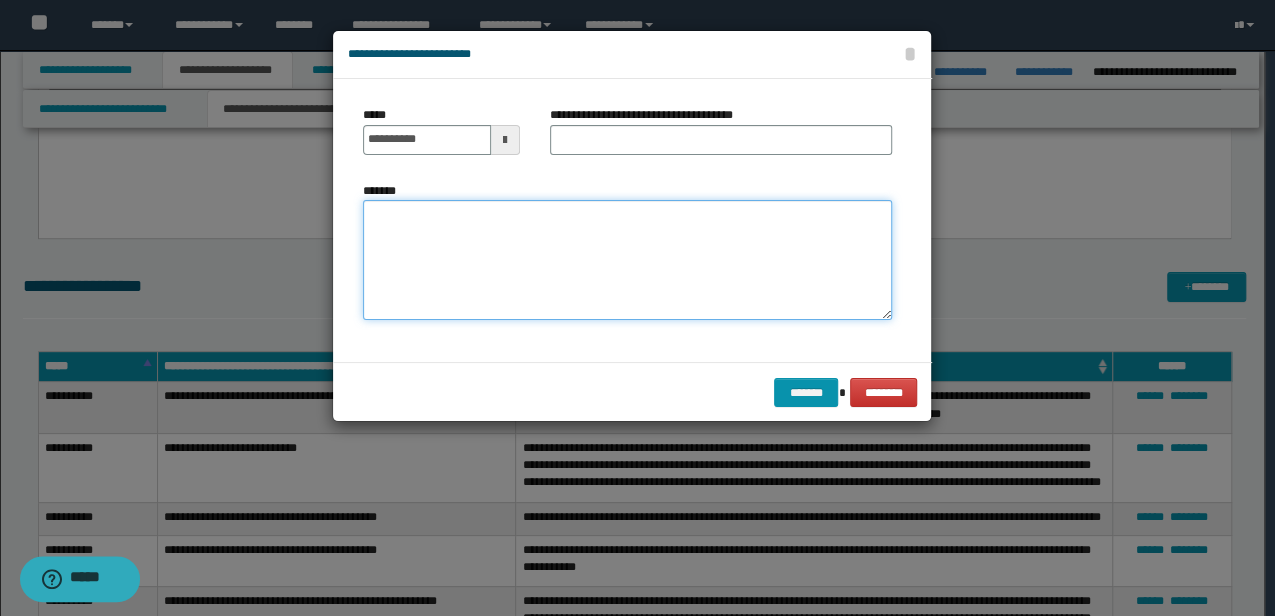 paste on "**********" 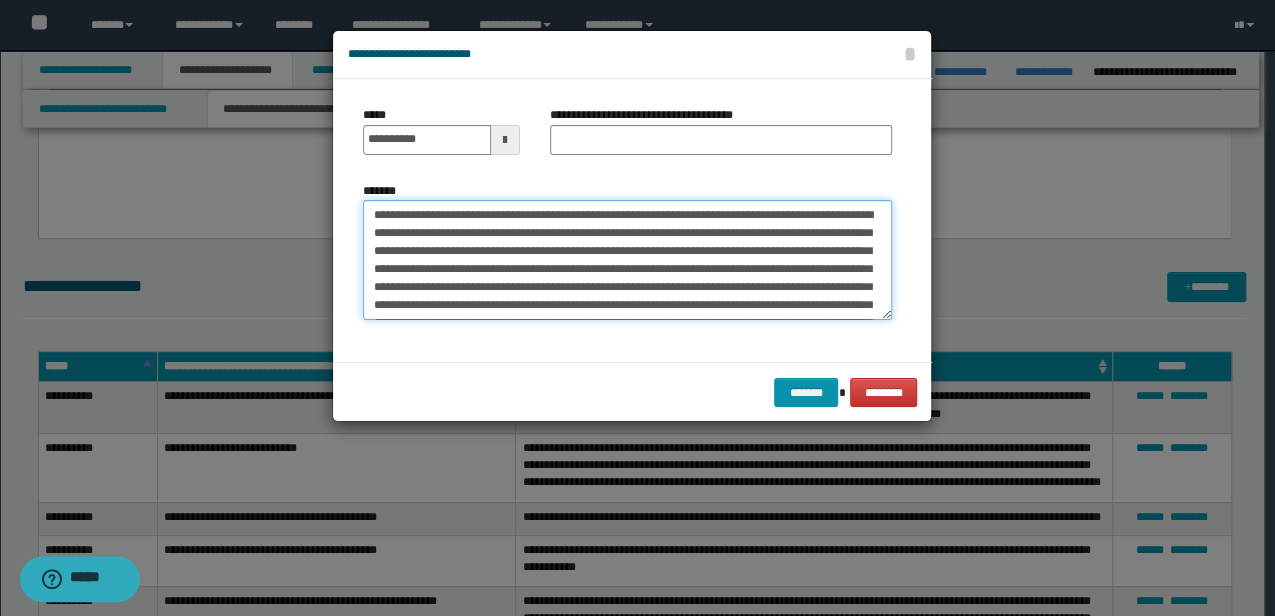 scroll, scrollTop: 138, scrollLeft: 0, axis: vertical 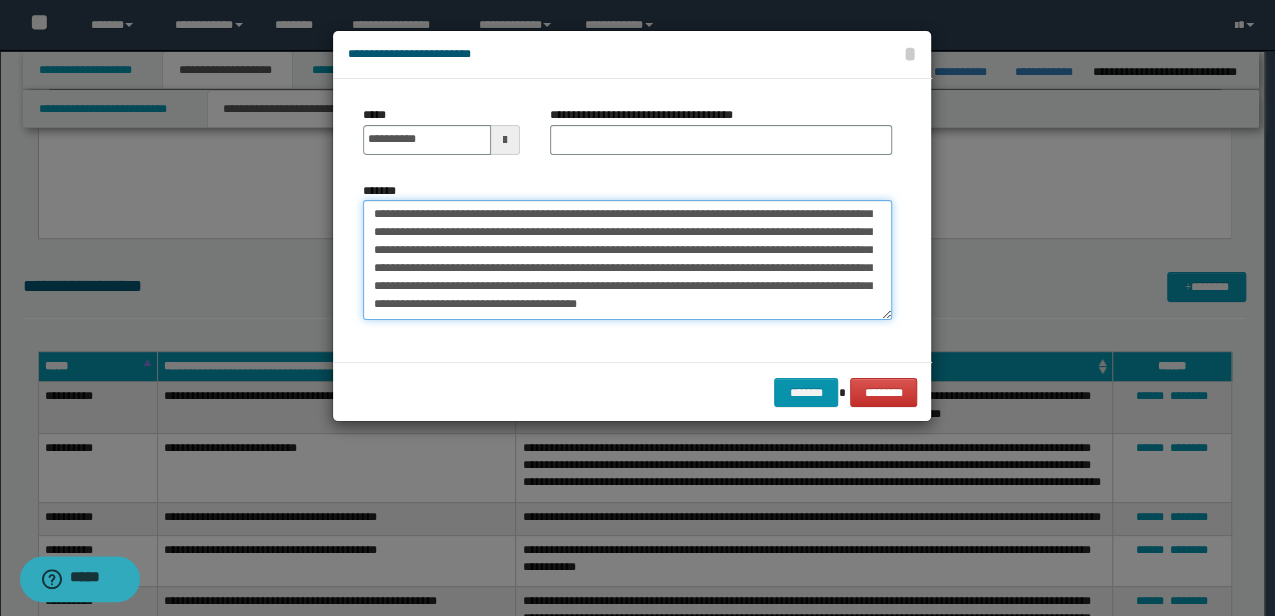 type on "**********" 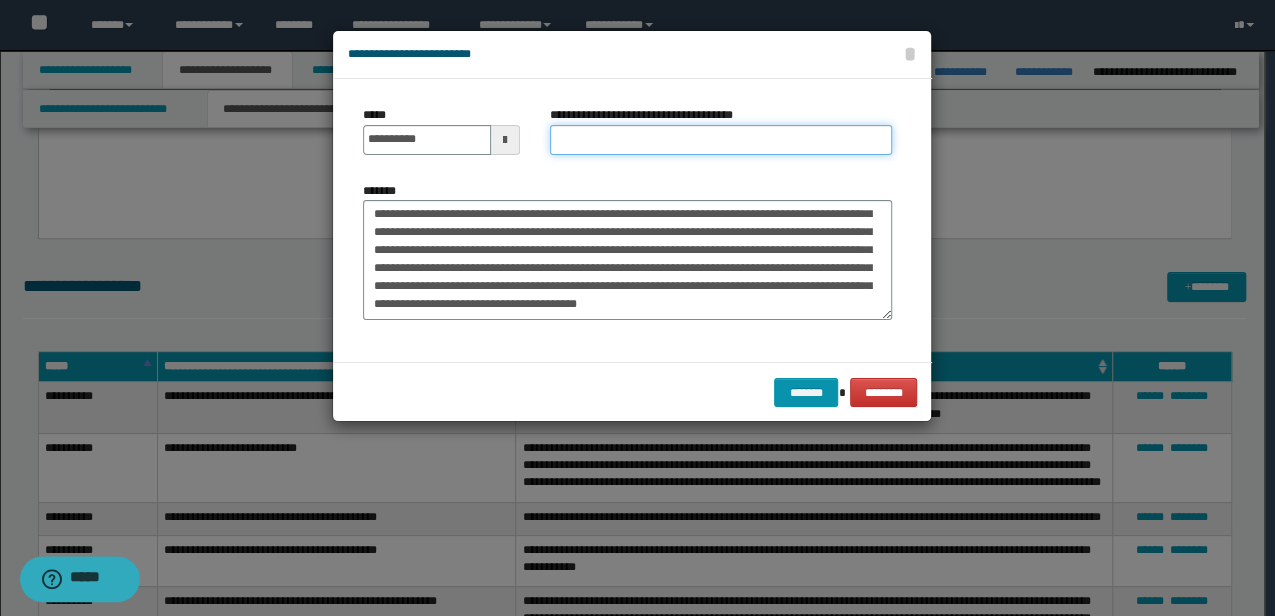 click on "**********" at bounding box center (721, 140) 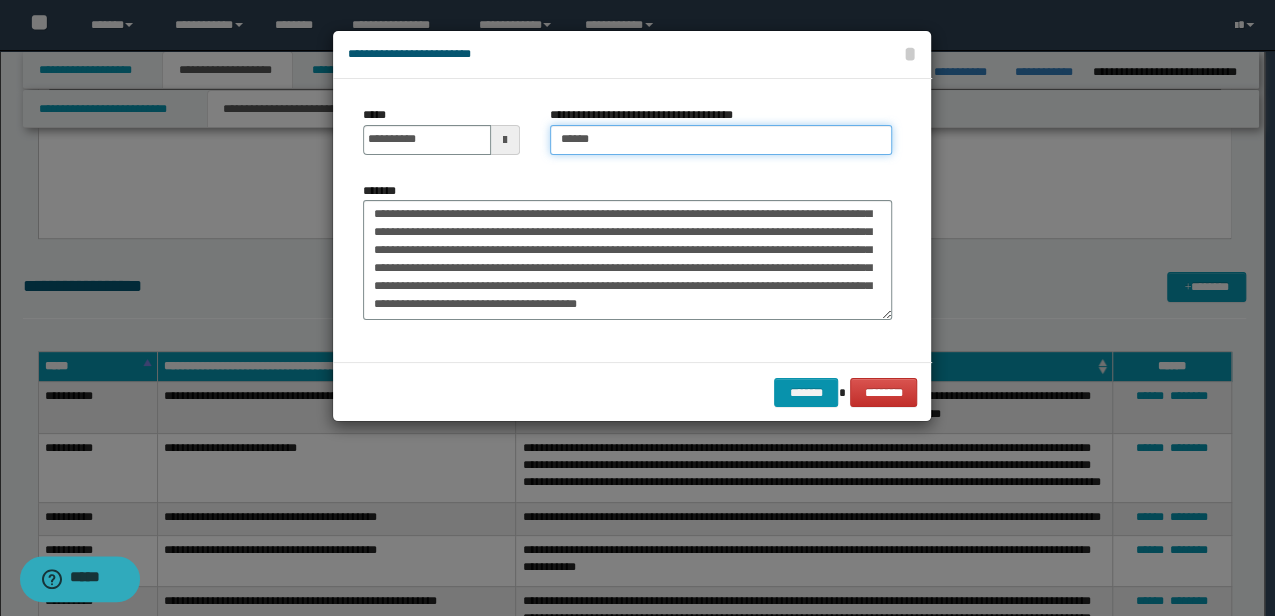 type on "**********" 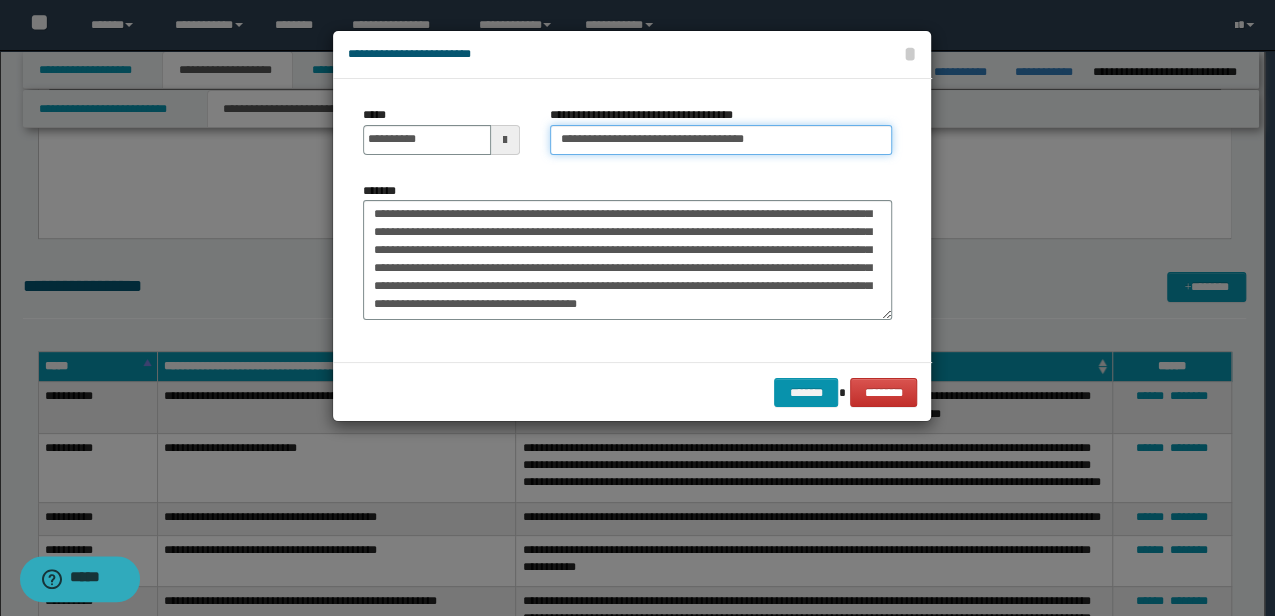 click on "*******" at bounding box center [806, 392] 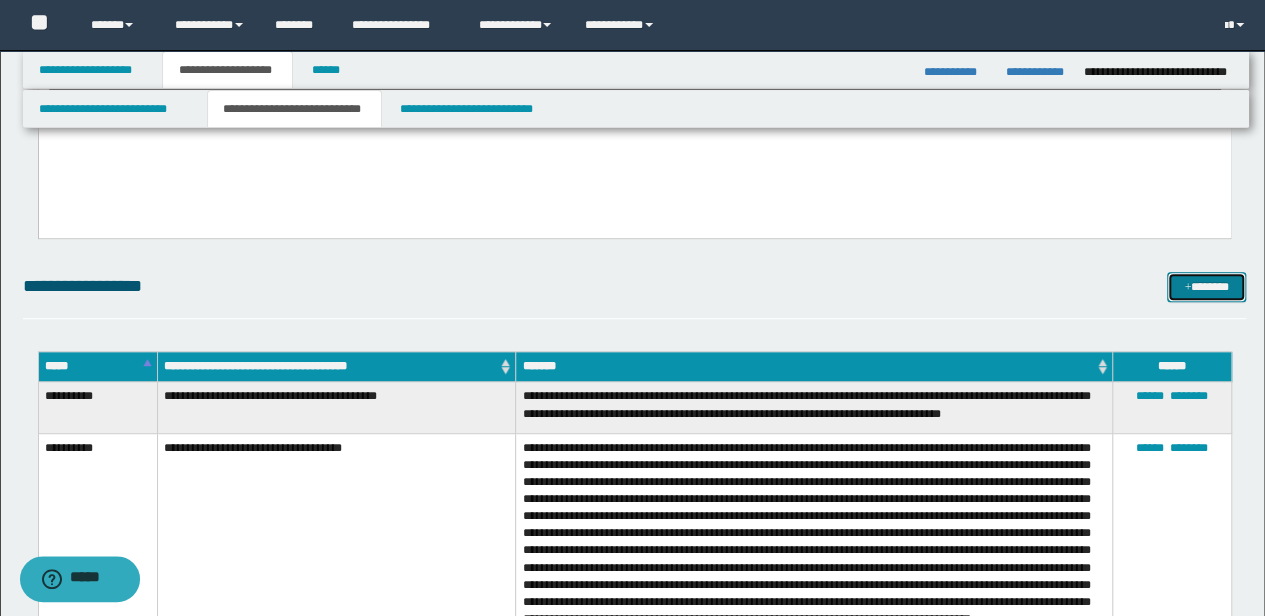 click on "*******" at bounding box center (1206, 286) 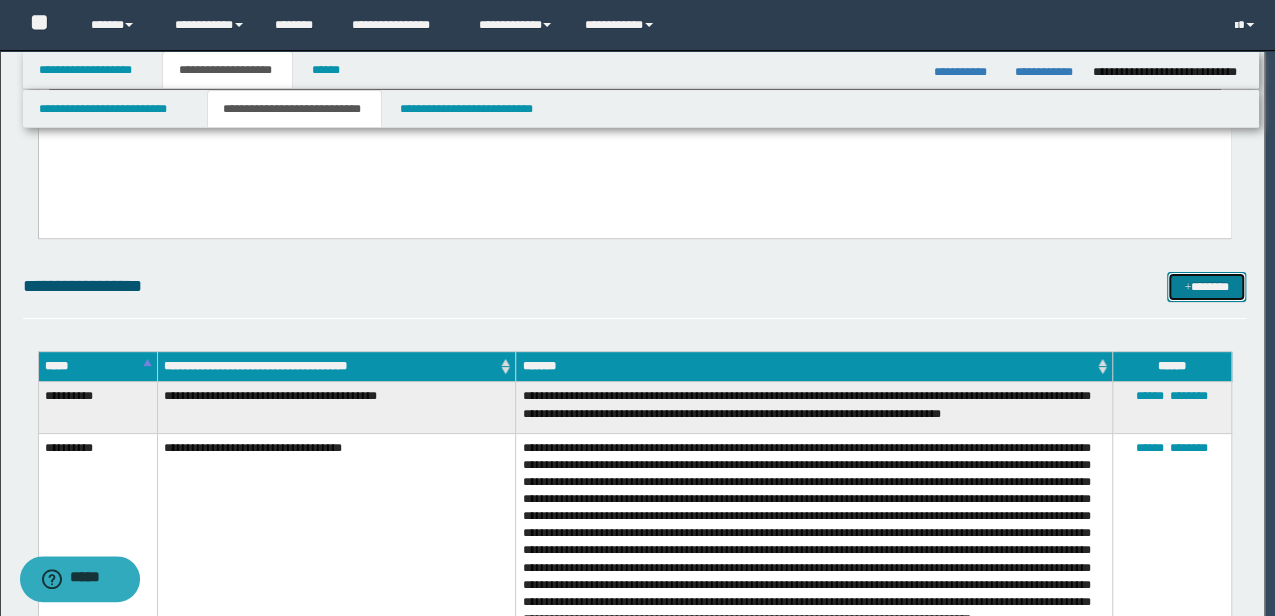 scroll, scrollTop: 0, scrollLeft: 0, axis: both 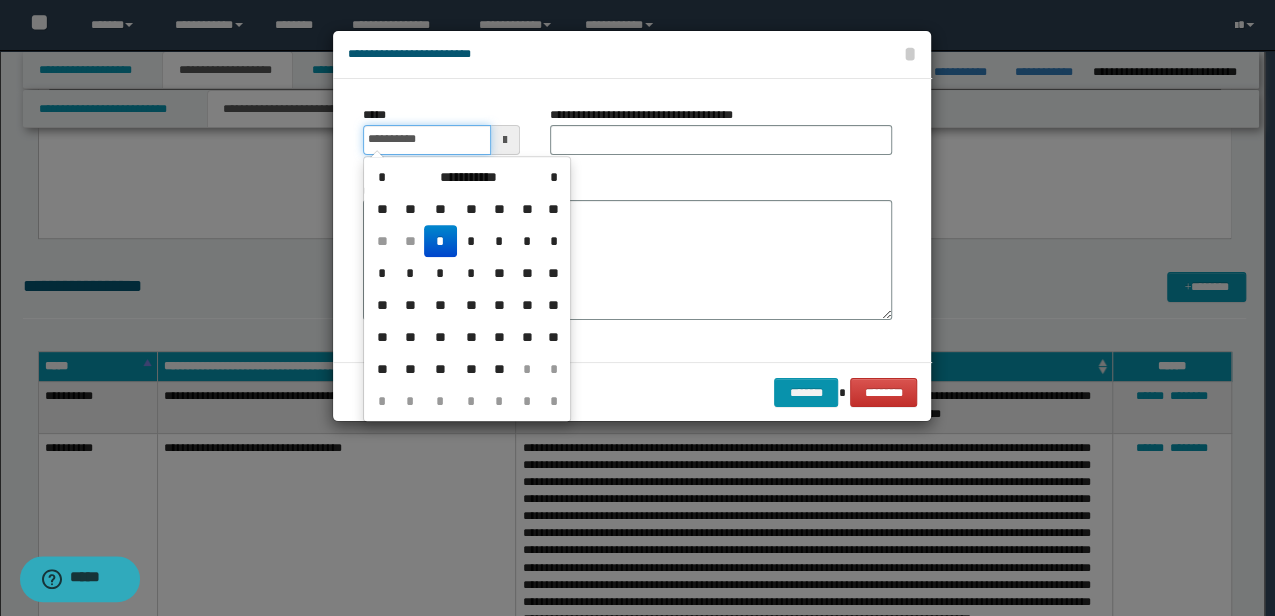 drag, startPoint x: 462, startPoint y: 145, endPoint x: 296, endPoint y: 156, distance: 166.36406 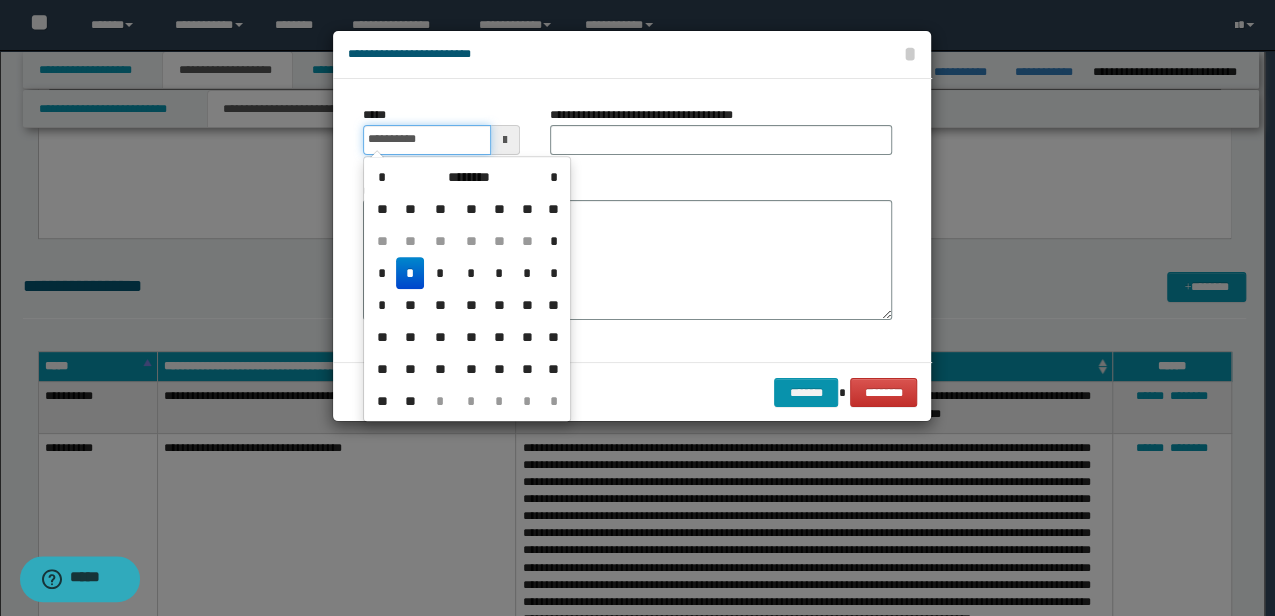 type on "**********" 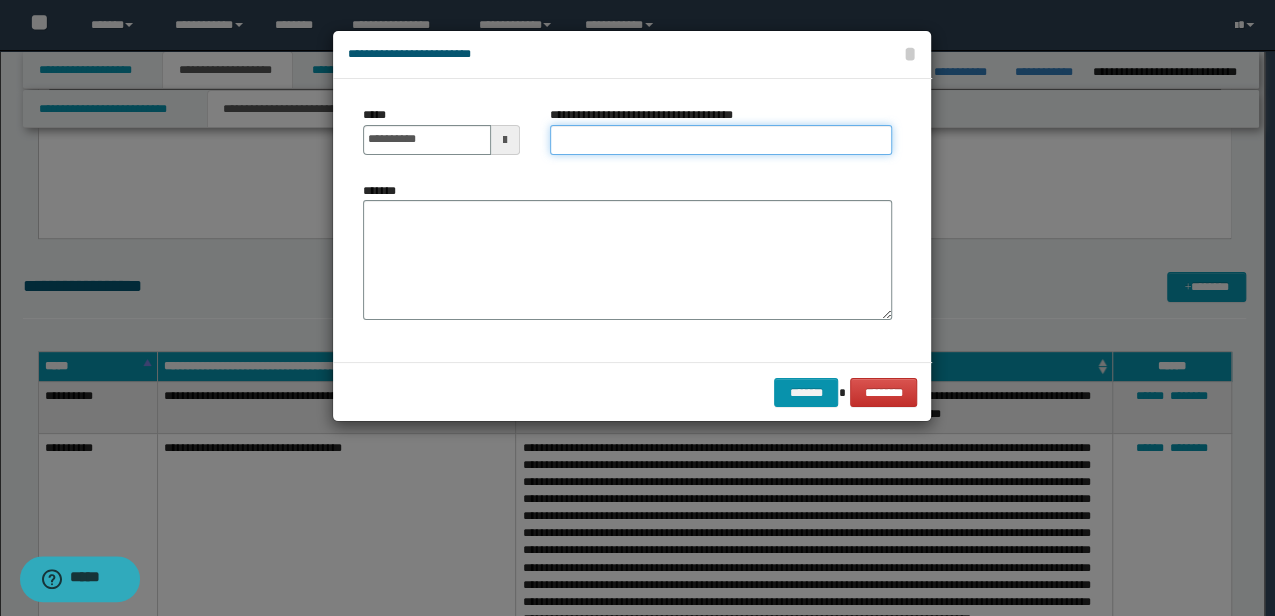 click on "**********" at bounding box center (721, 140) 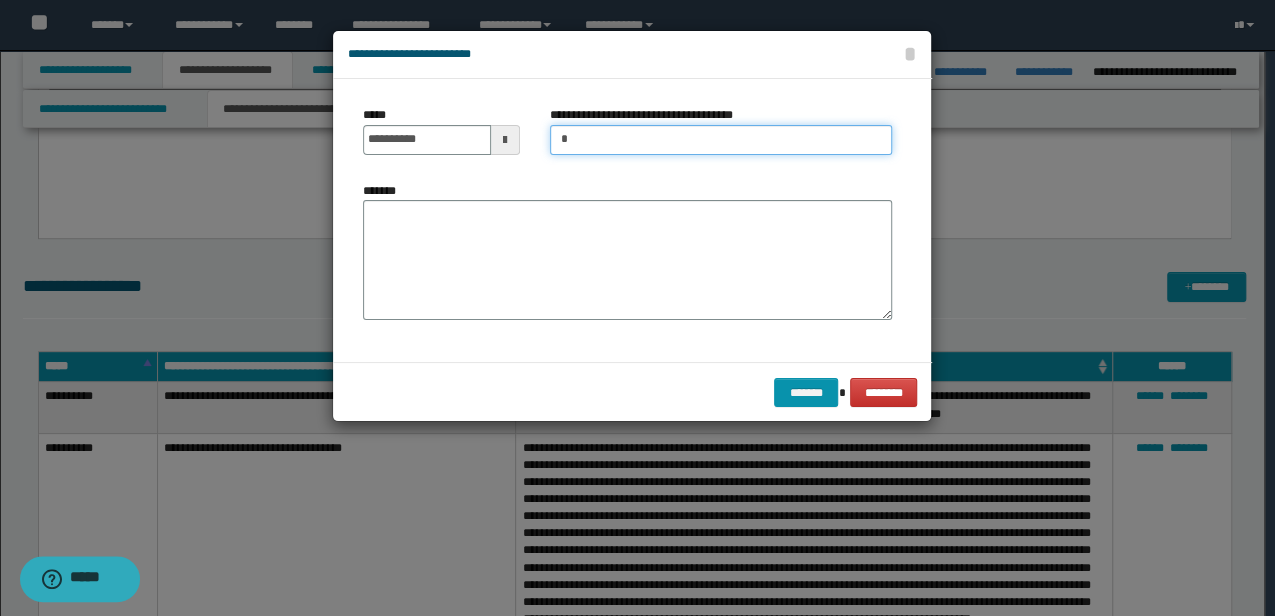 type on "**********" 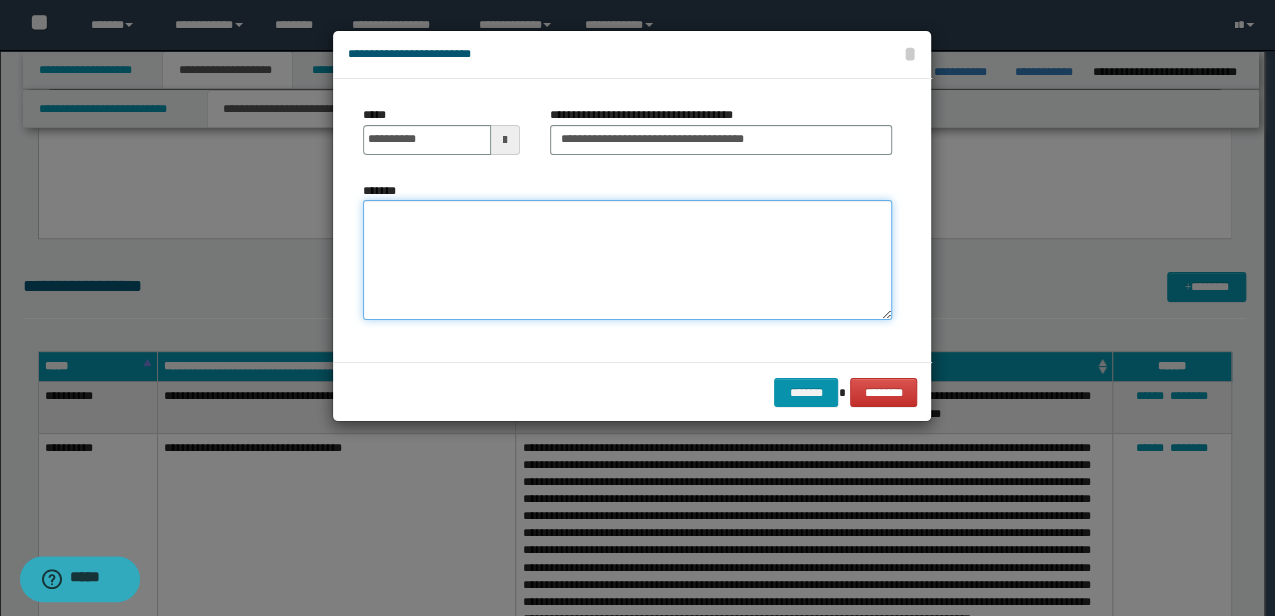 click on "*******" at bounding box center [627, 259] 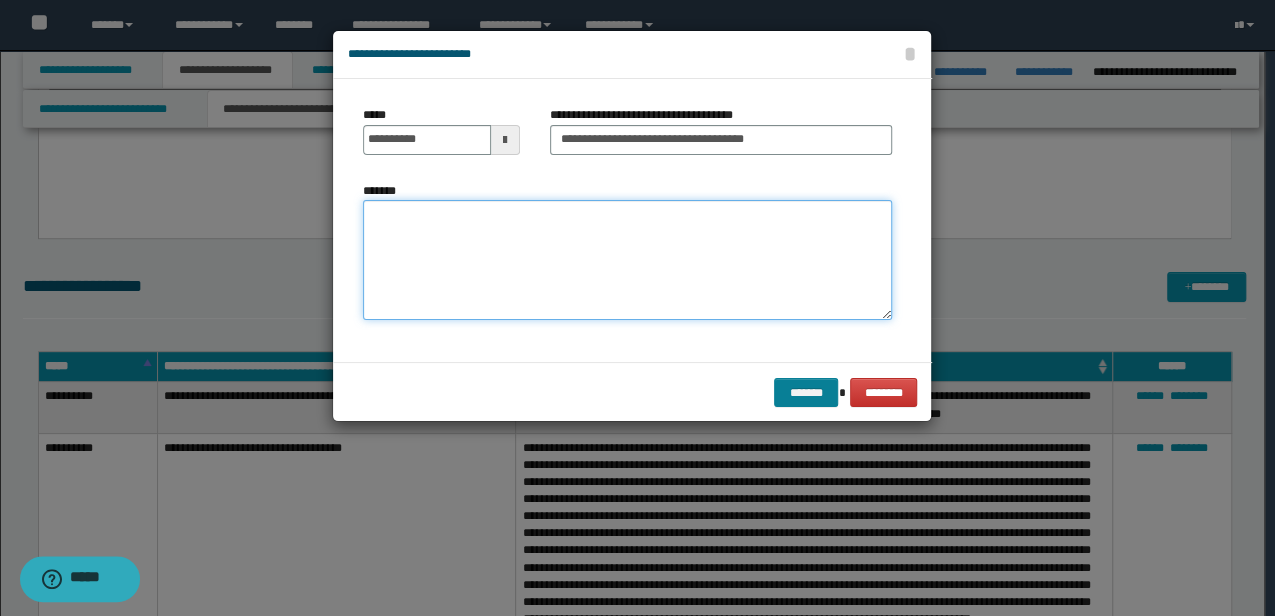 paste on "**********" 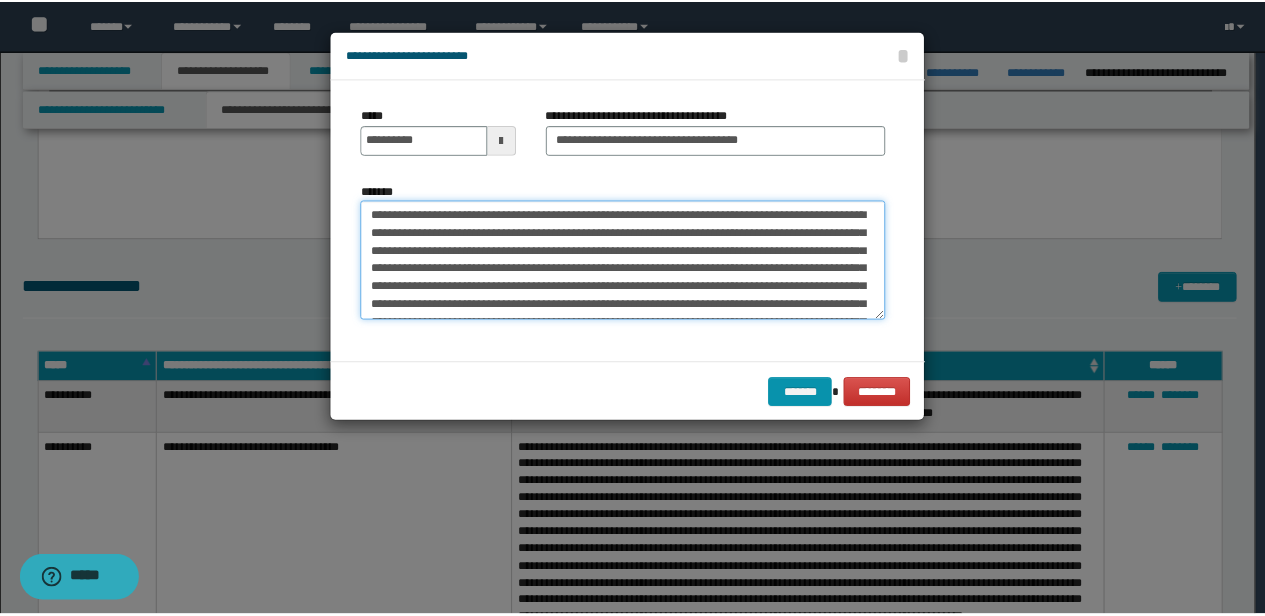 scroll, scrollTop: 120, scrollLeft: 0, axis: vertical 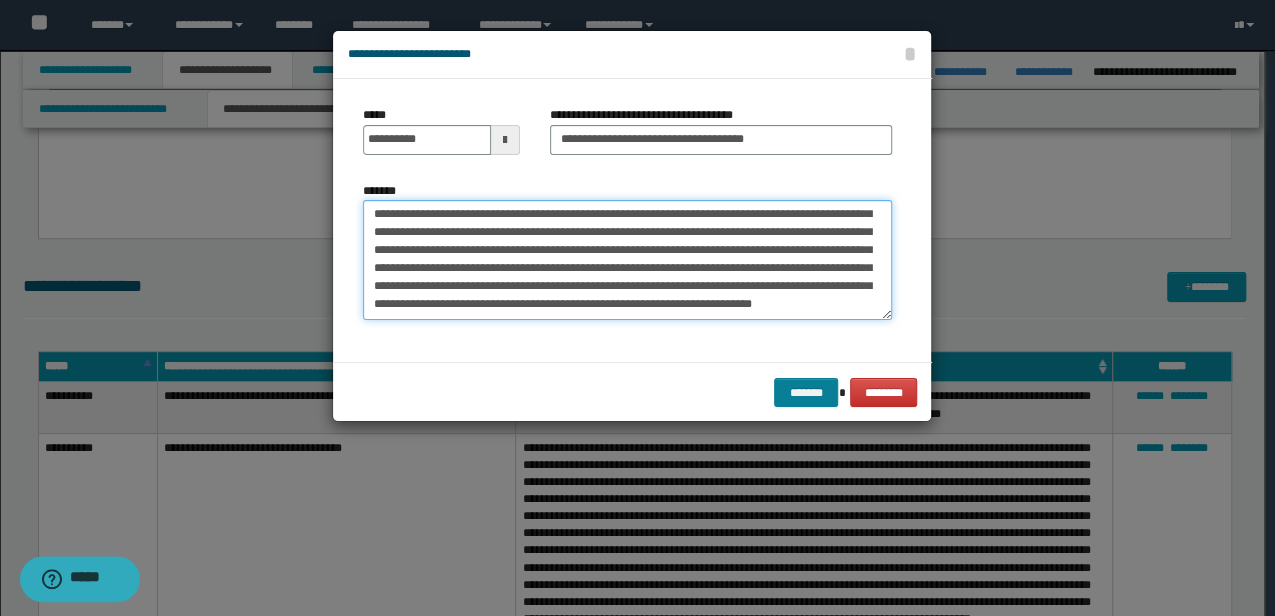 type on "**********" 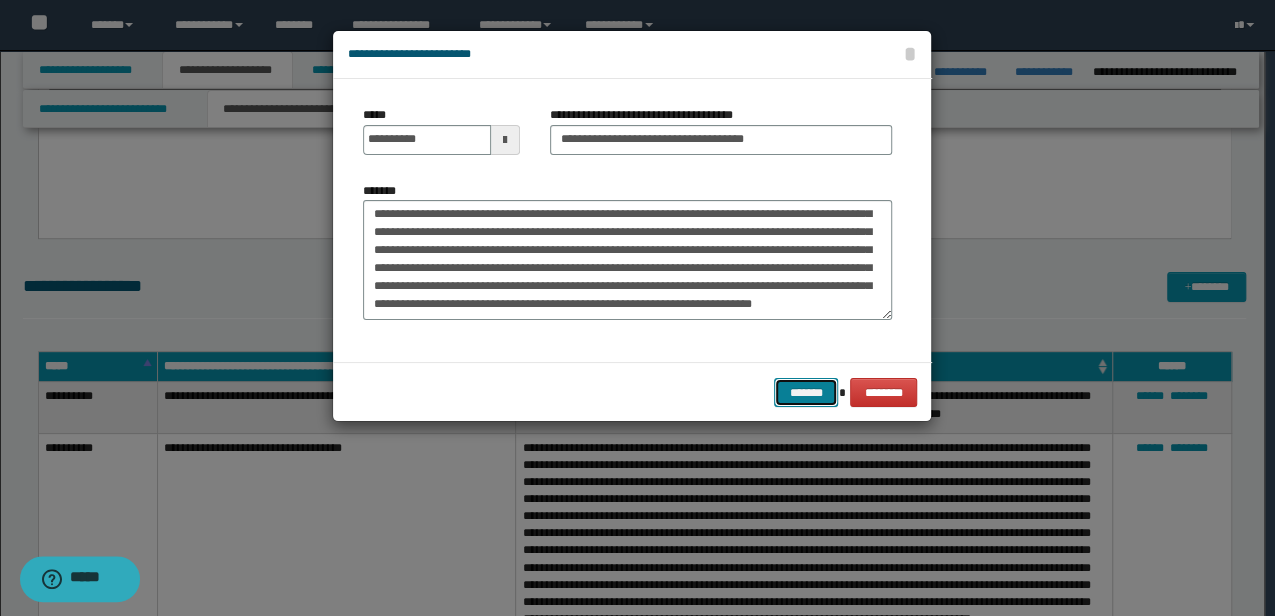 click on "*******" at bounding box center [806, 392] 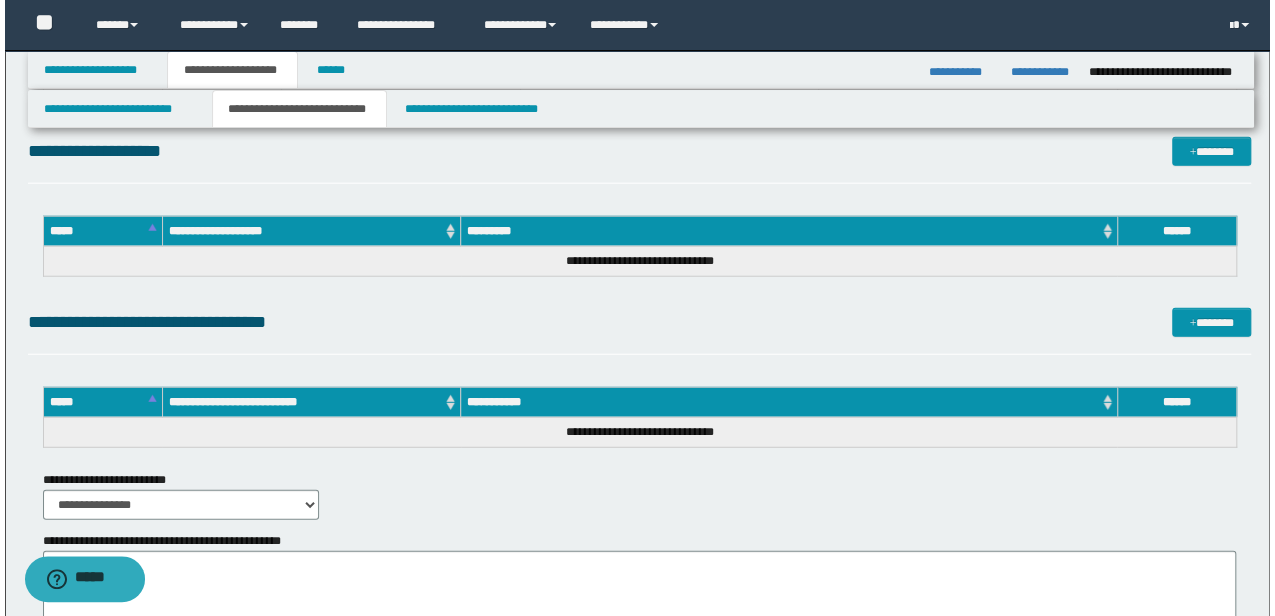 scroll, scrollTop: 2333, scrollLeft: 0, axis: vertical 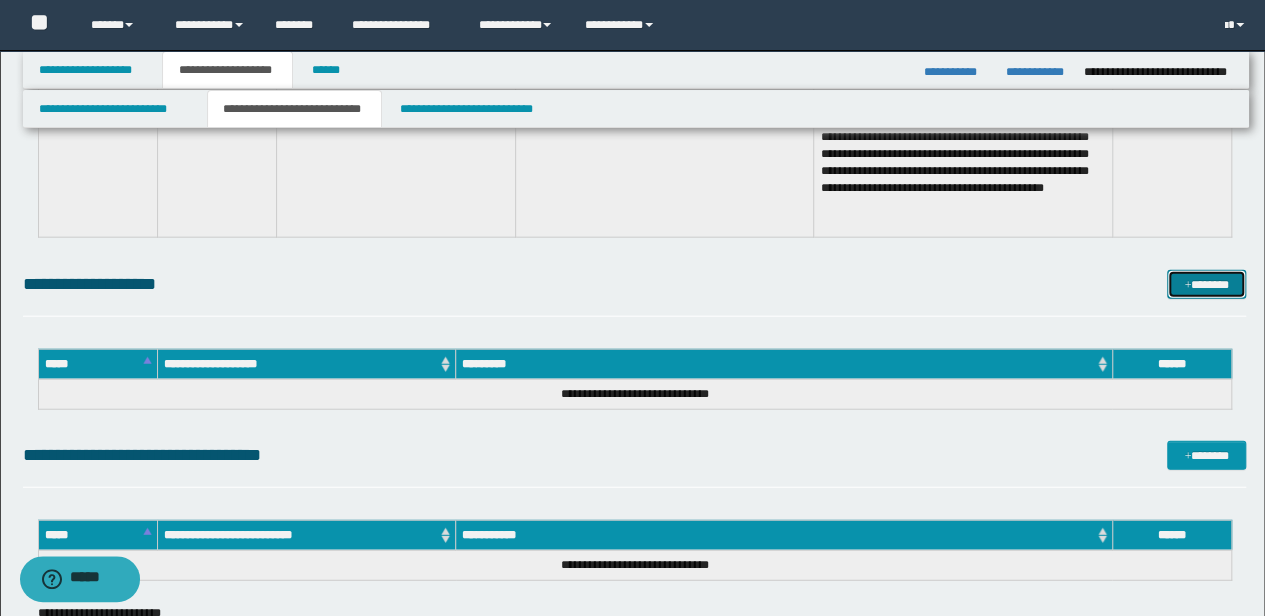 click on "*******" at bounding box center (1206, 284) 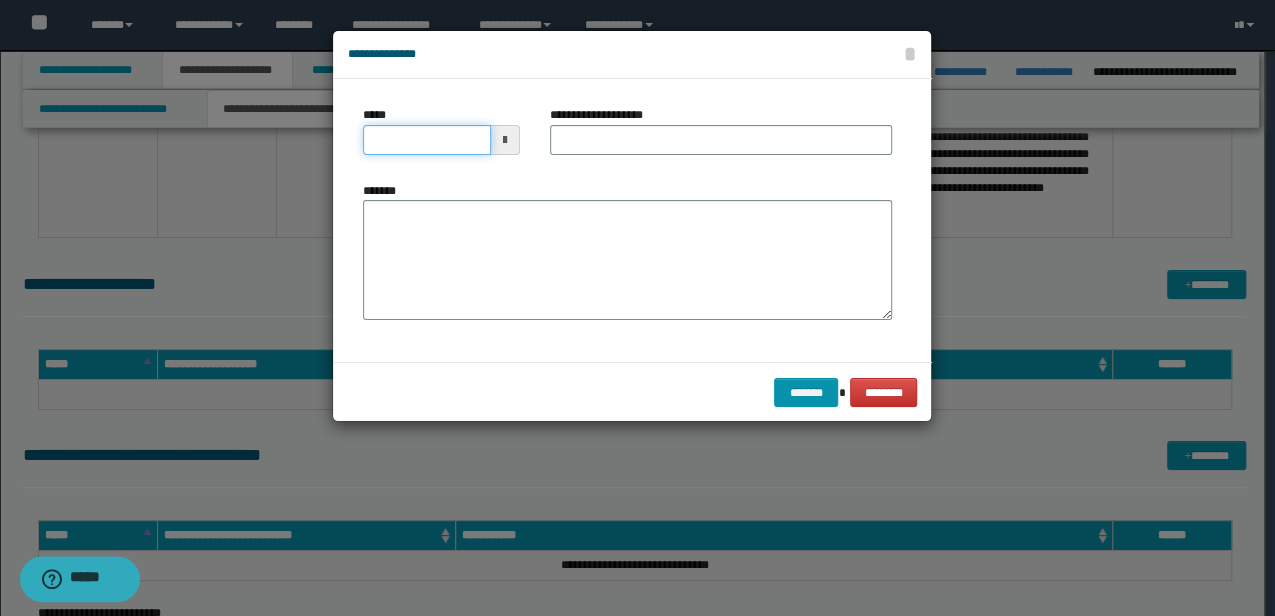 drag, startPoint x: 462, startPoint y: 145, endPoint x: 312, endPoint y: 142, distance: 150.03 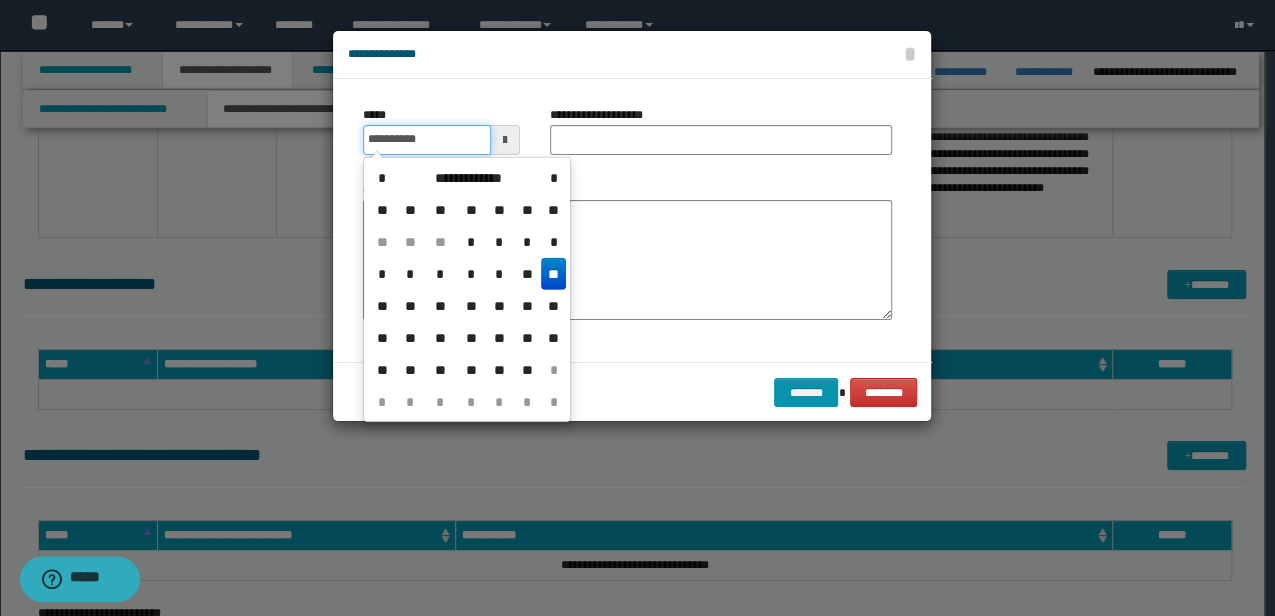 type on "**********" 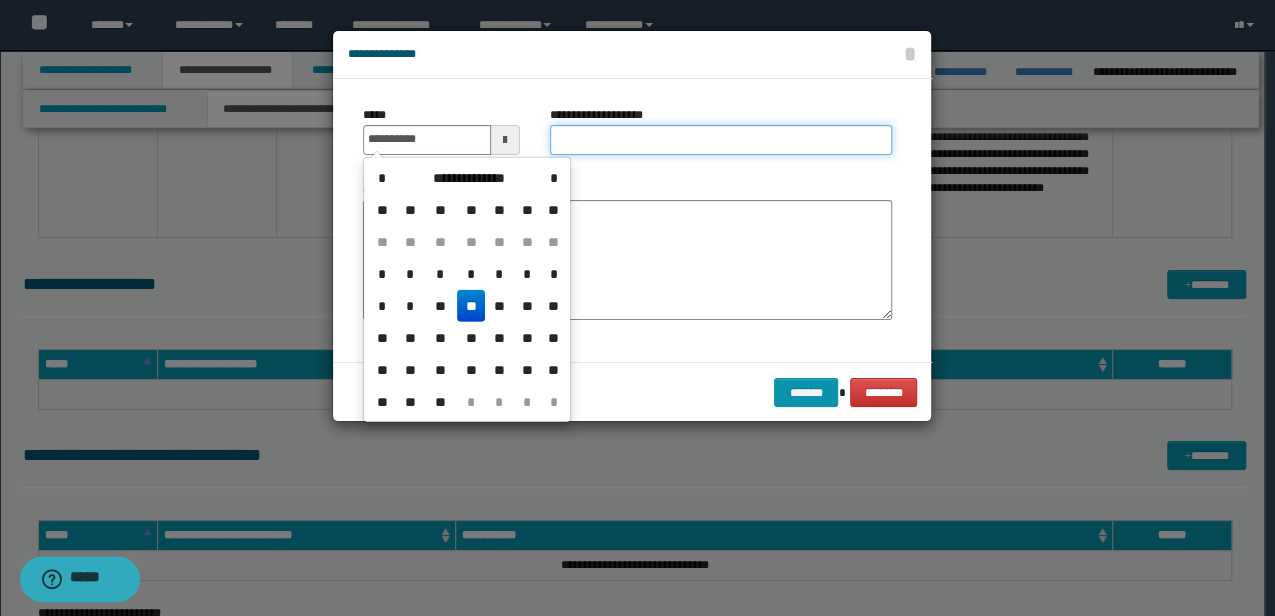 click on "**********" at bounding box center (721, 140) 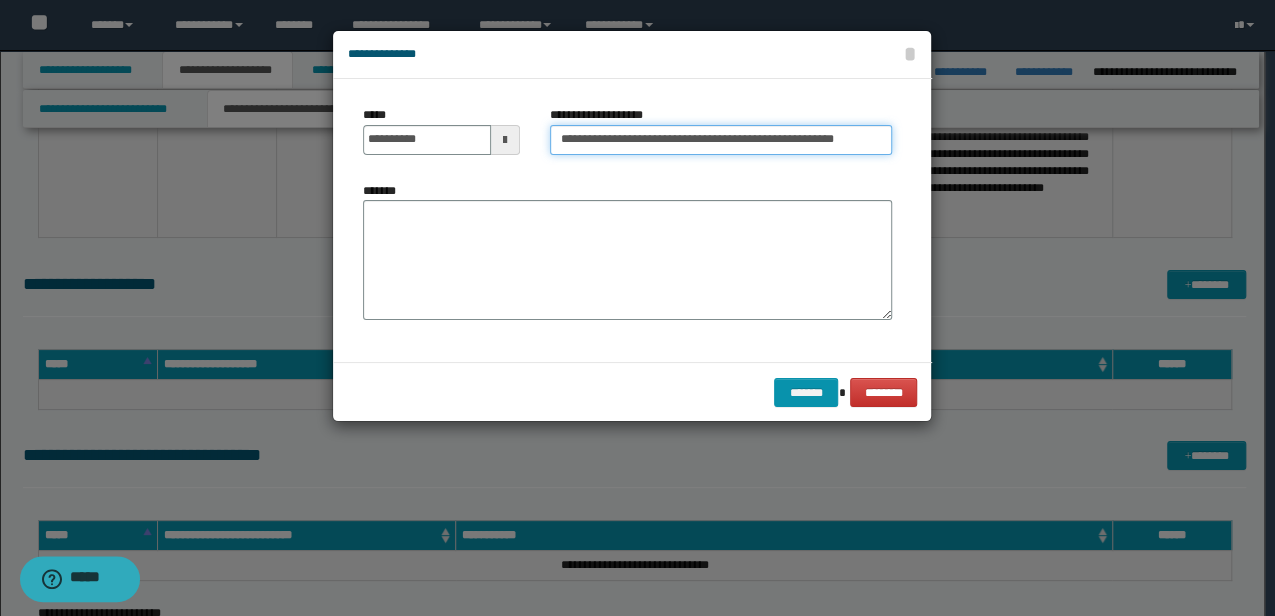 type on "**********" 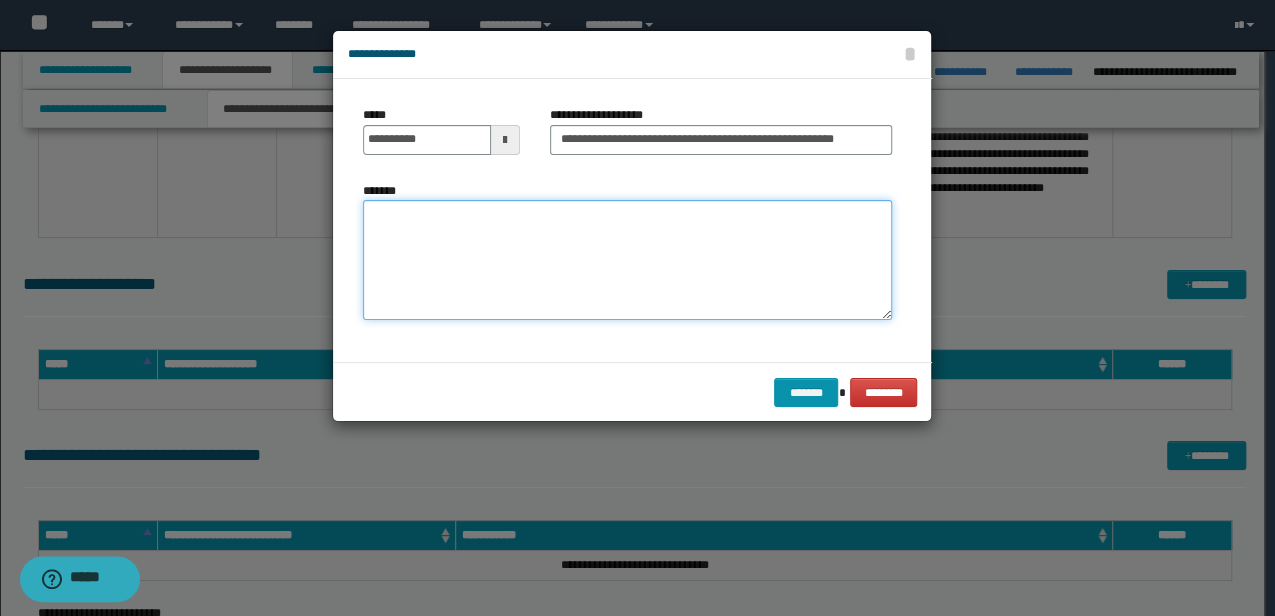 click on "*******" at bounding box center [627, 260] 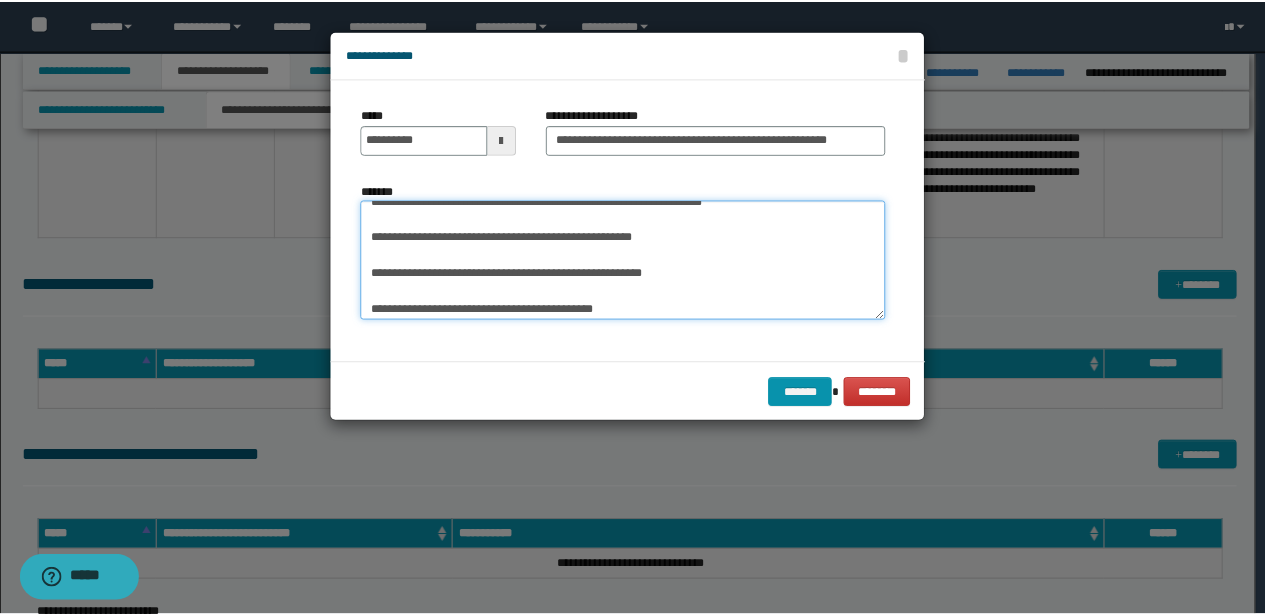 scroll, scrollTop: 0, scrollLeft: 0, axis: both 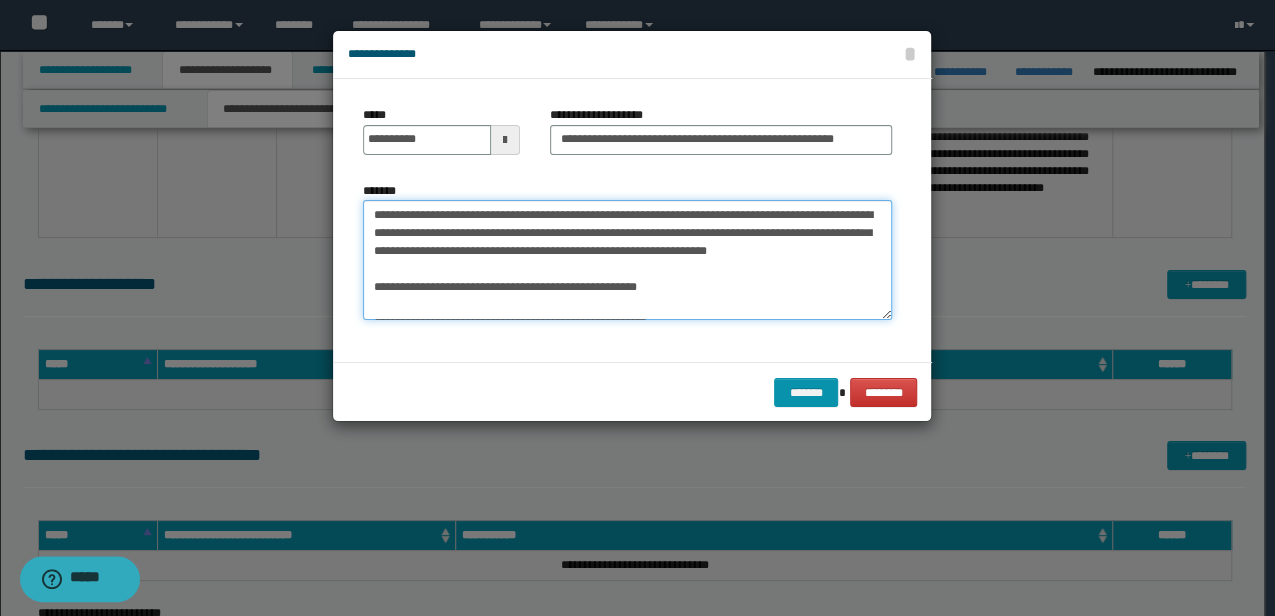 click on "**********" at bounding box center [627, 259] 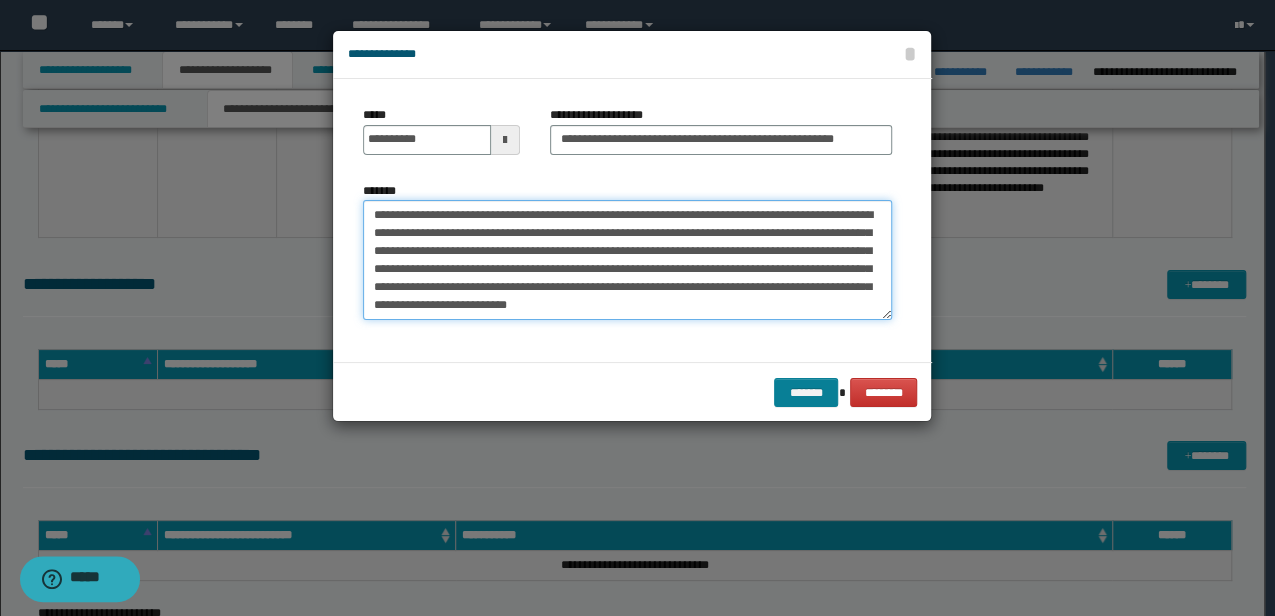 type on "**********" 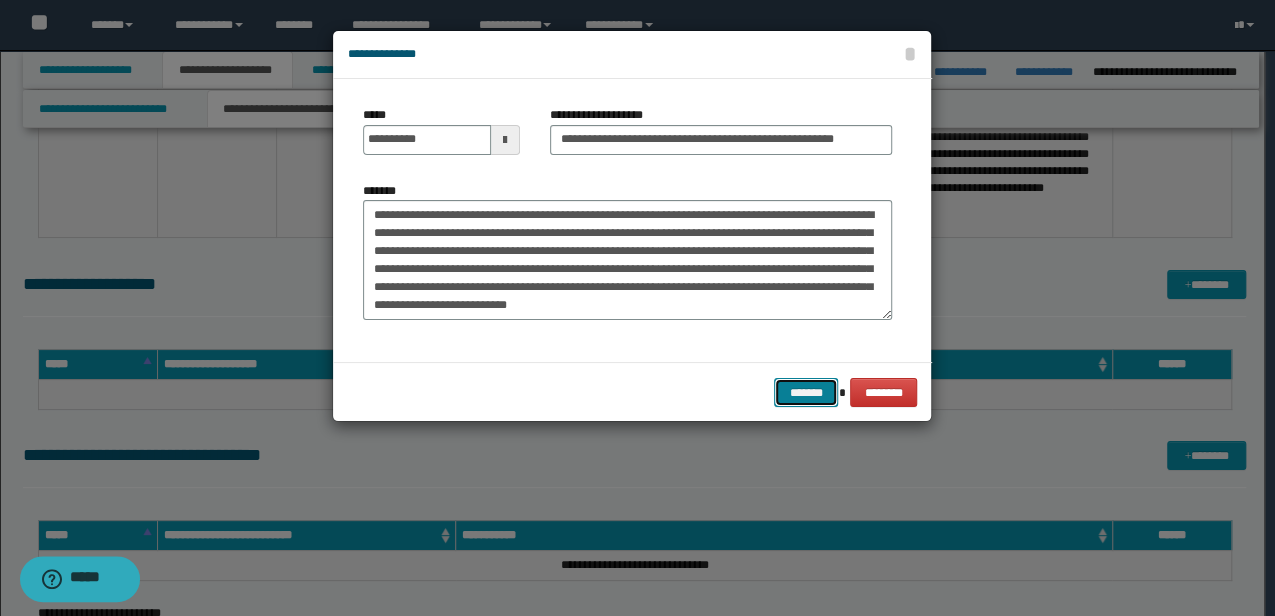 click on "*******" at bounding box center [806, 392] 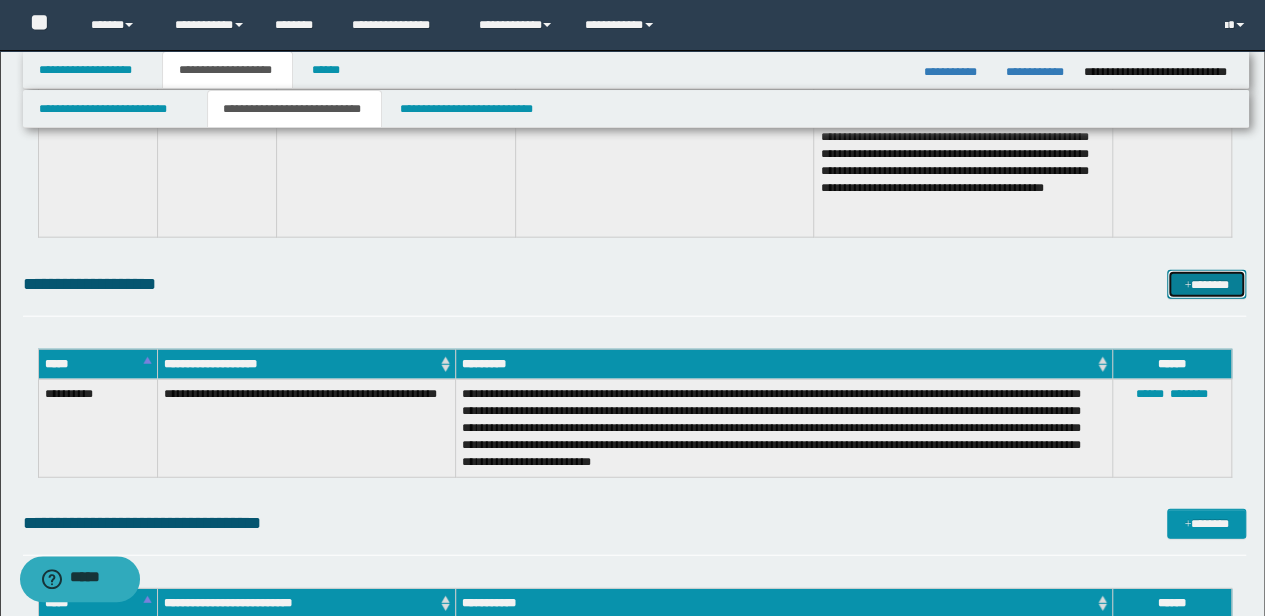click at bounding box center [1187, 286] 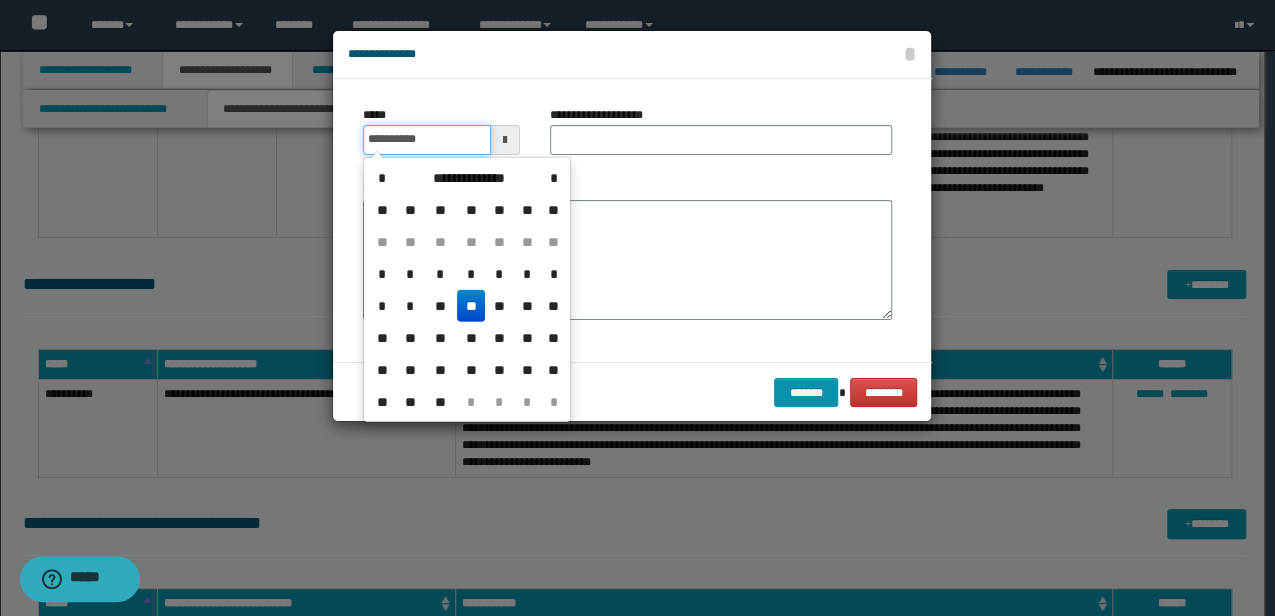 drag, startPoint x: 443, startPoint y: 137, endPoint x: 254, endPoint y: 110, distance: 190.91884 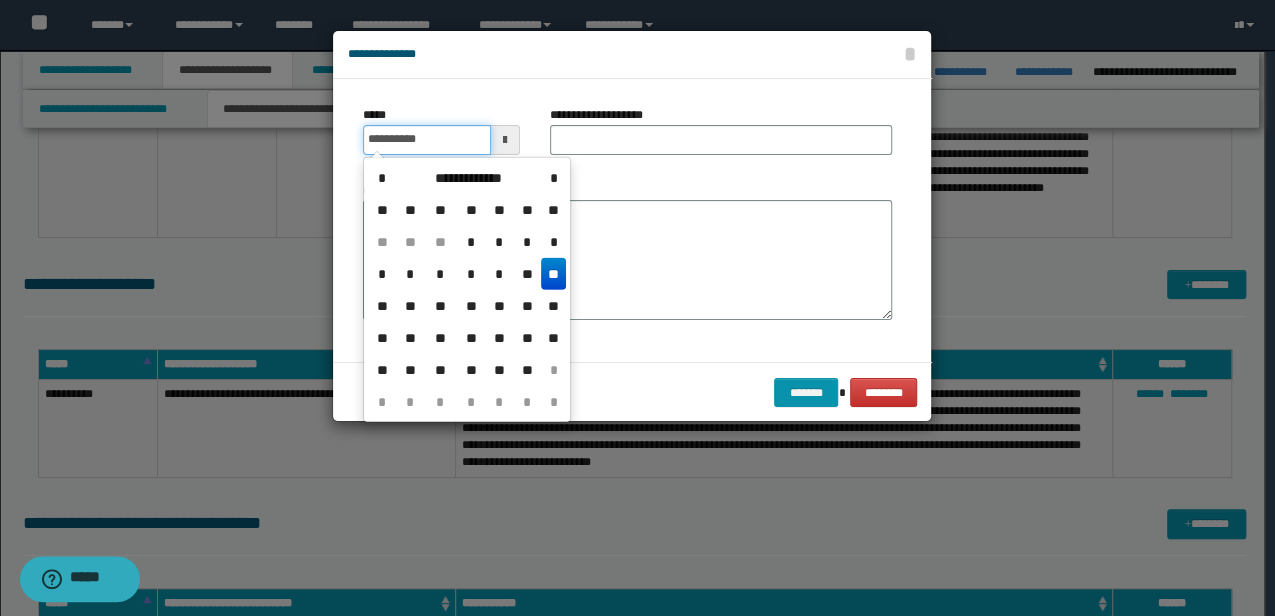 type on "**********" 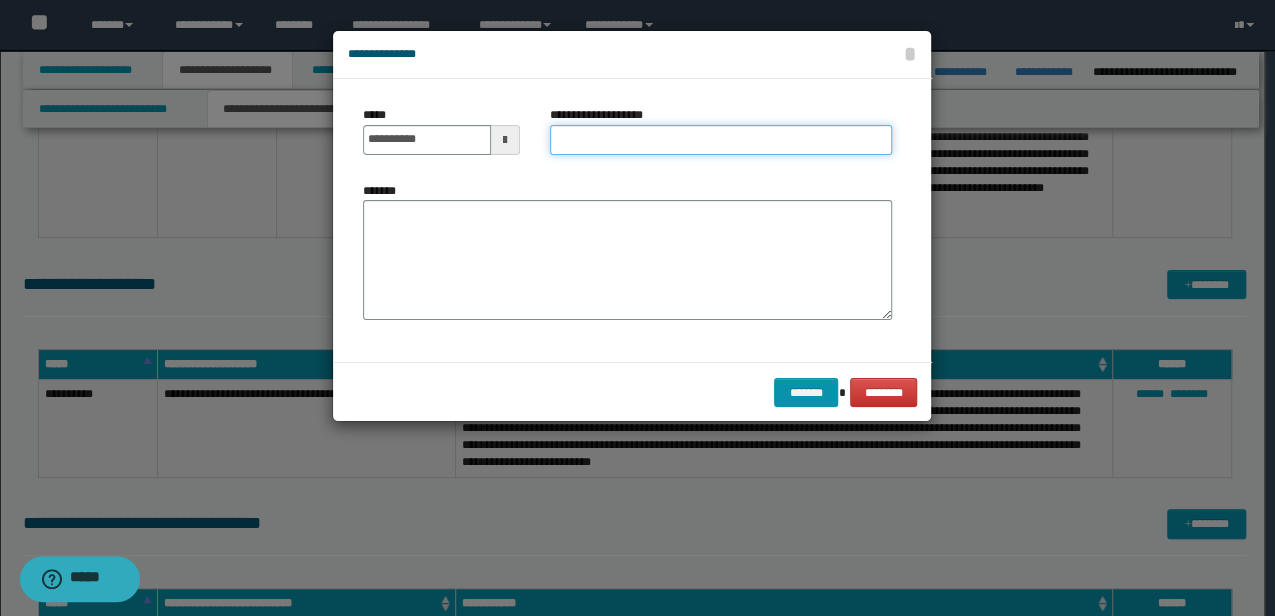 click on "**********" at bounding box center (721, 140) 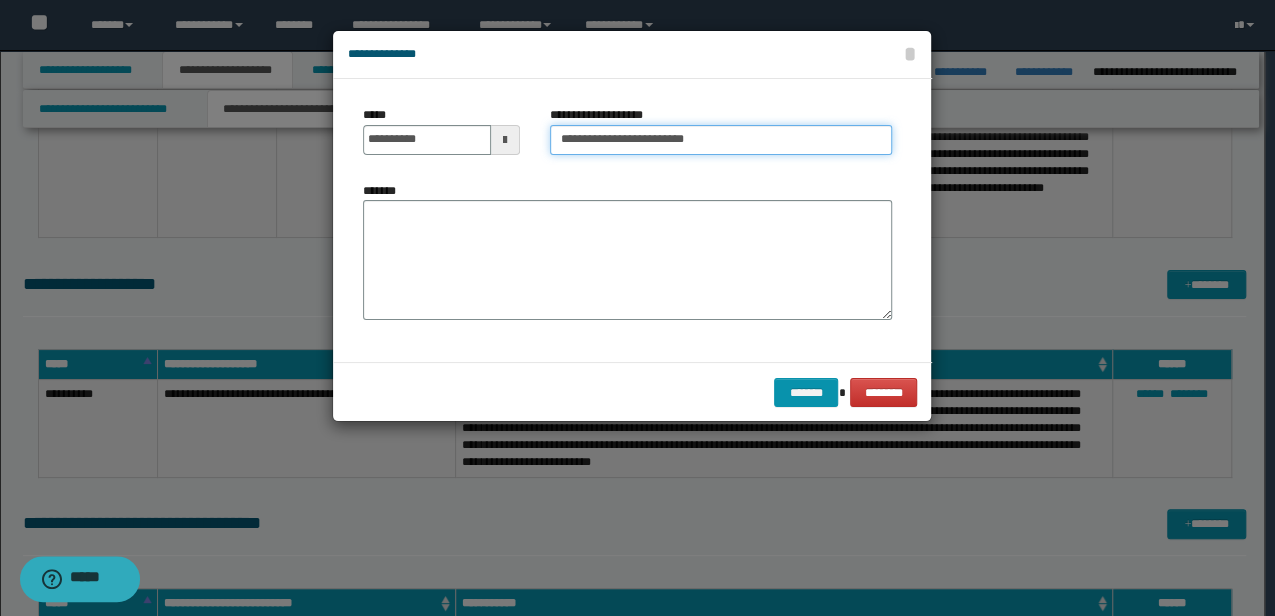 type on "**********" 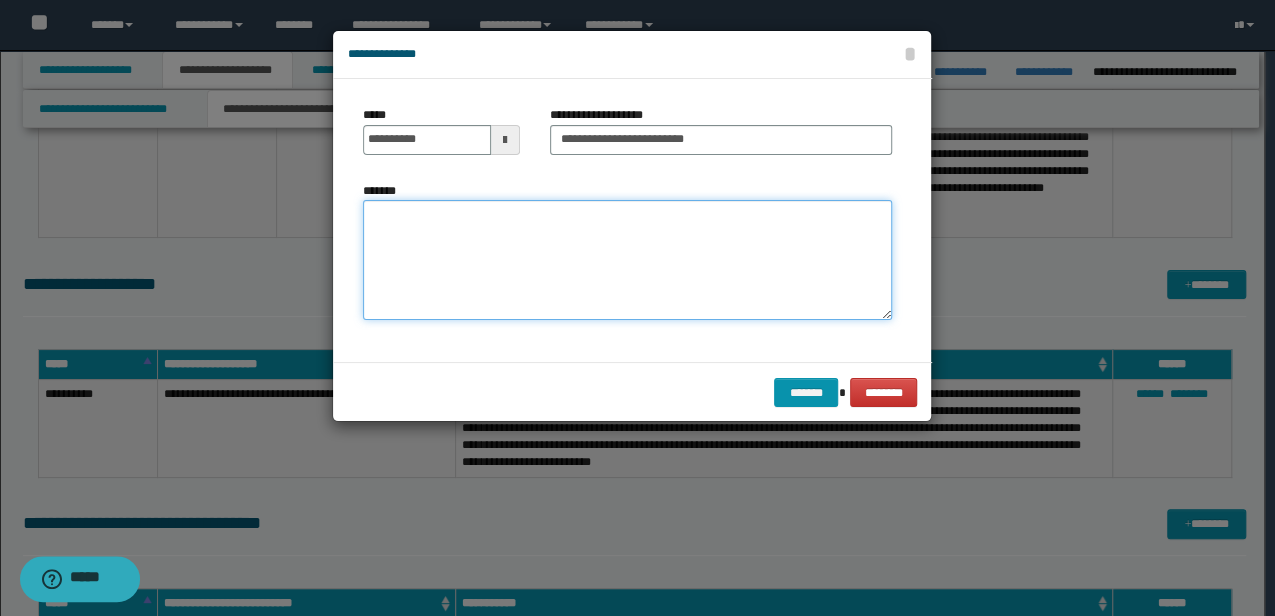 click on "*******" at bounding box center (627, 259) 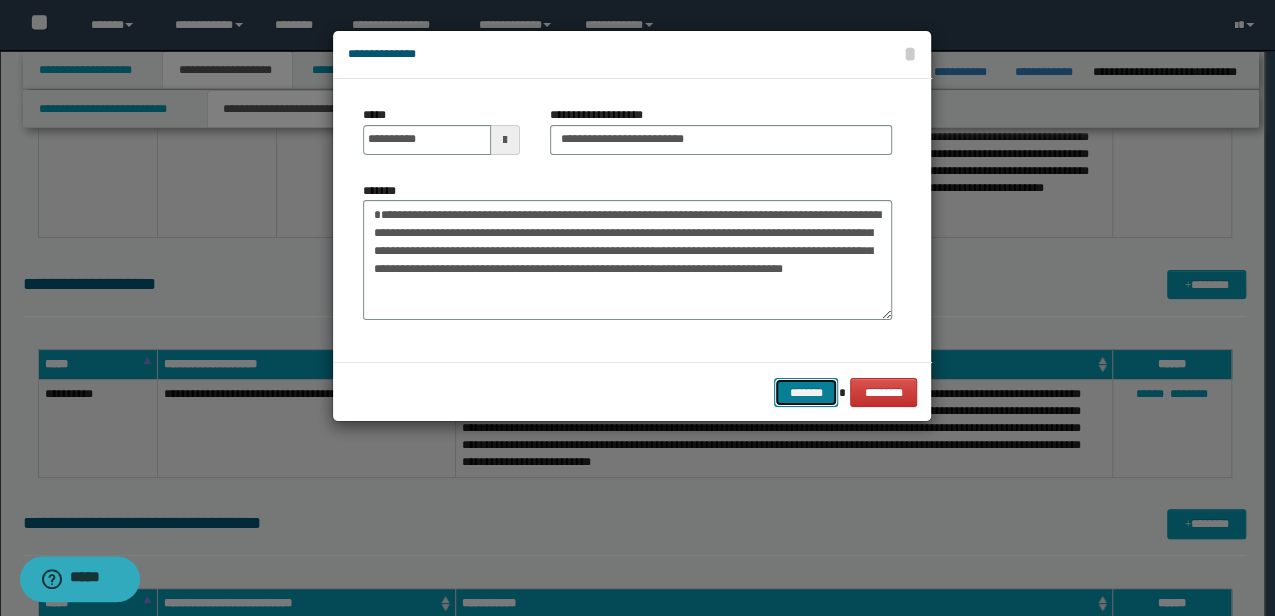 click on "*******" at bounding box center (806, 392) 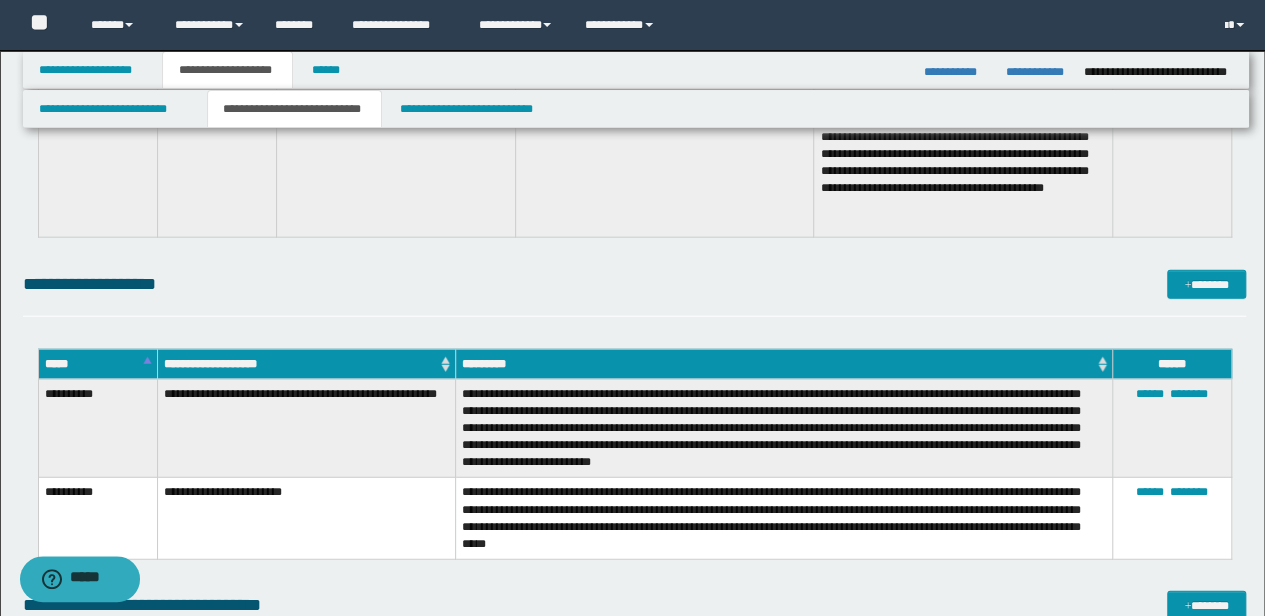 click on "**********" at bounding box center [784, 519] 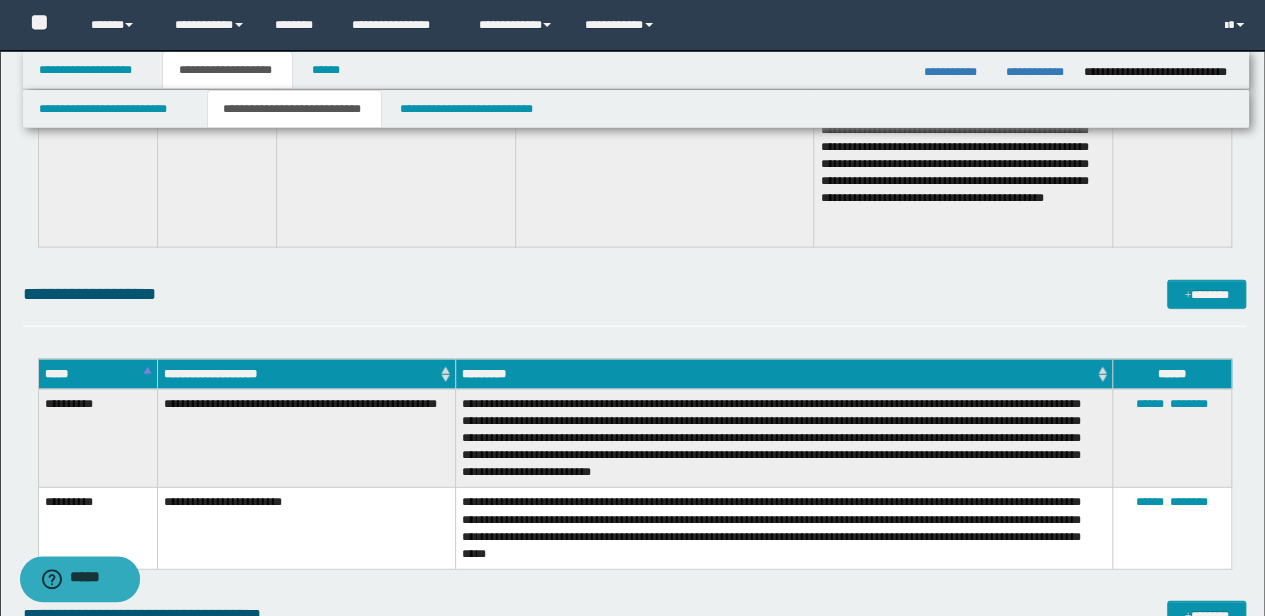 scroll, scrollTop: 2333, scrollLeft: 0, axis: vertical 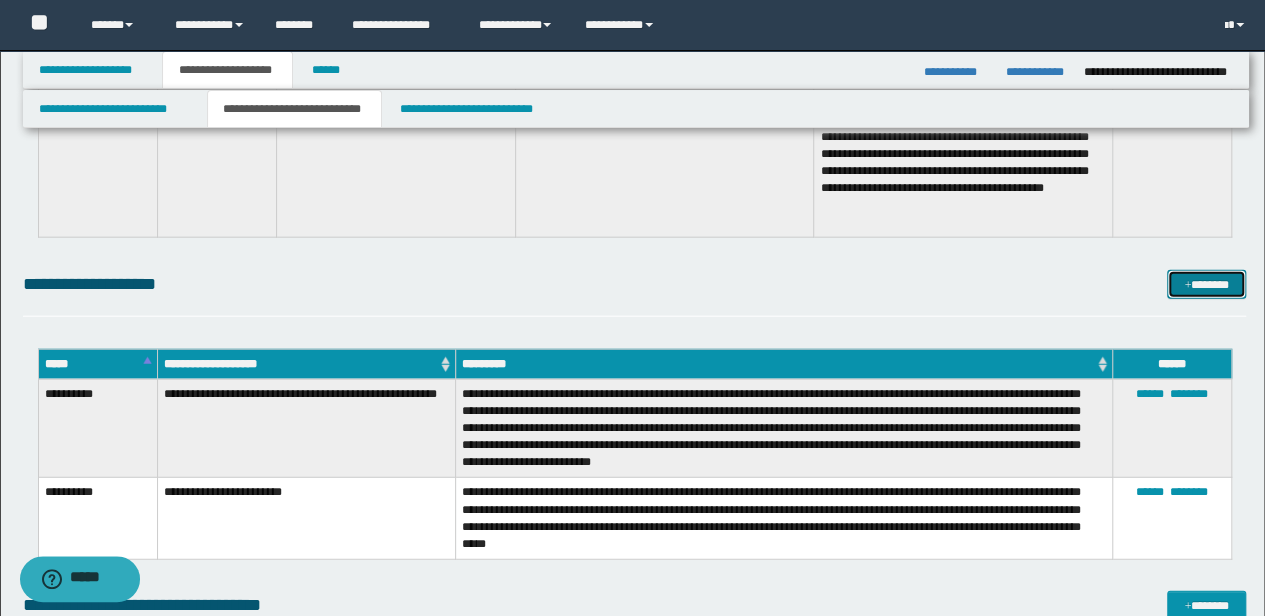 click on "*******" at bounding box center (1206, 284) 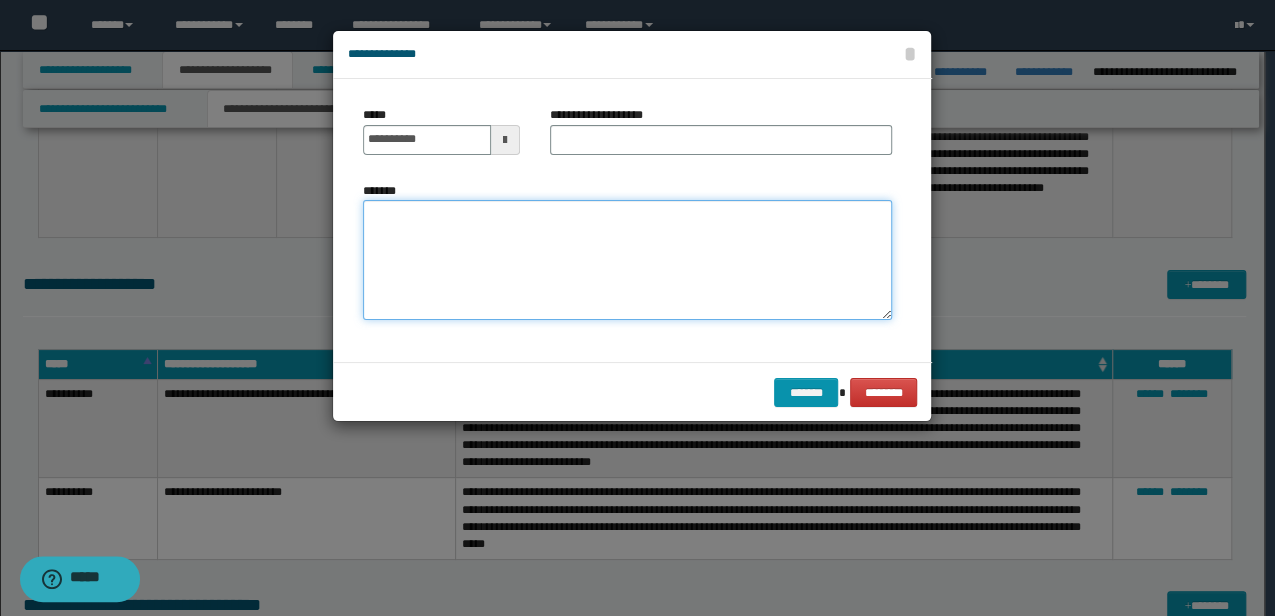 click on "*******" at bounding box center [627, 259] 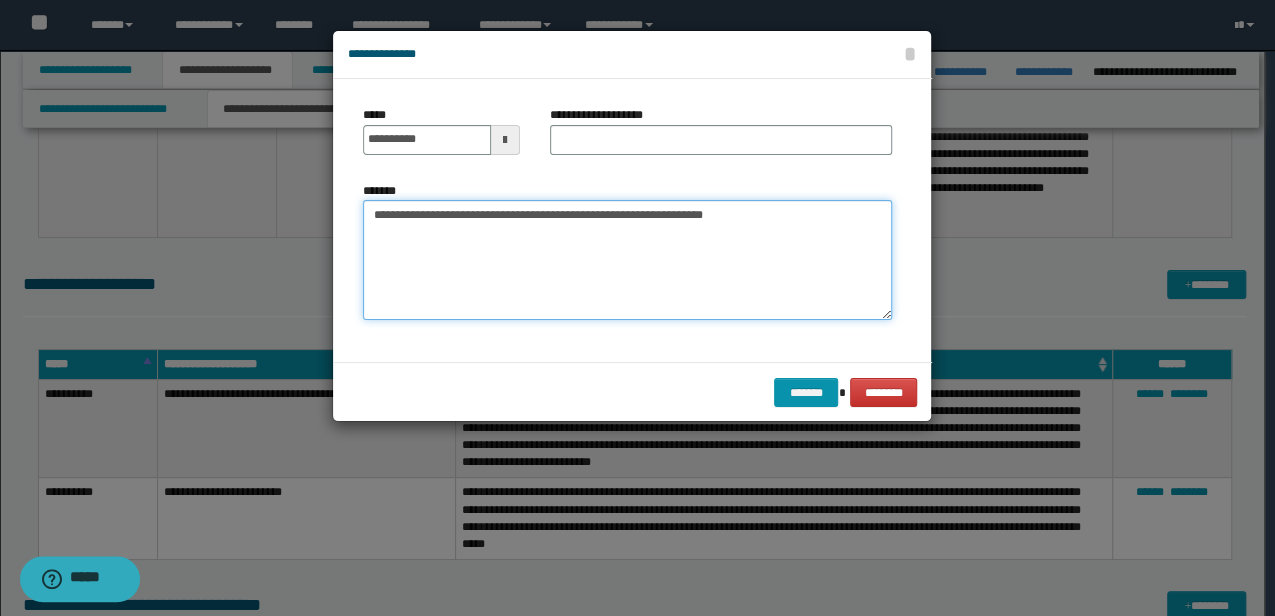 type on "**********" 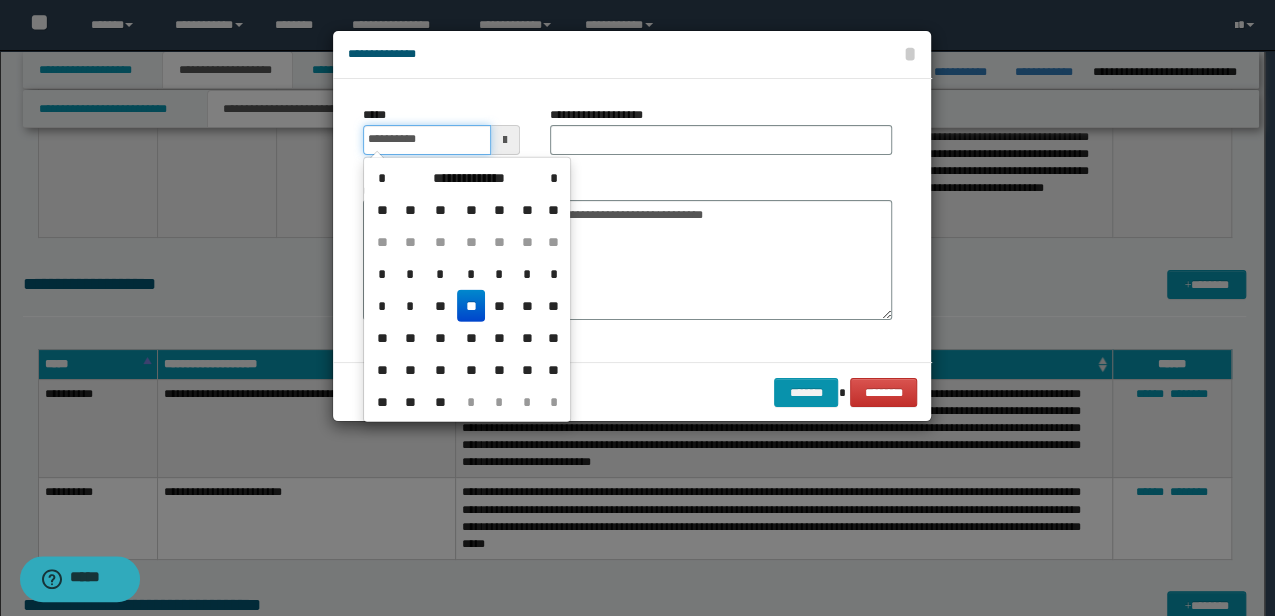 drag, startPoint x: 466, startPoint y: 125, endPoint x: 128, endPoint y: 125, distance: 338 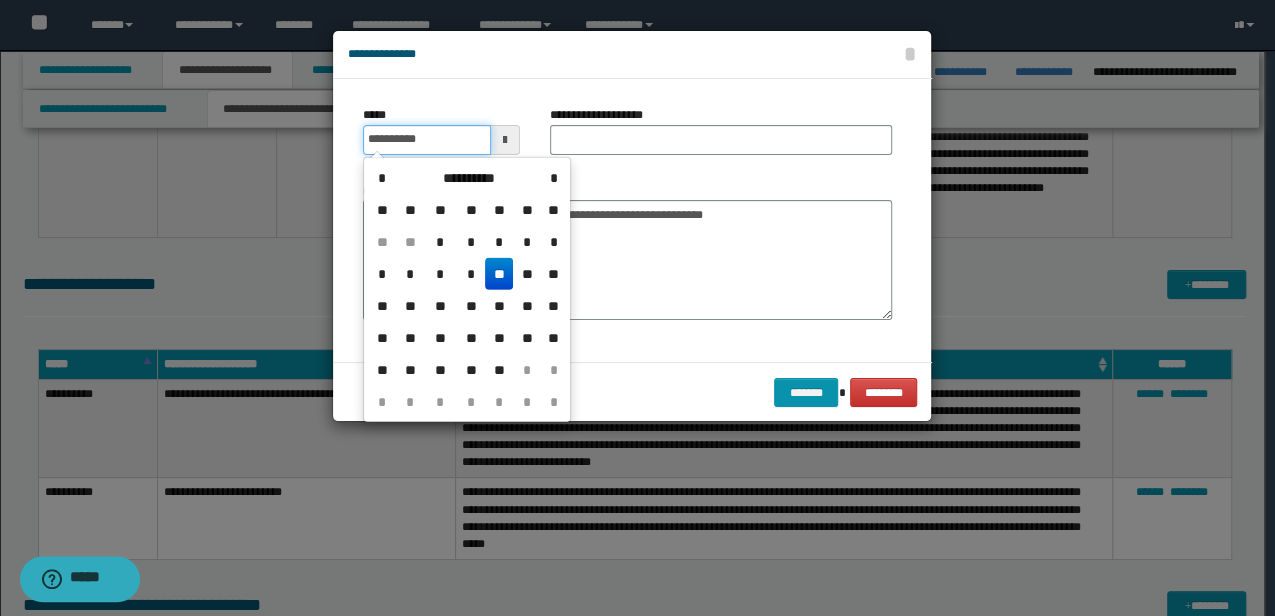 type on "**********" 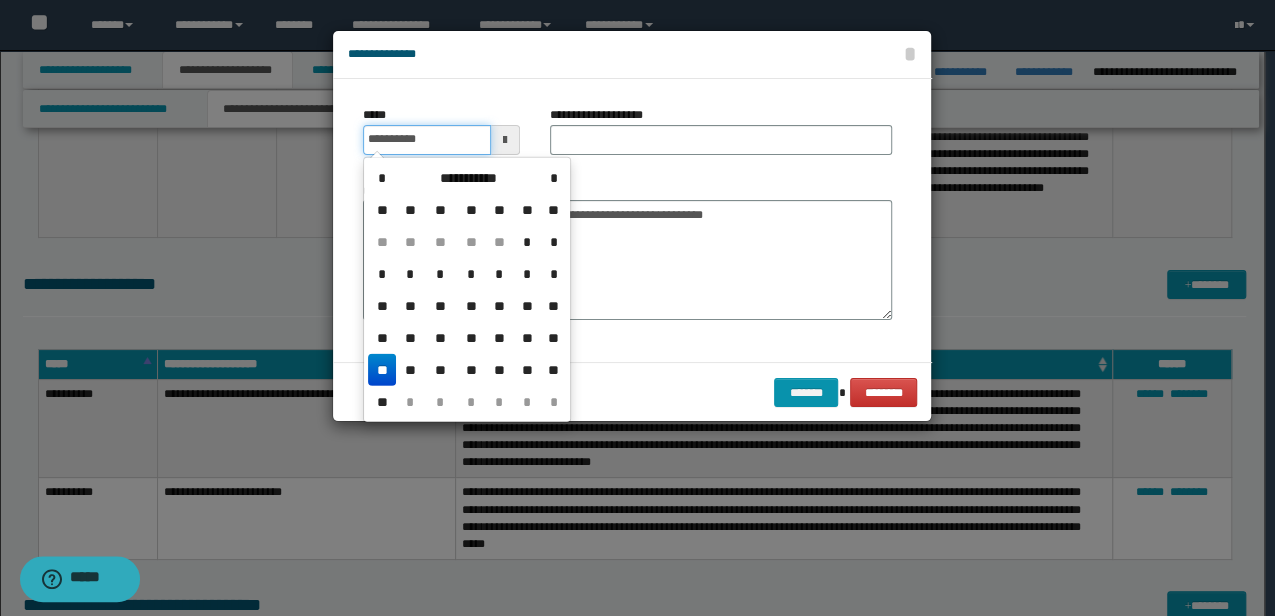 type on "**********" 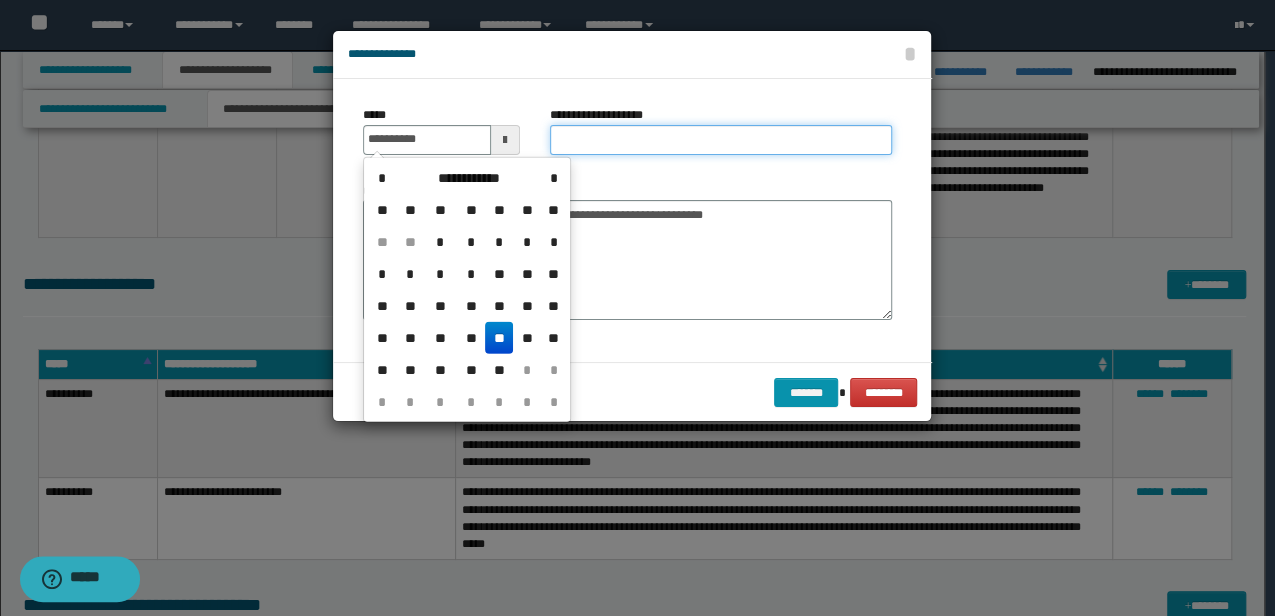 click on "**********" at bounding box center (721, 140) 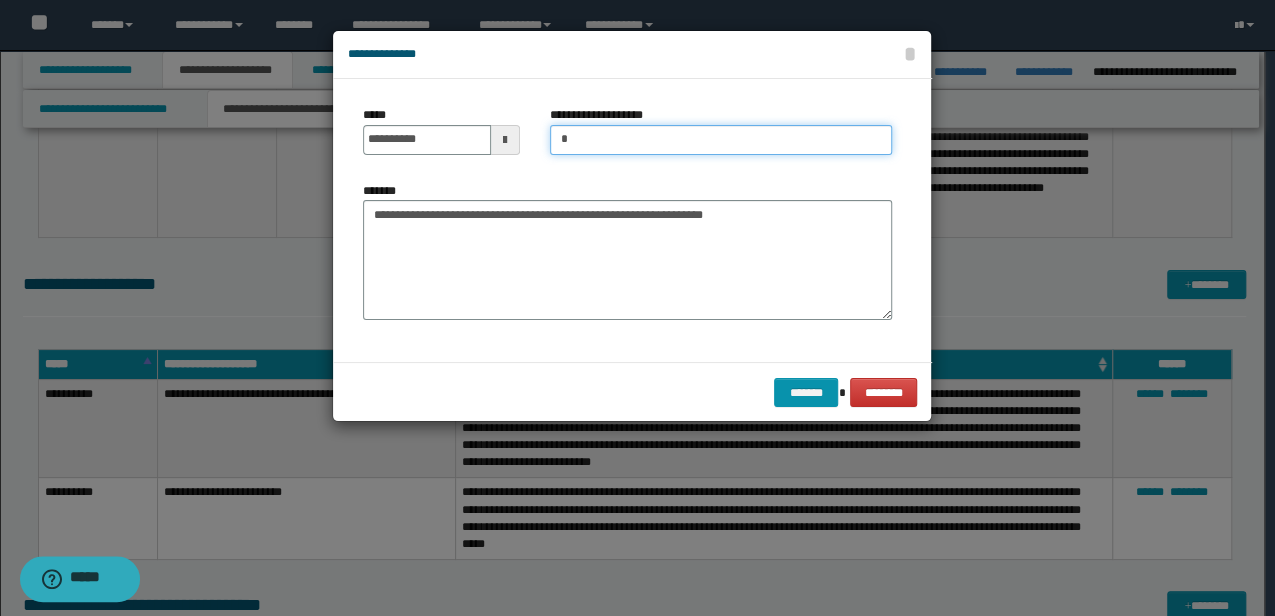 type on "**********" 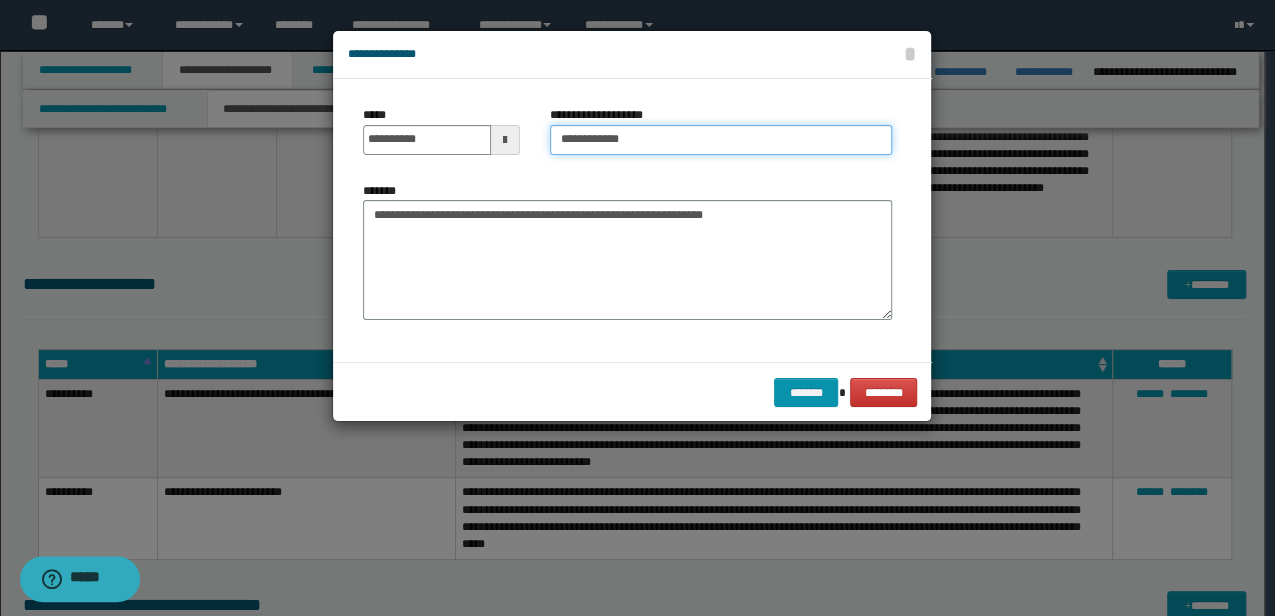 click on "*******" at bounding box center (806, 392) 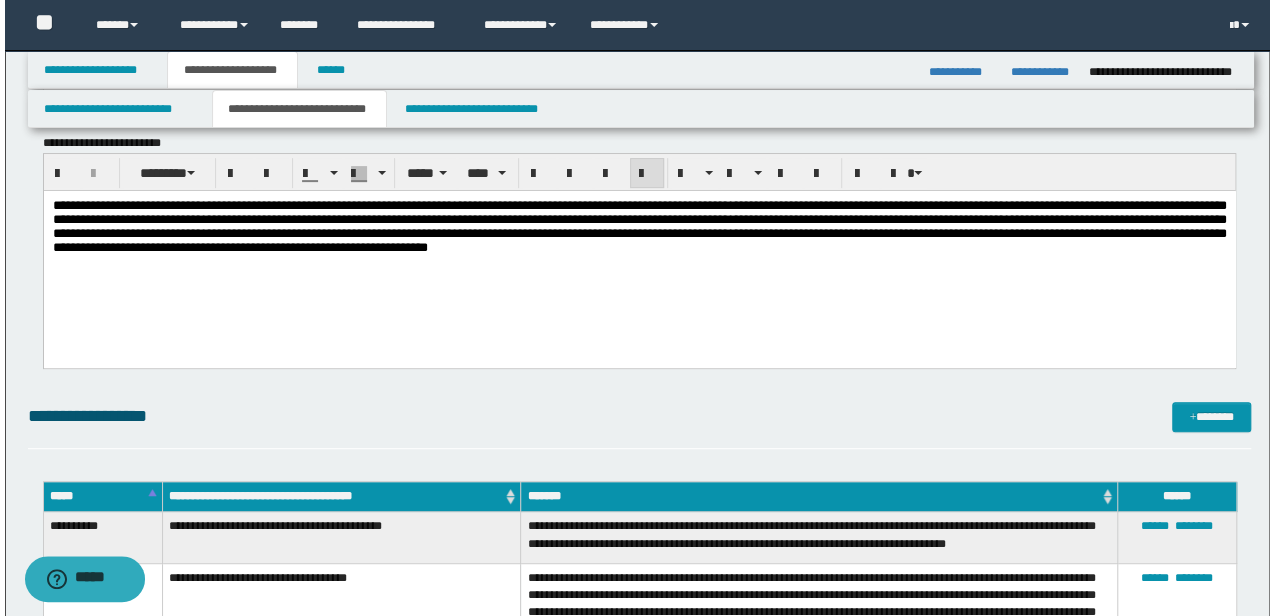 scroll, scrollTop: 266, scrollLeft: 0, axis: vertical 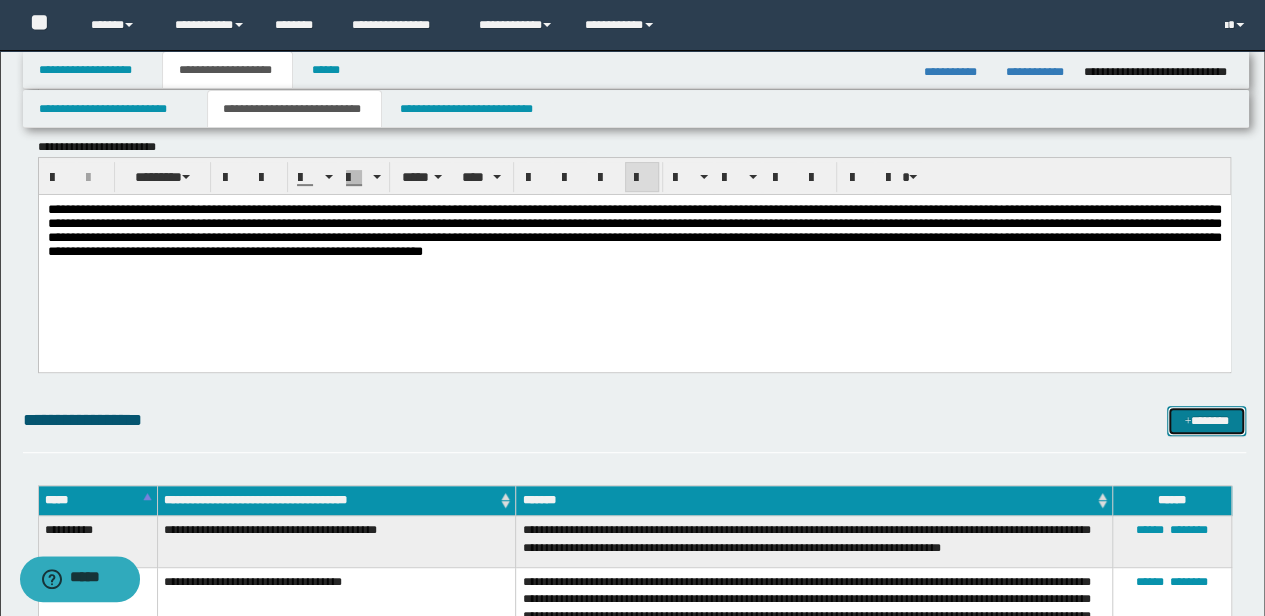 click on "*******" at bounding box center [1206, 420] 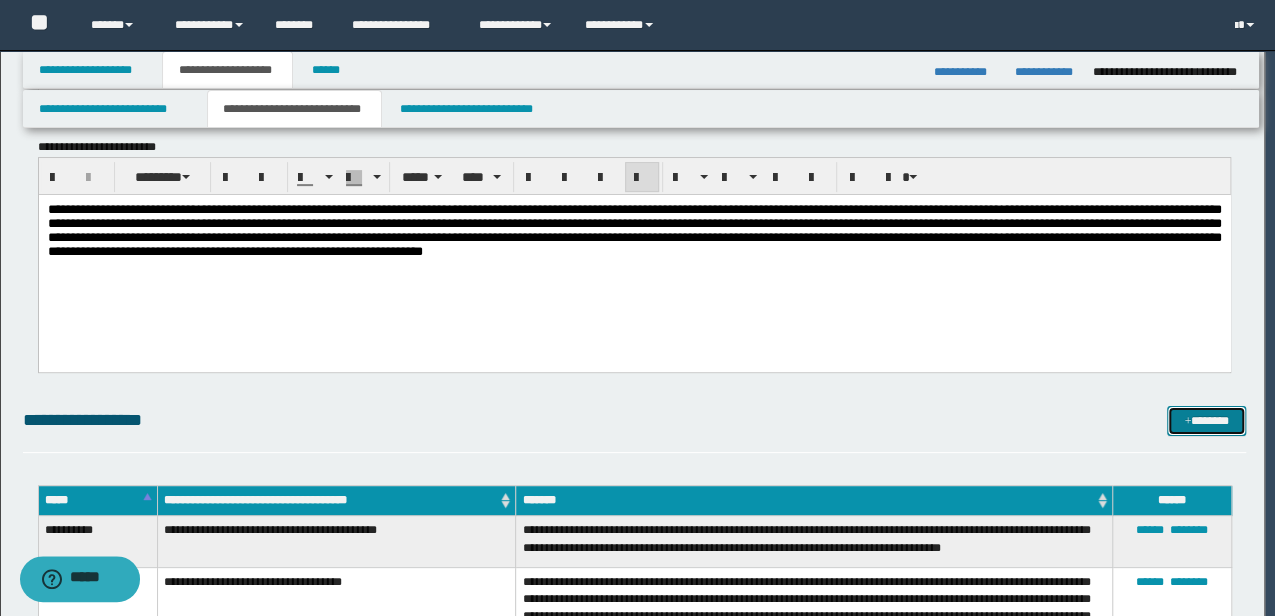 scroll, scrollTop: 0, scrollLeft: 0, axis: both 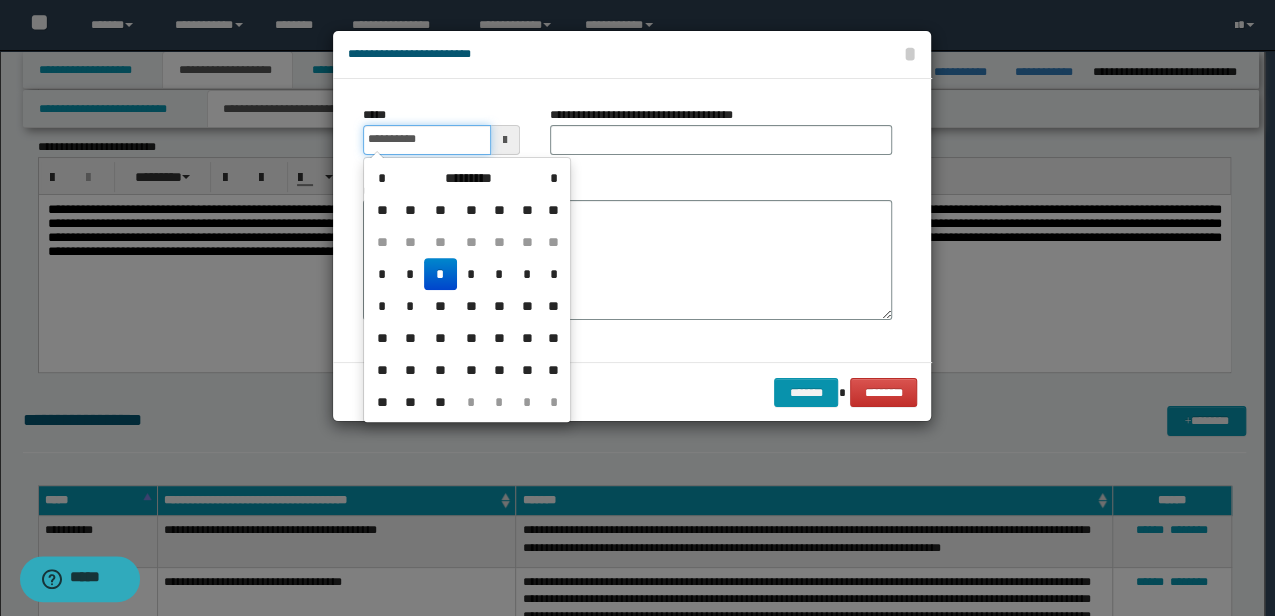 drag, startPoint x: 476, startPoint y: 141, endPoint x: 244, endPoint y: 166, distance: 233.3431 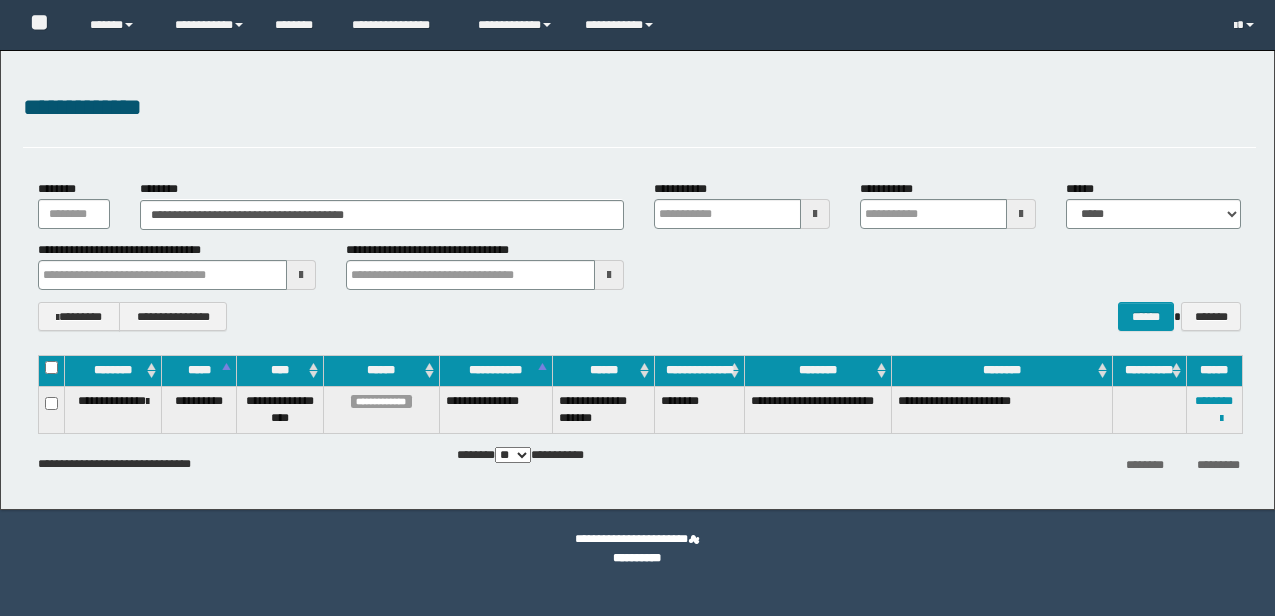 scroll, scrollTop: 0, scrollLeft: 0, axis: both 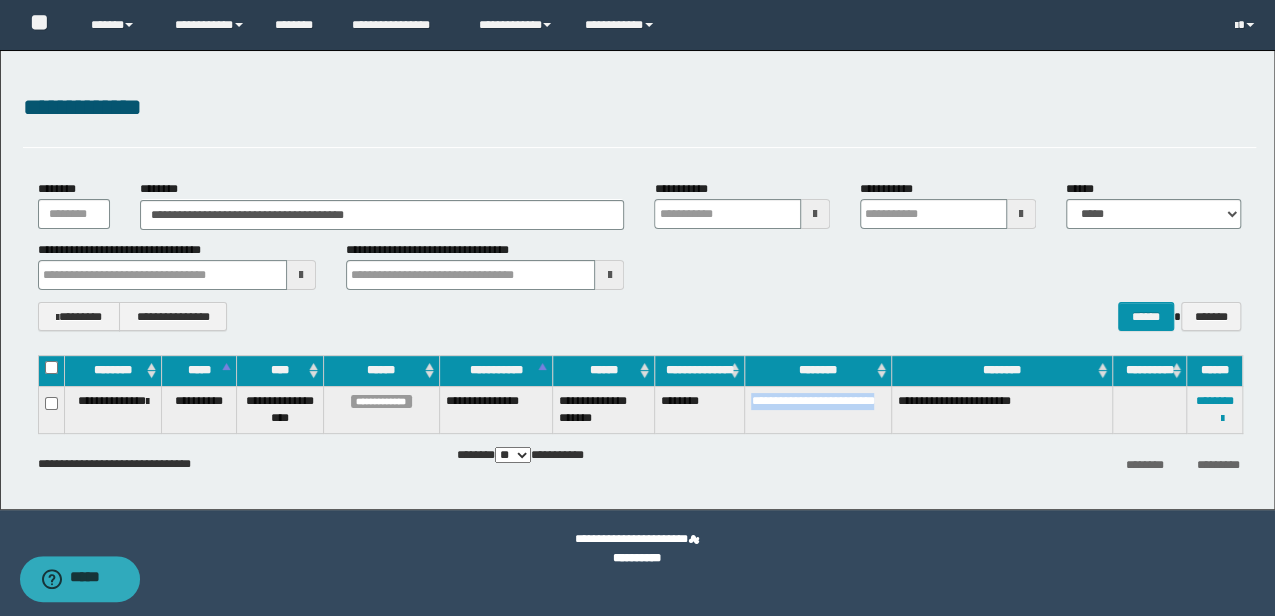 drag, startPoint x: 759, startPoint y: 404, endPoint x: 749, endPoint y: 398, distance: 11.661903 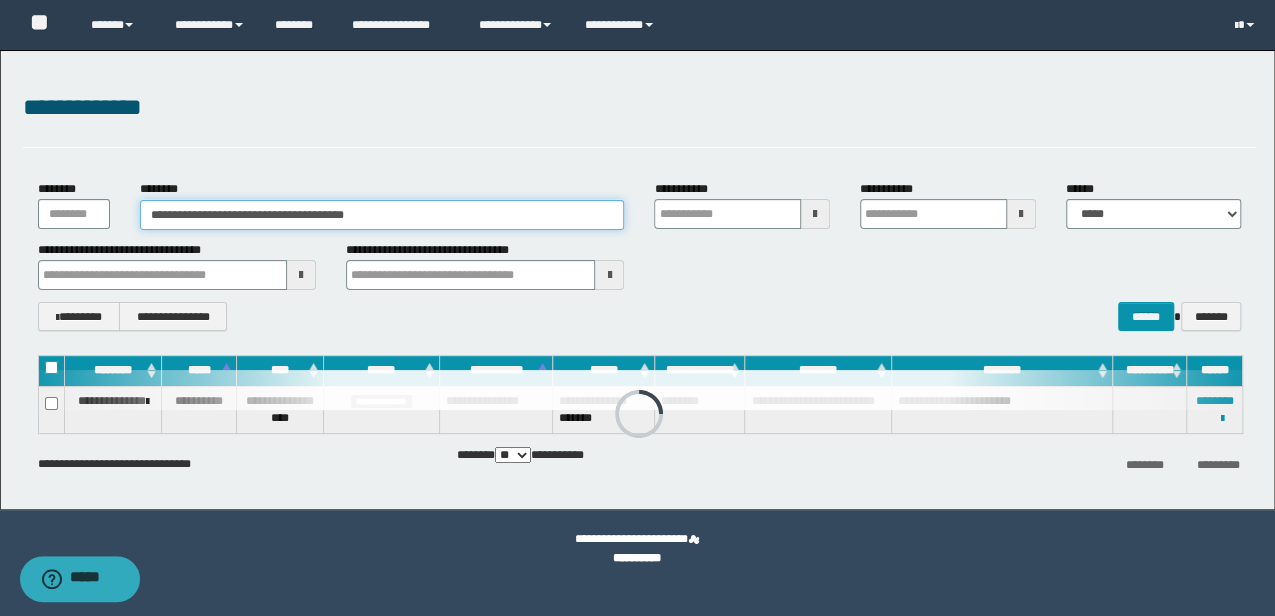 drag, startPoint x: 438, startPoint y: 217, endPoint x: 169, endPoint y: 508, distance: 396.28525 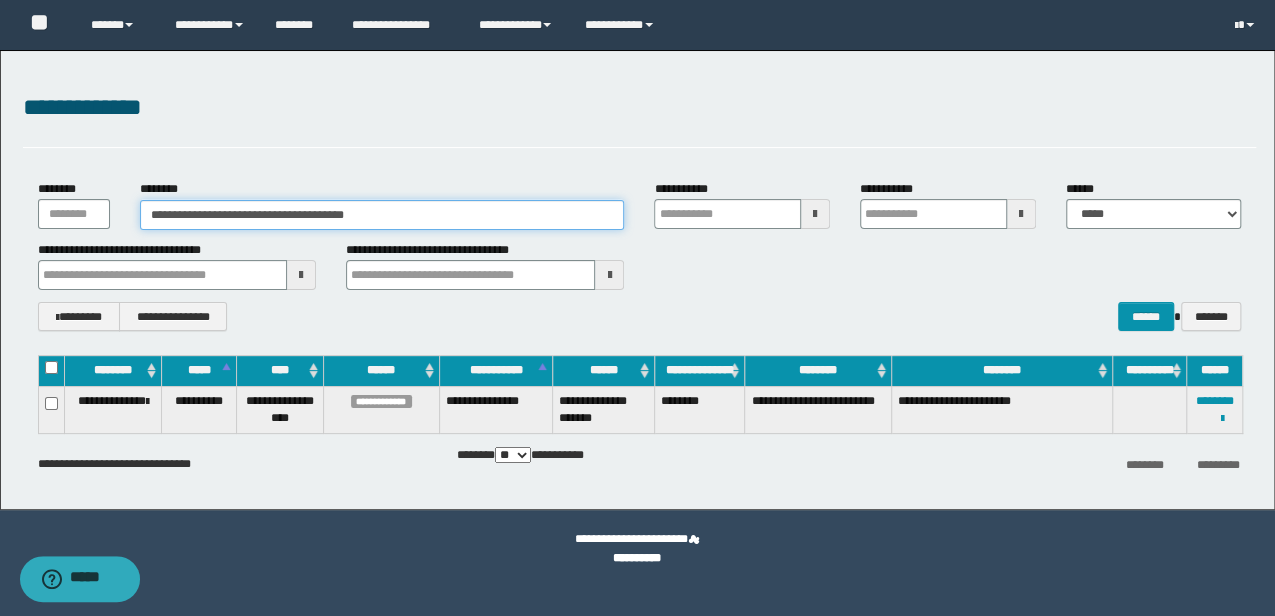 click on "**********" at bounding box center [382, 215] 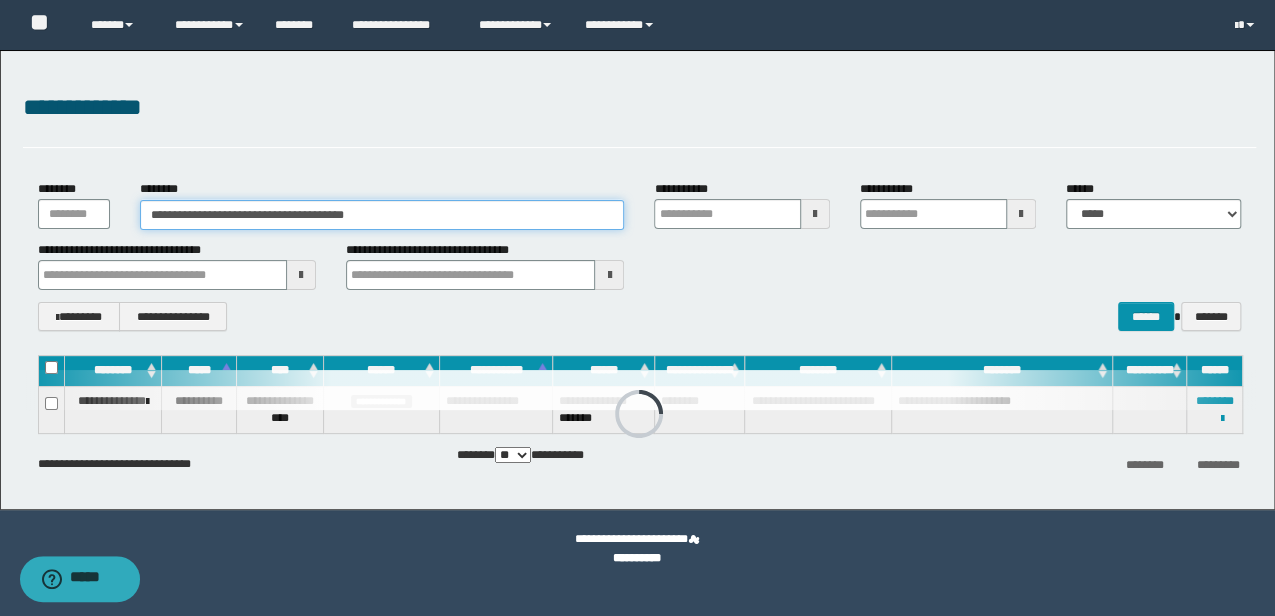 drag, startPoint x: 418, startPoint y: 210, endPoint x: -3, endPoint y: 231, distance: 421.52344 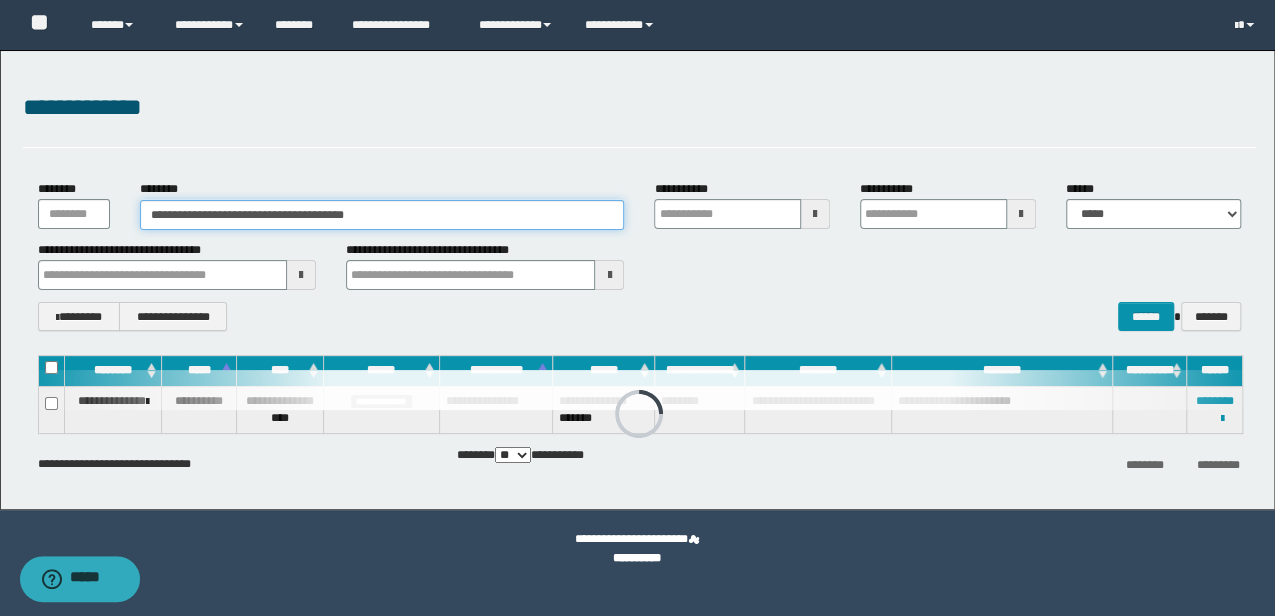 click on "**********" at bounding box center [637, 308] 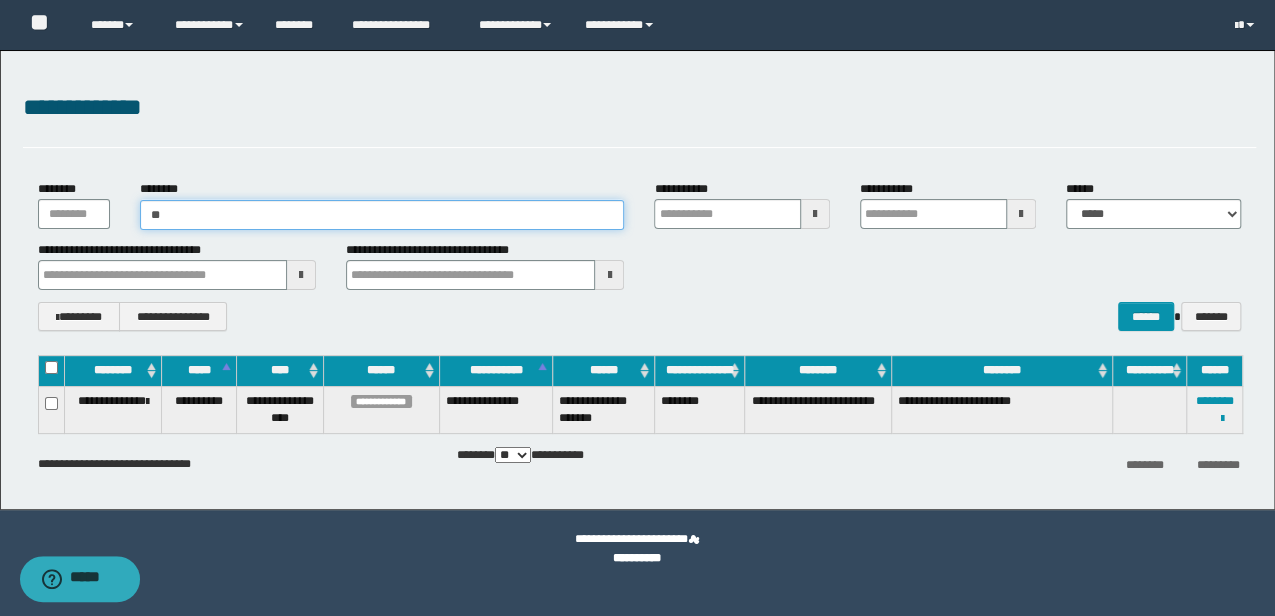 type on "***" 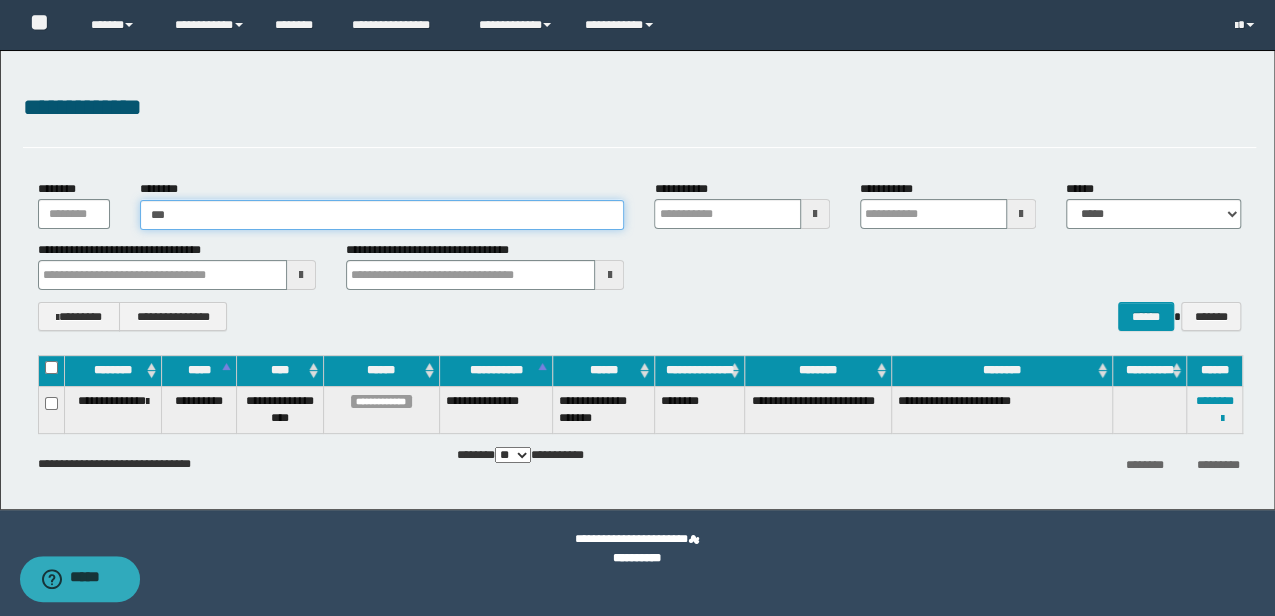 type on "***" 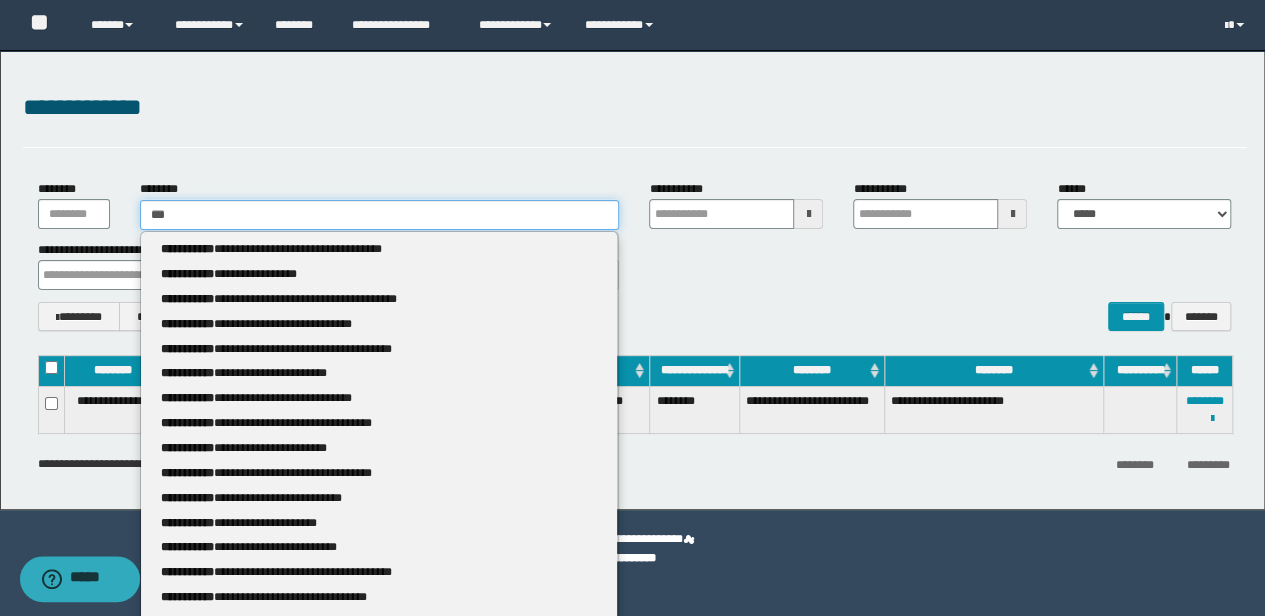 type 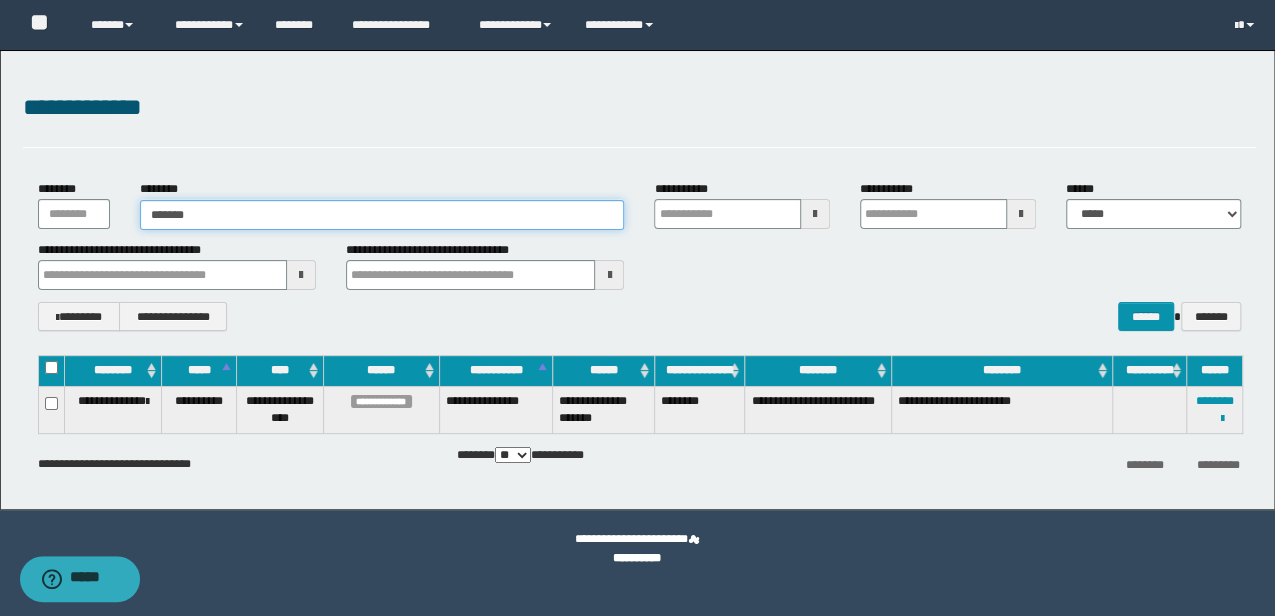 type on "********" 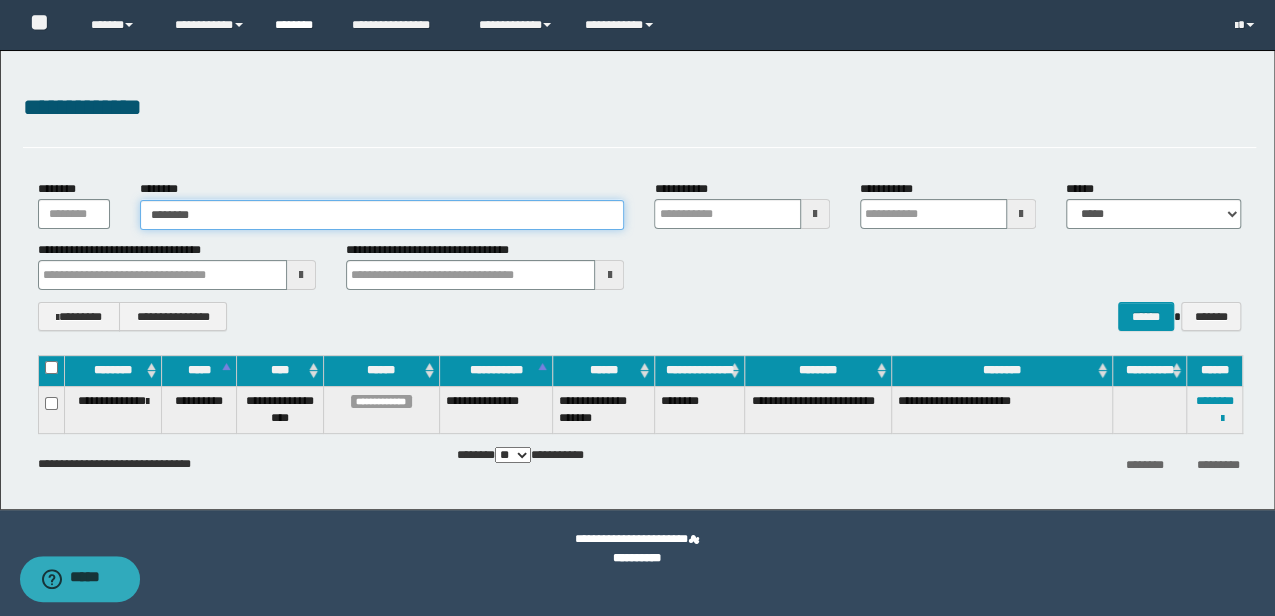 type on "********" 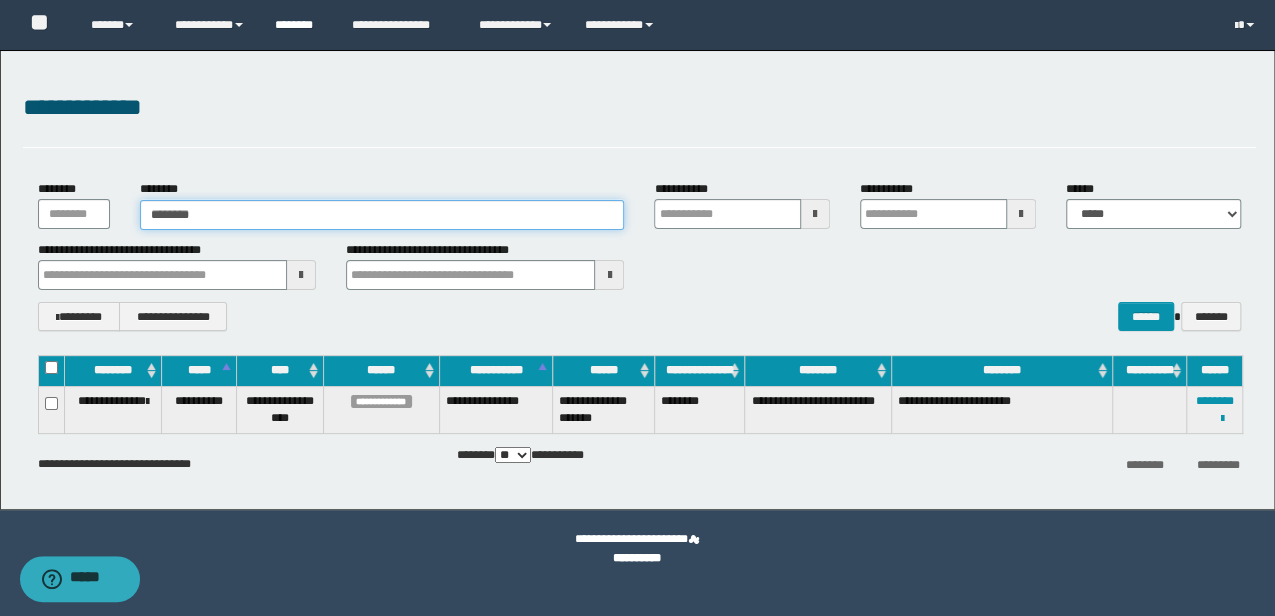 type on "********" 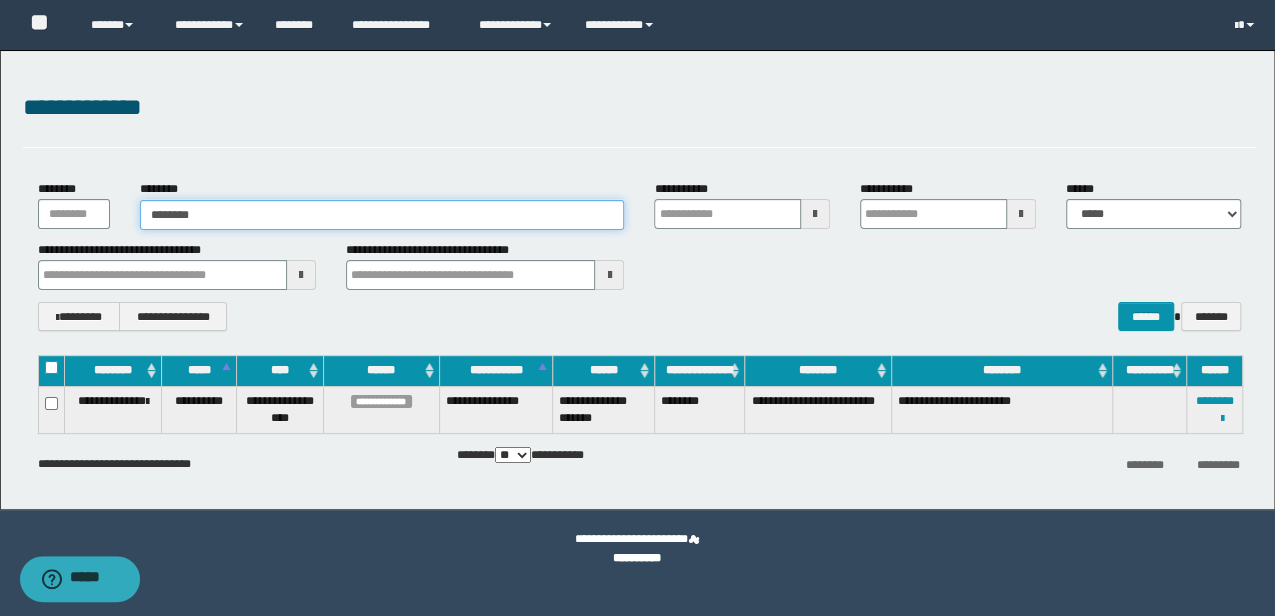 type on "********" 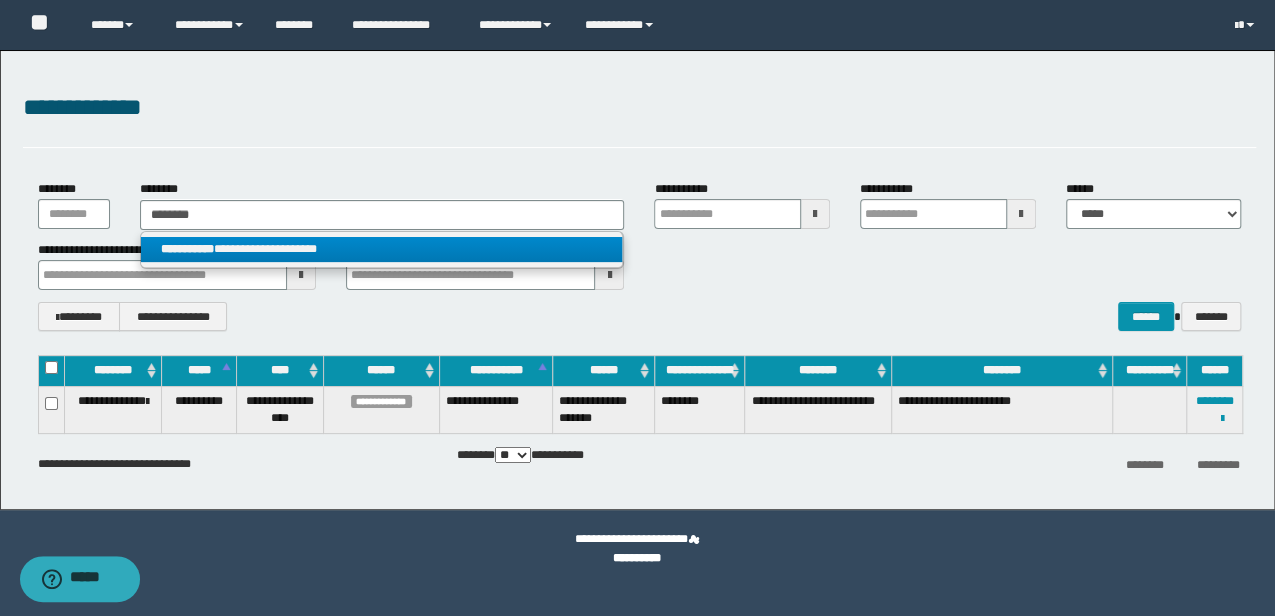 click on "**********" at bounding box center [381, 249] 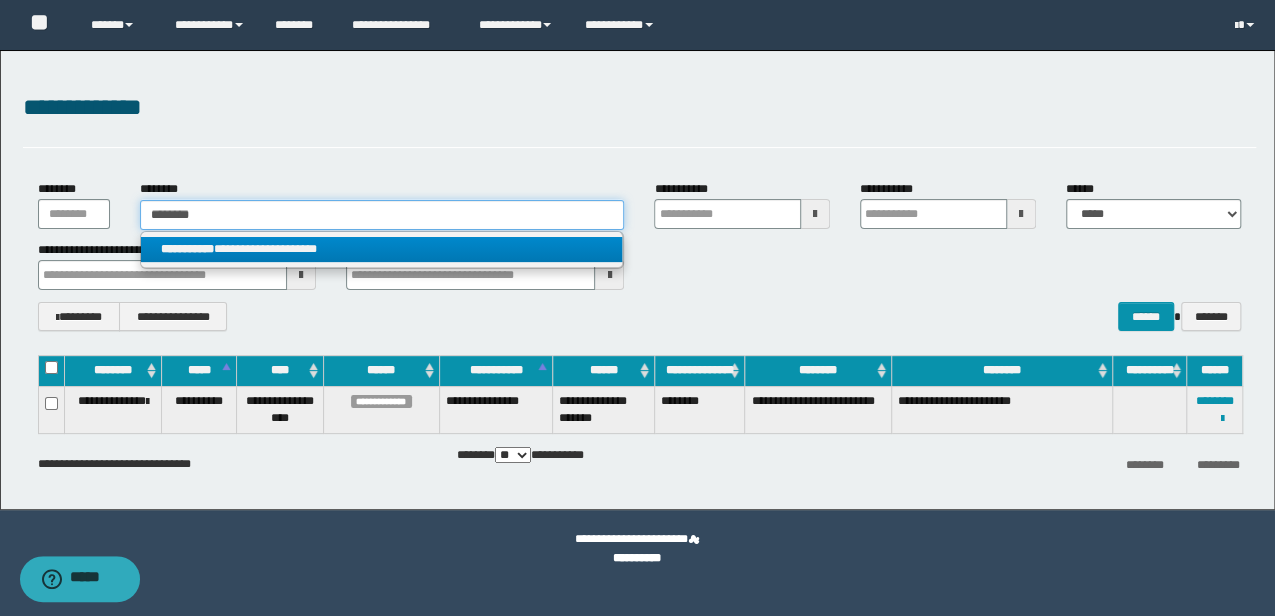 type 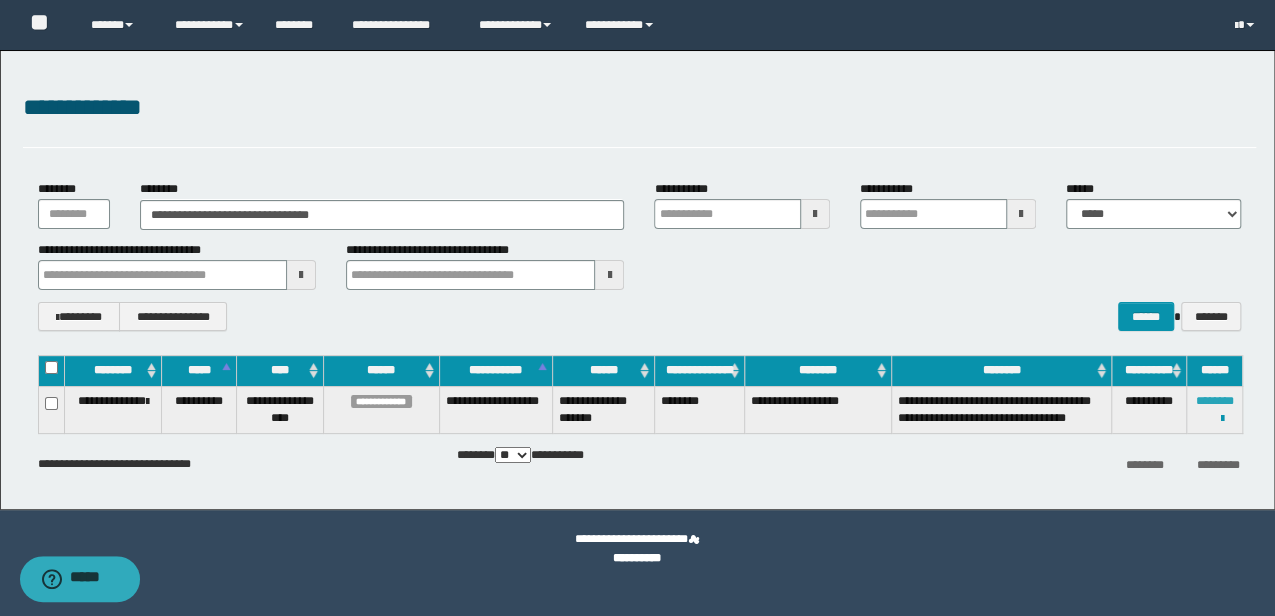 click on "********" at bounding box center [1214, 401] 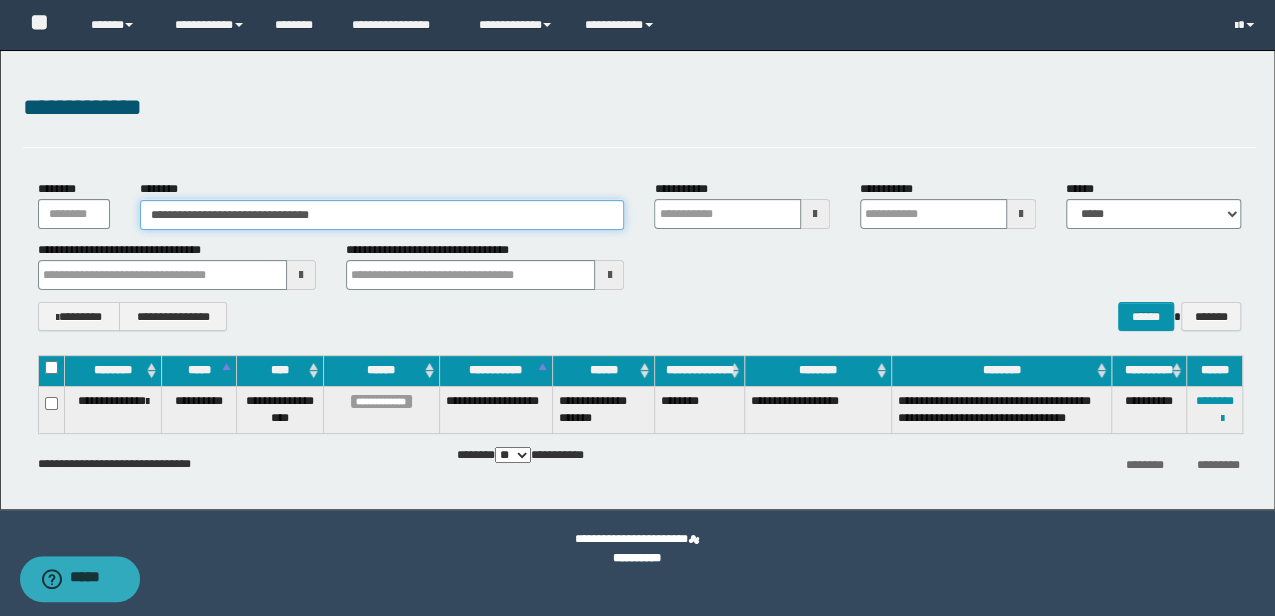 drag, startPoint x: 211, startPoint y: 218, endPoint x: -3, endPoint y: 218, distance: 214 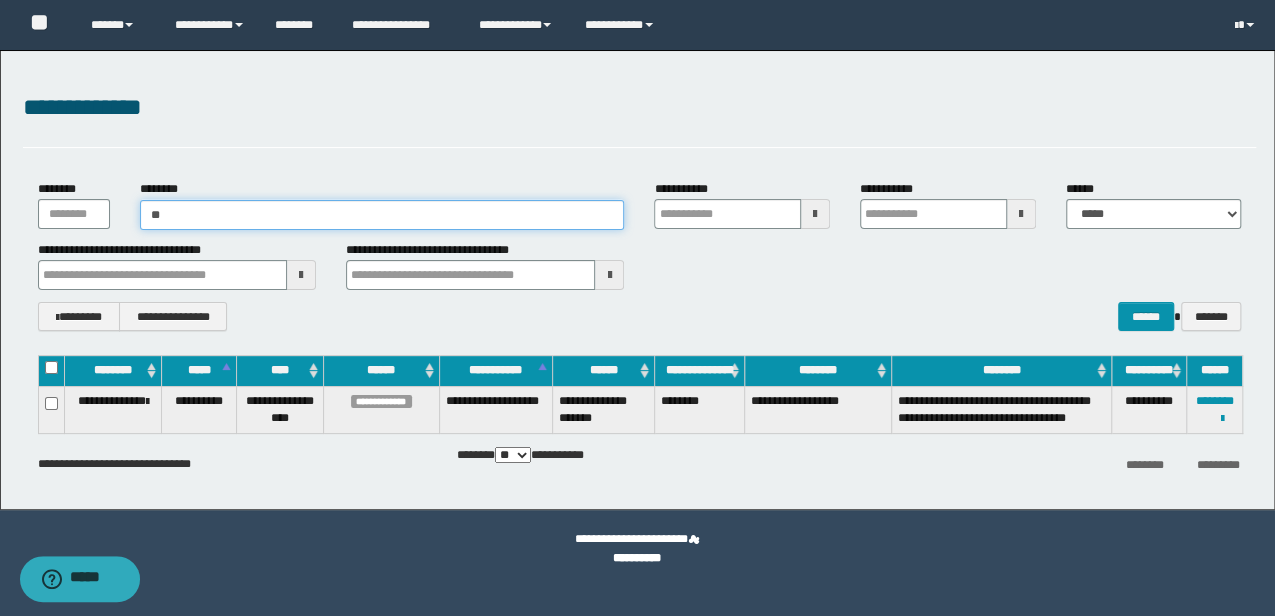 type on "***" 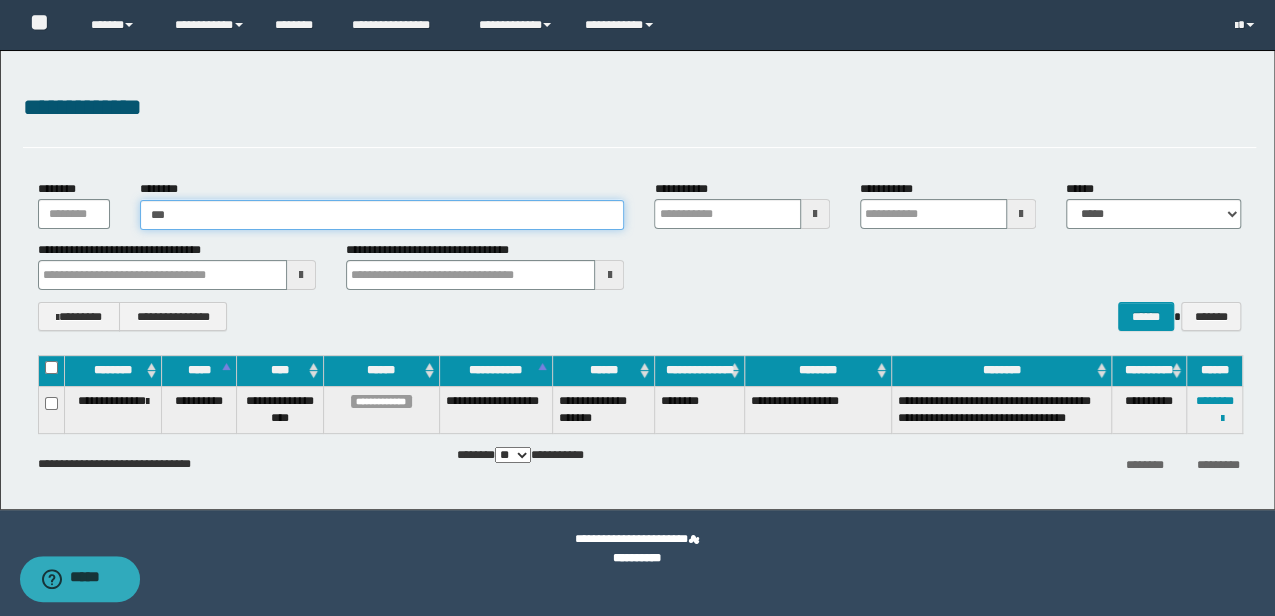 type on "***" 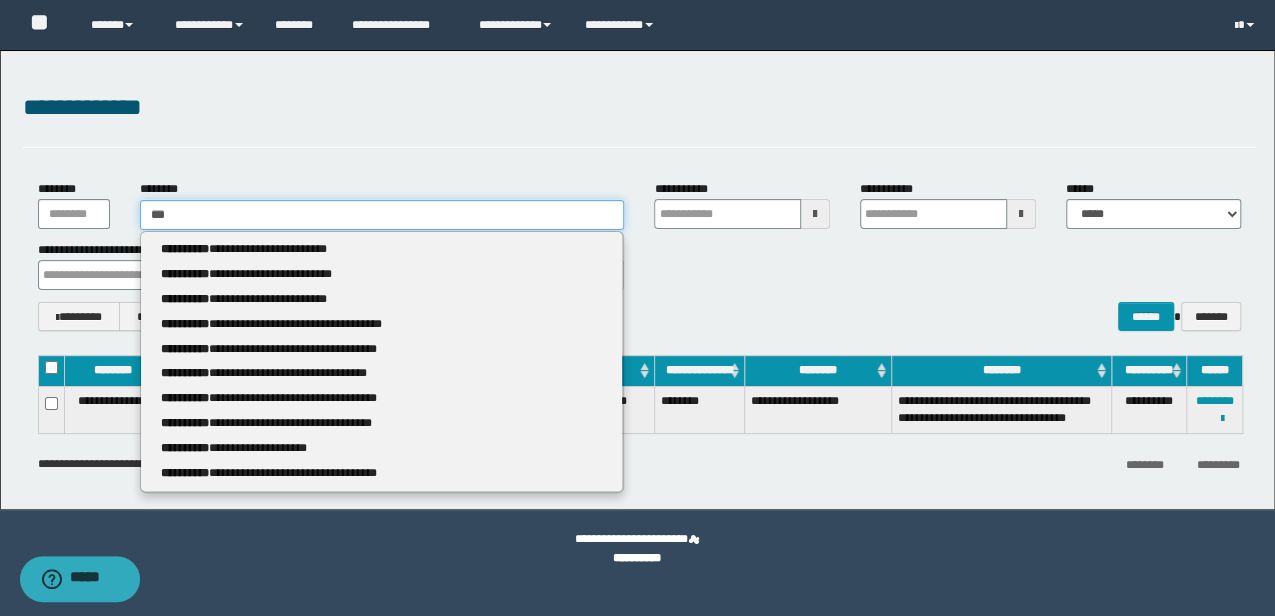 type 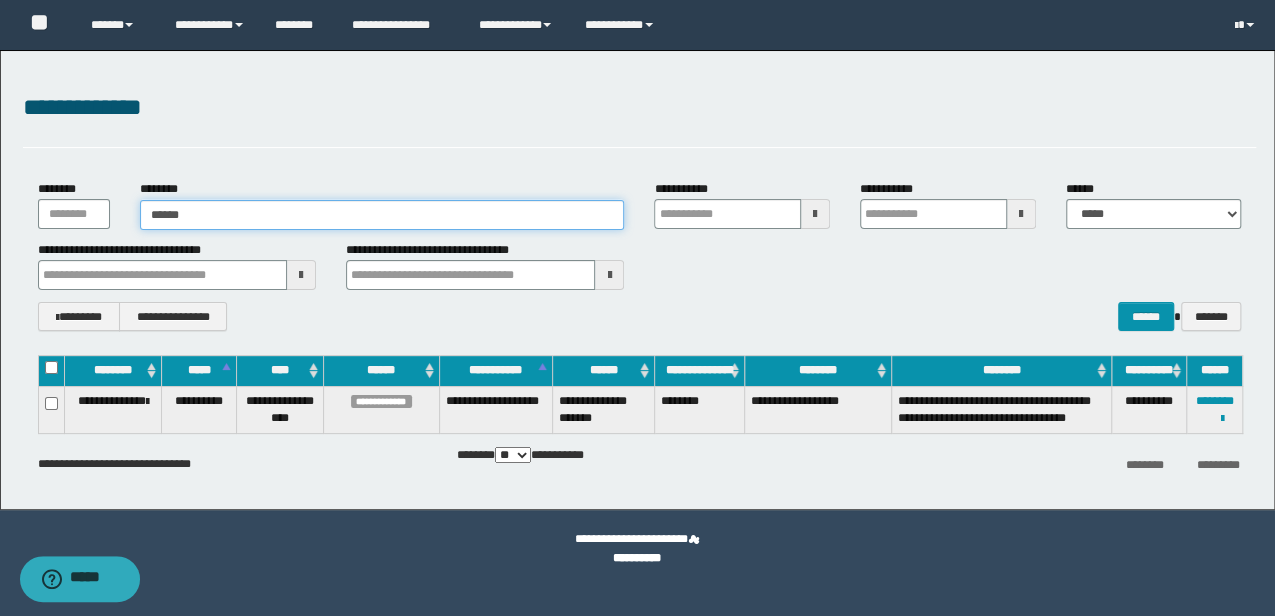 type on "*******" 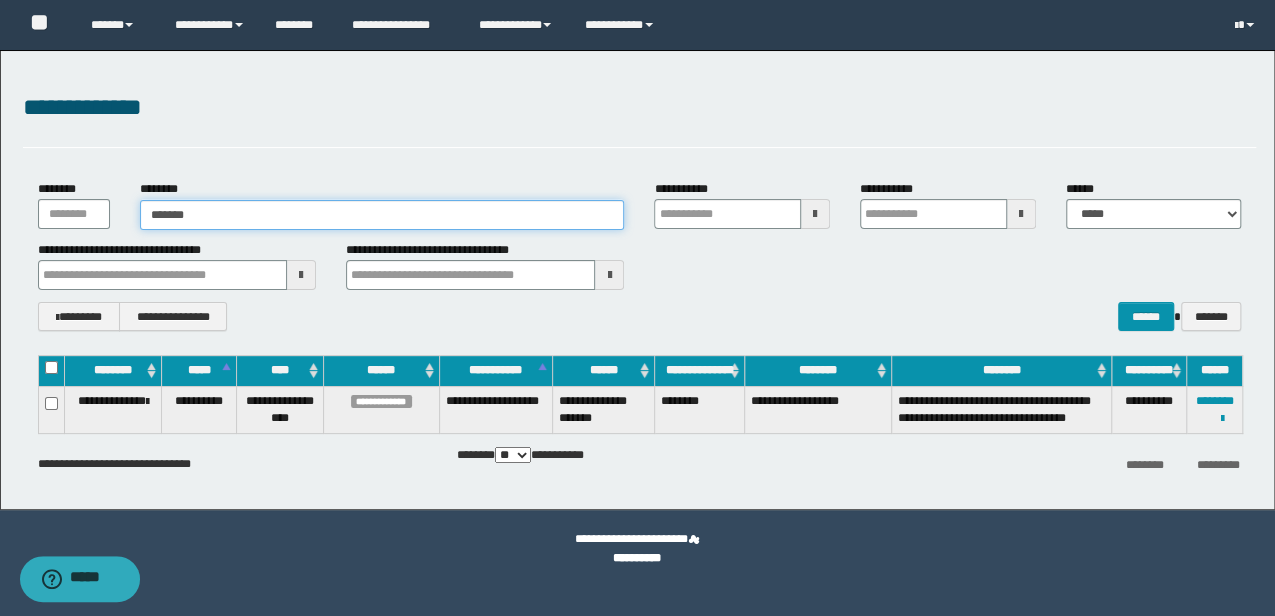 type on "*******" 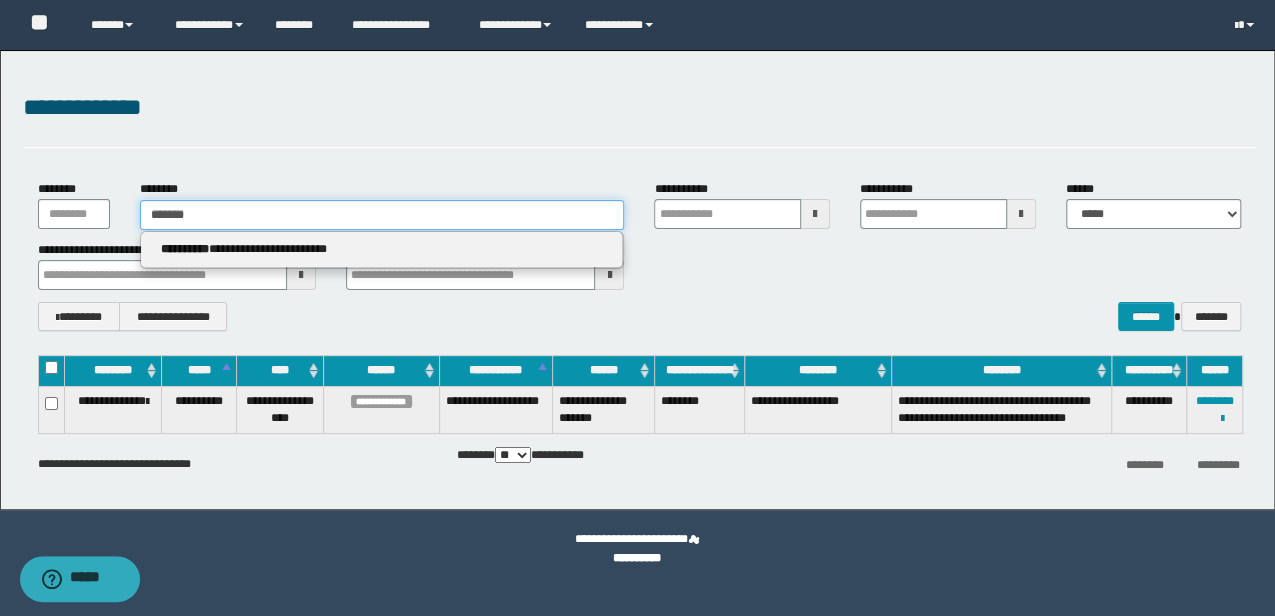 type 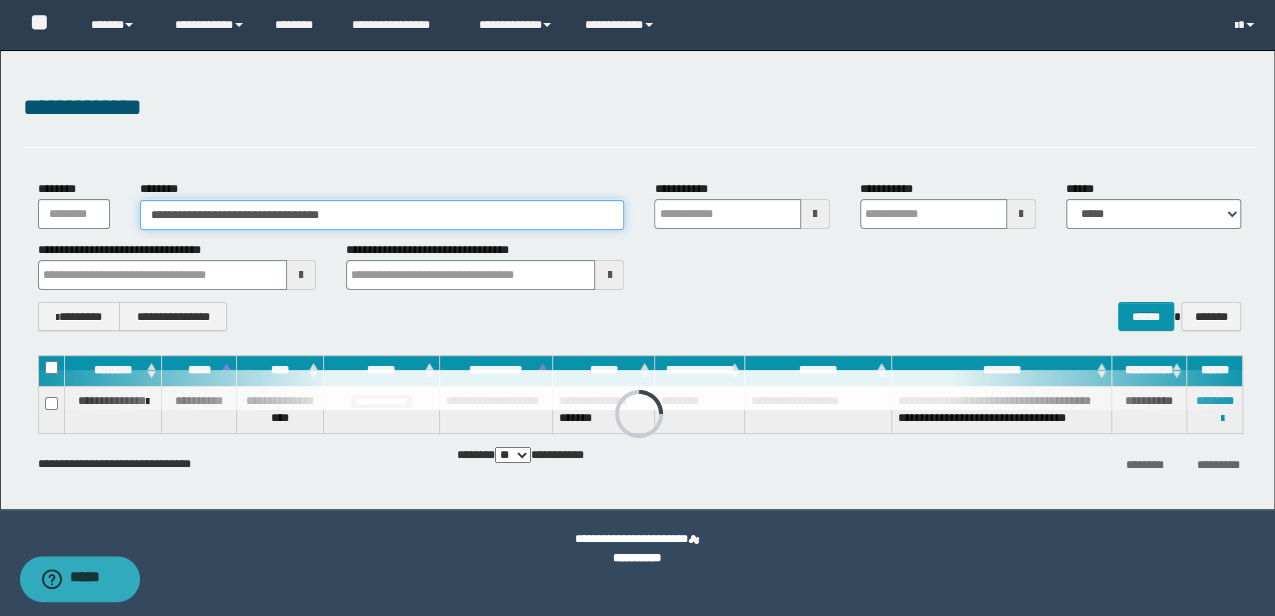 type on "**********" 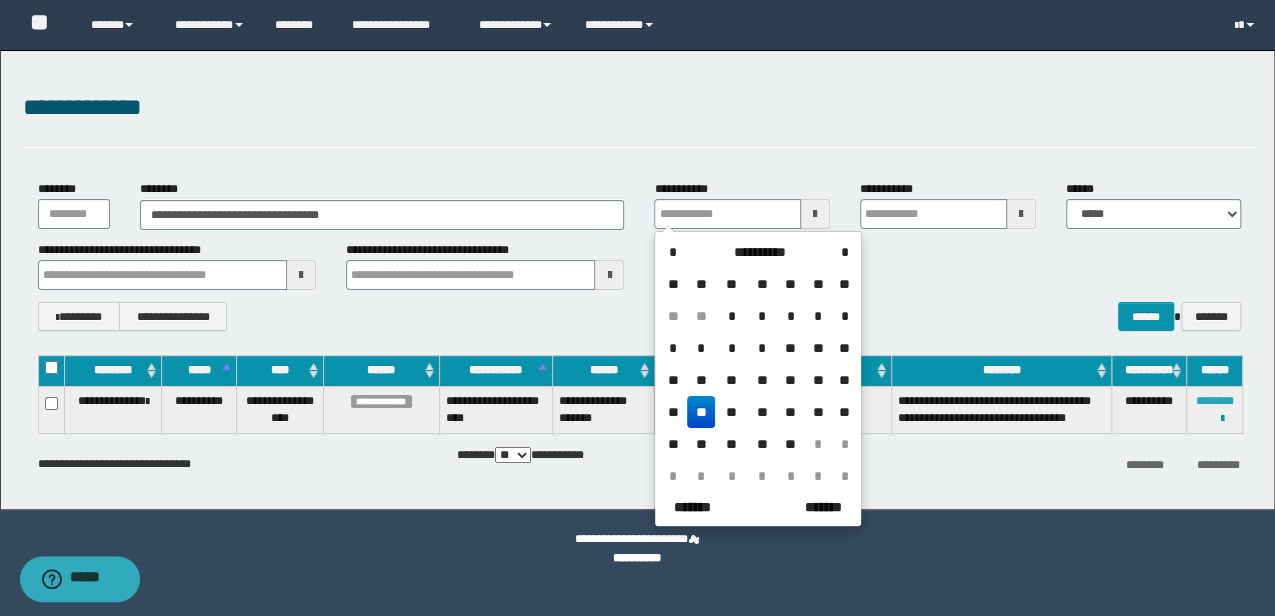 click on "********" at bounding box center (1214, 401) 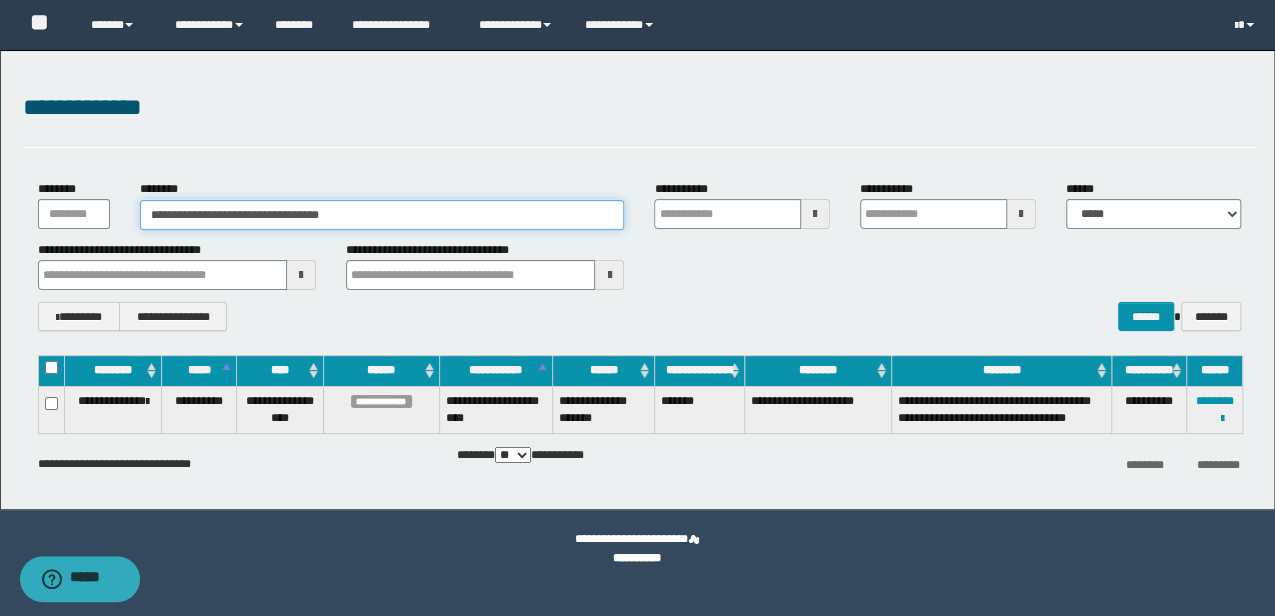 drag, startPoint x: 391, startPoint y: 223, endPoint x: 10, endPoint y: 136, distance: 390.80685 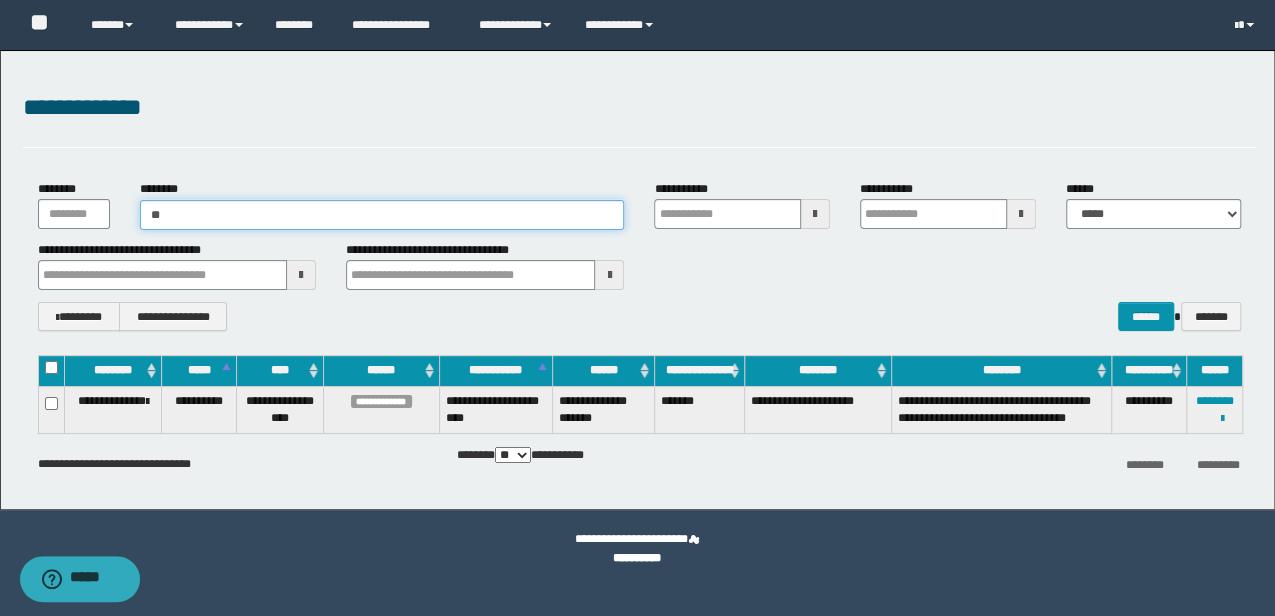 type on "***" 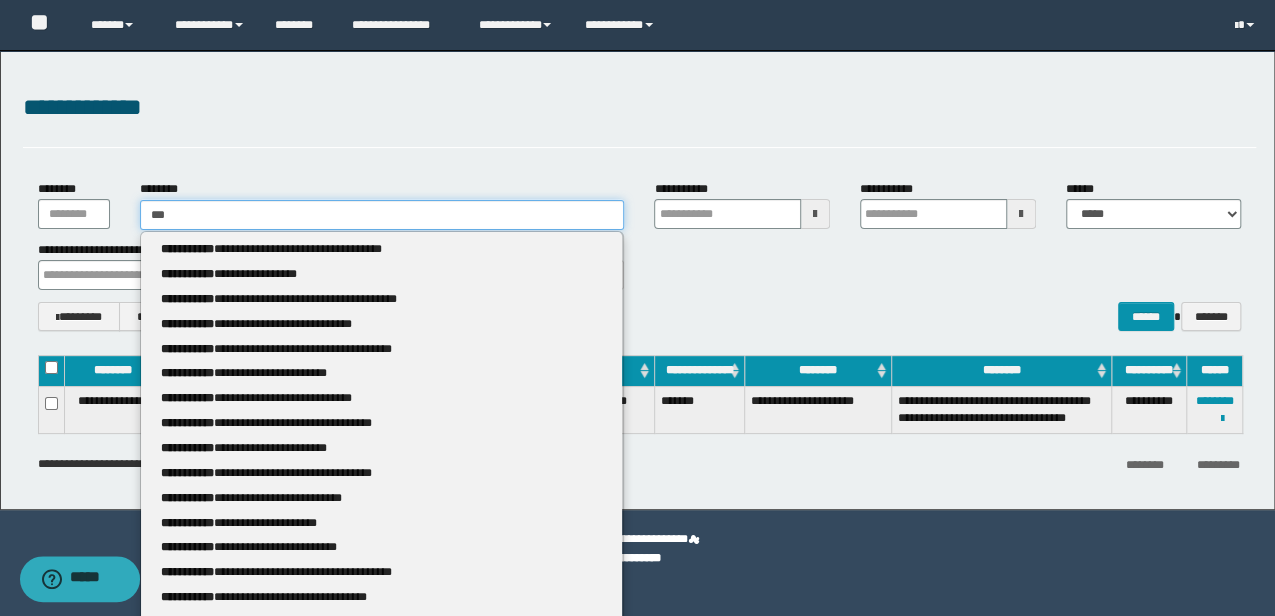 type on "***" 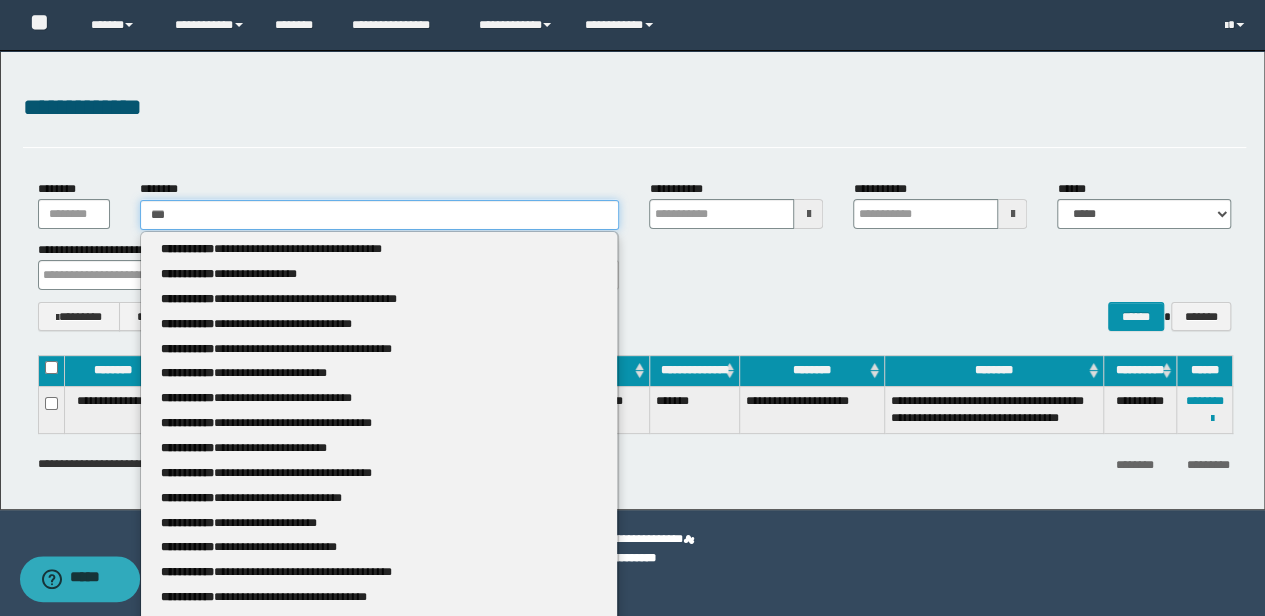 type 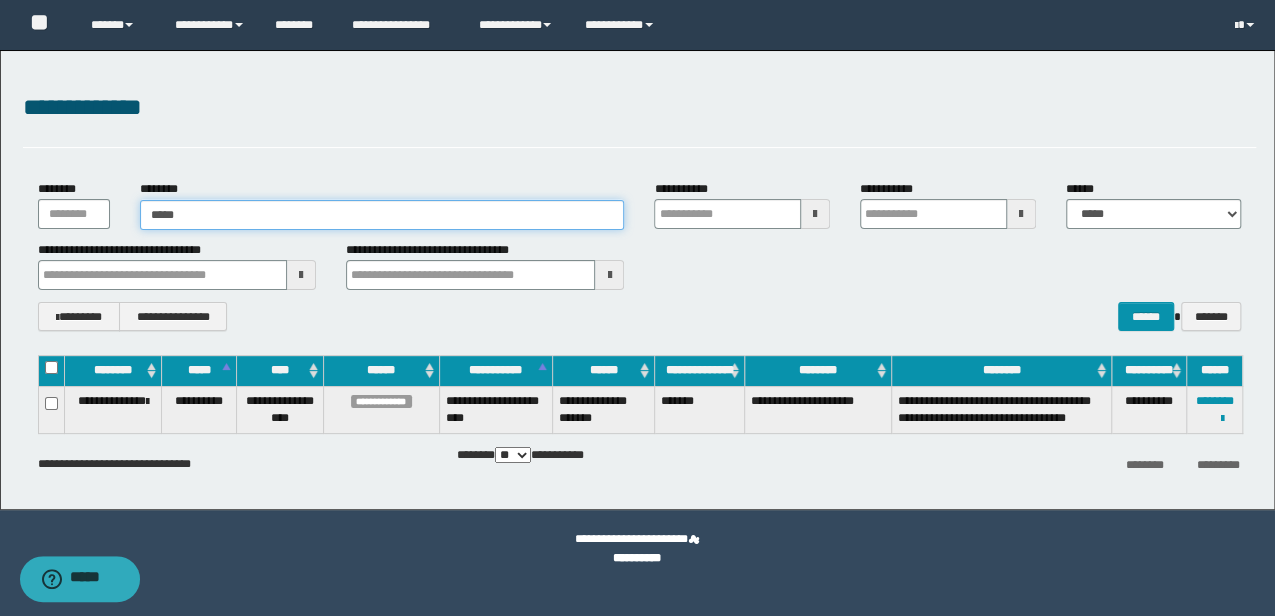type on "******" 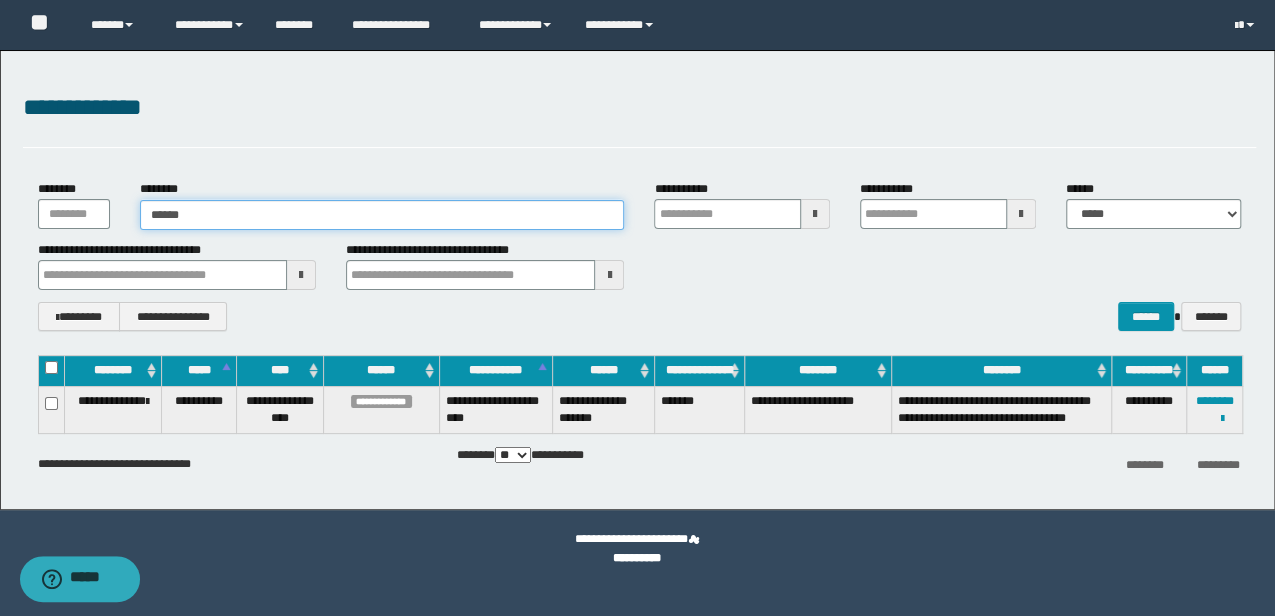 type on "******" 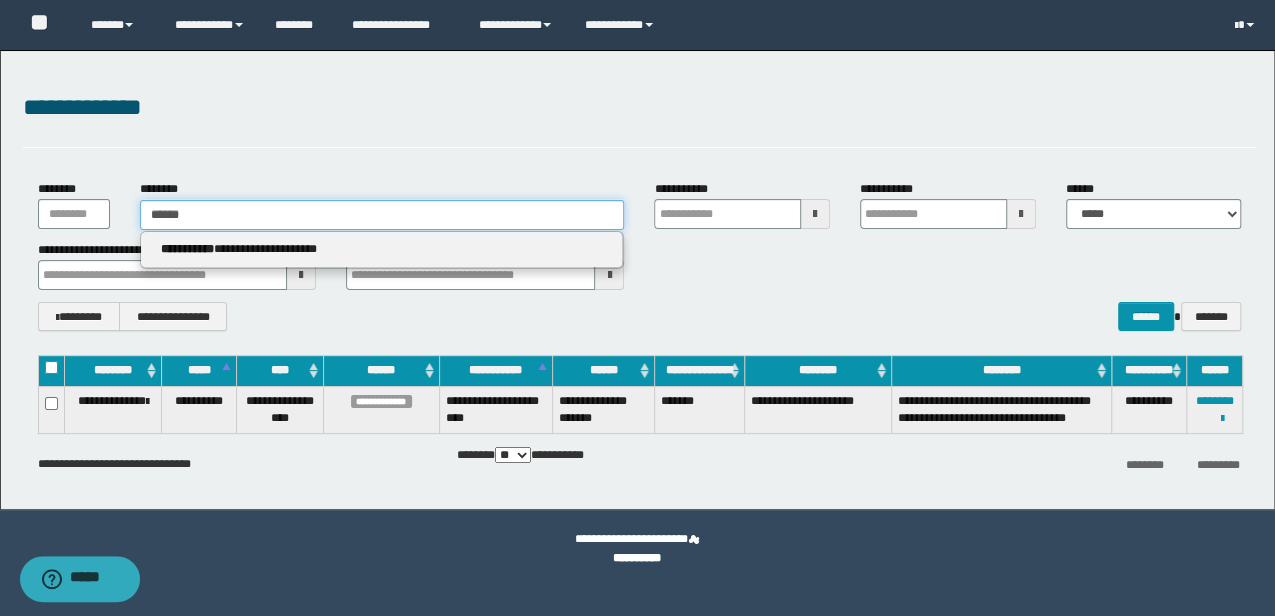 type 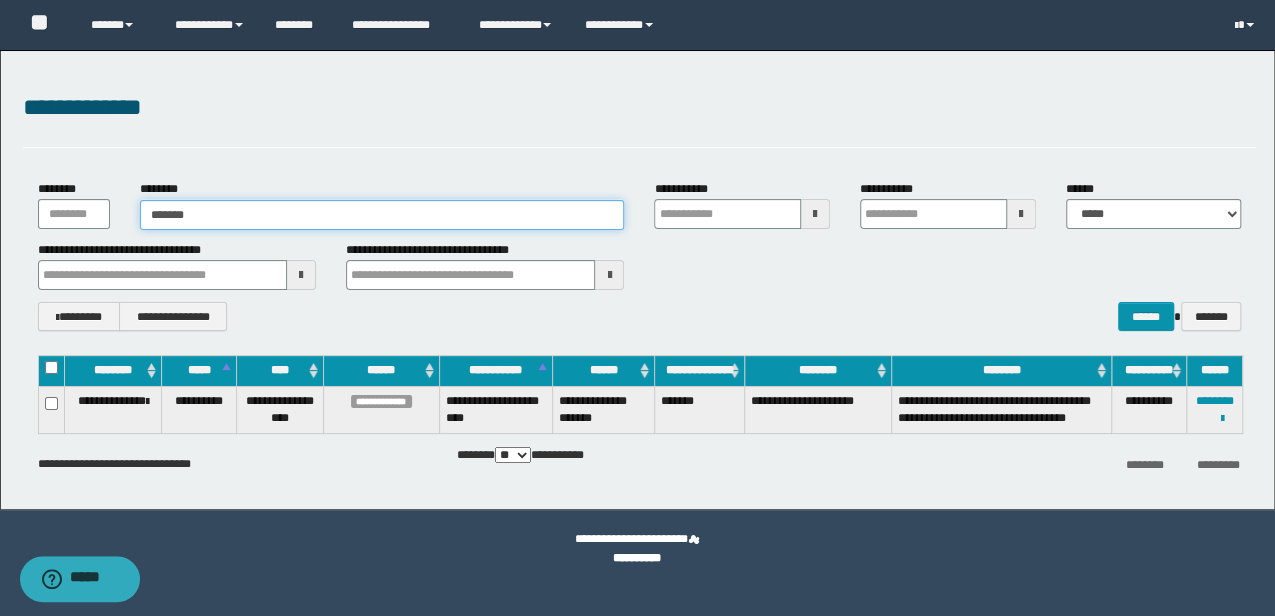 type on "*******" 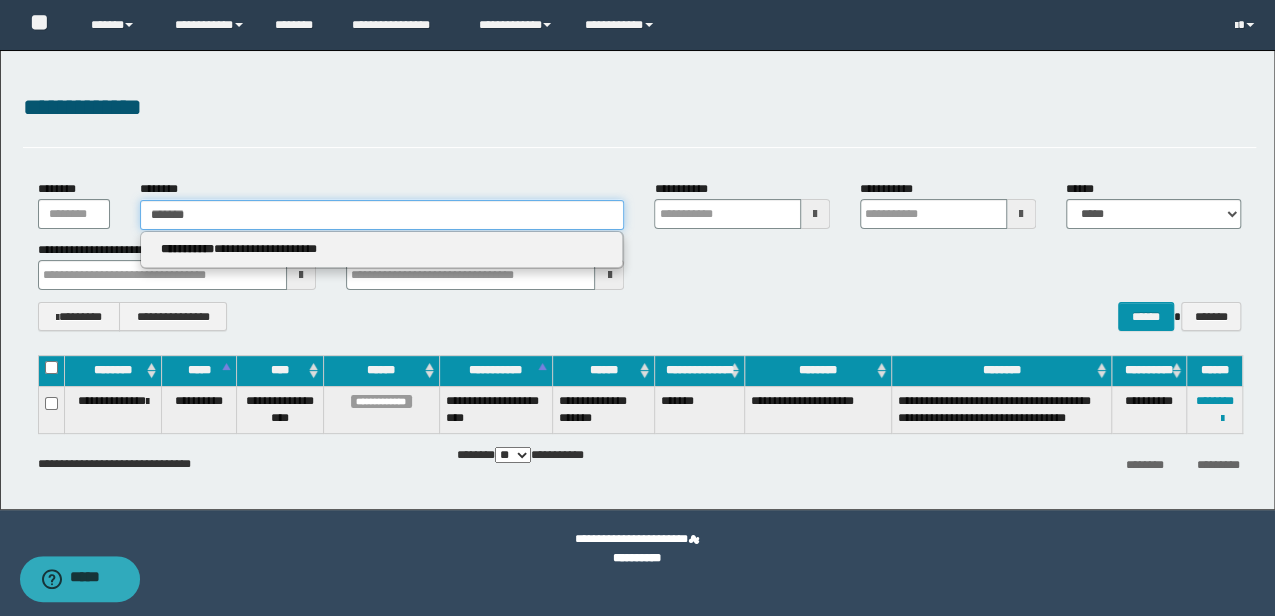 type 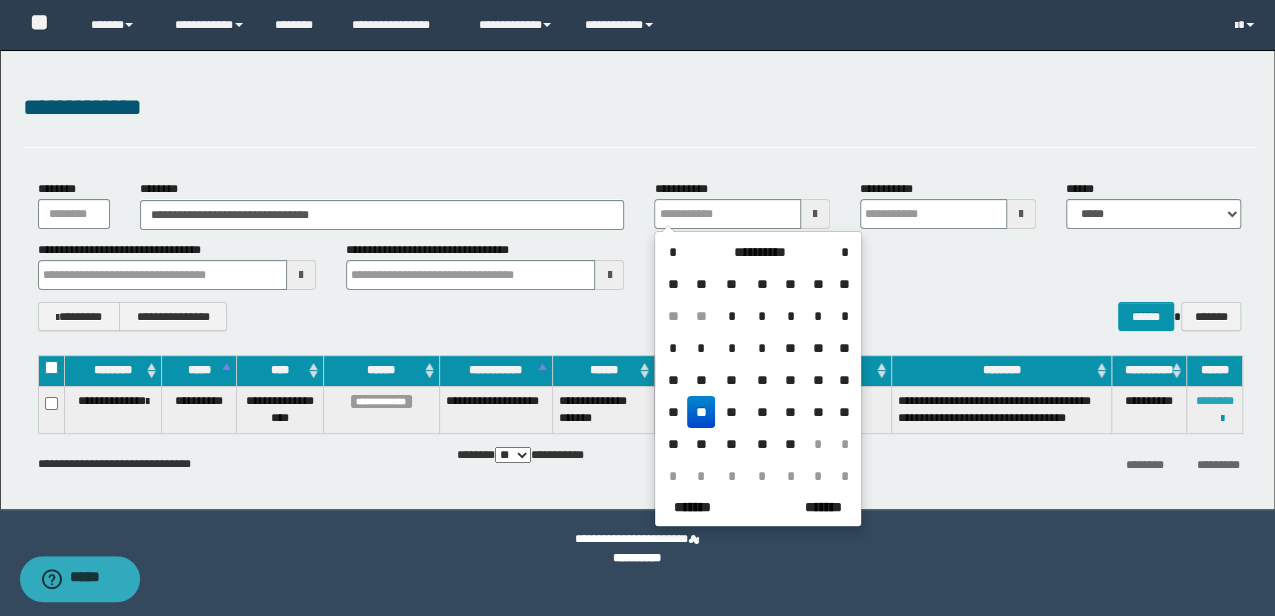 click on "********" at bounding box center (1214, 401) 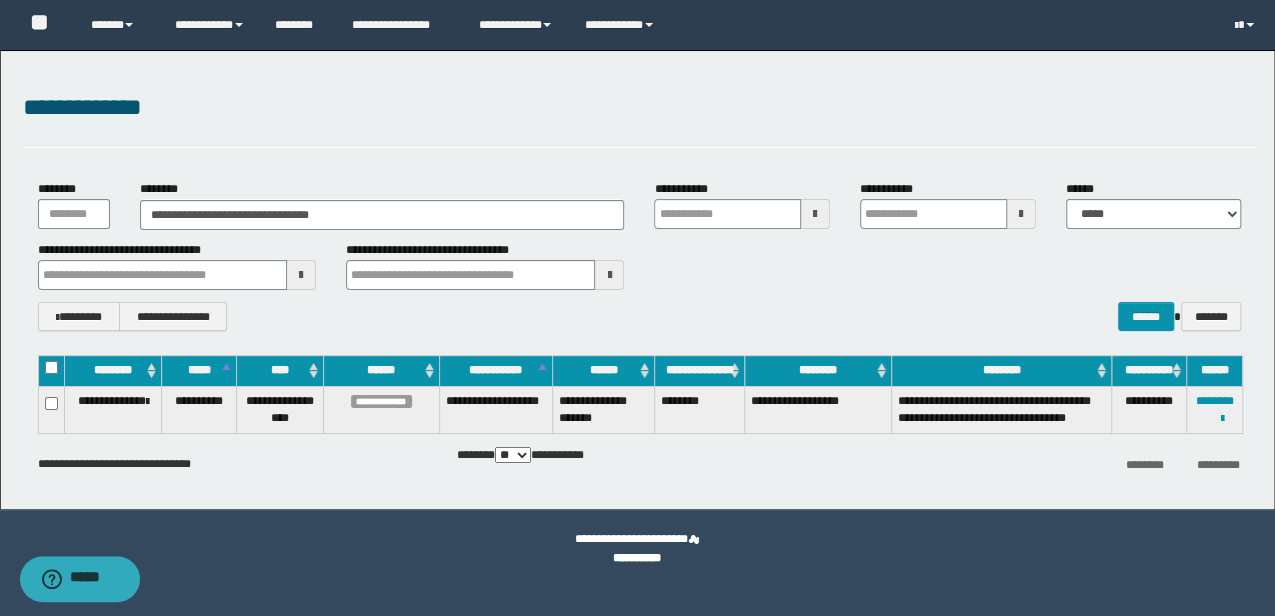 click on "**********" at bounding box center [637, 549] 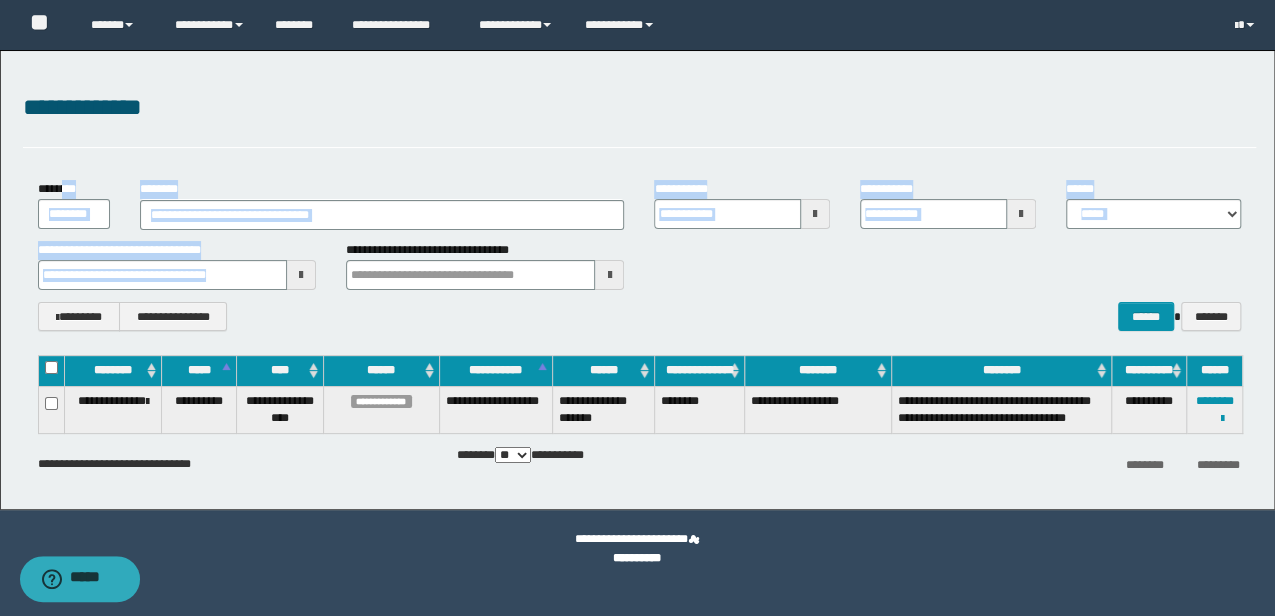 drag, startPoint x: 443, startPoint y: 240, endPoint x: 93, endPoint y: 189, distance: 353.6962 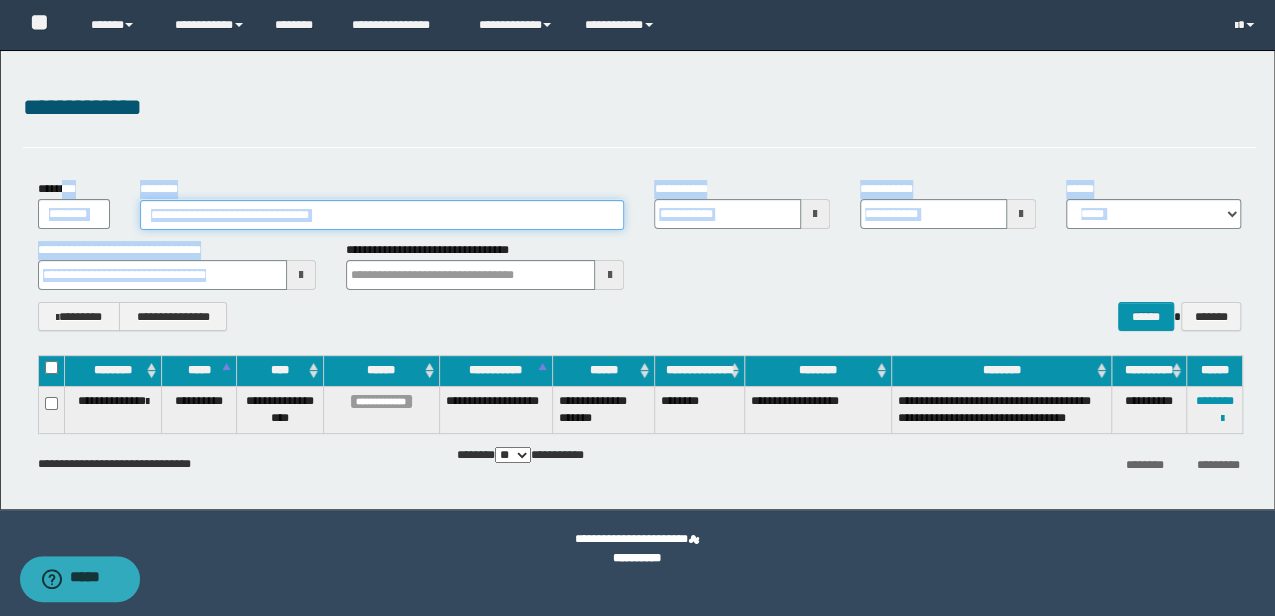 click on "**********" at bounding box center [382, 215] 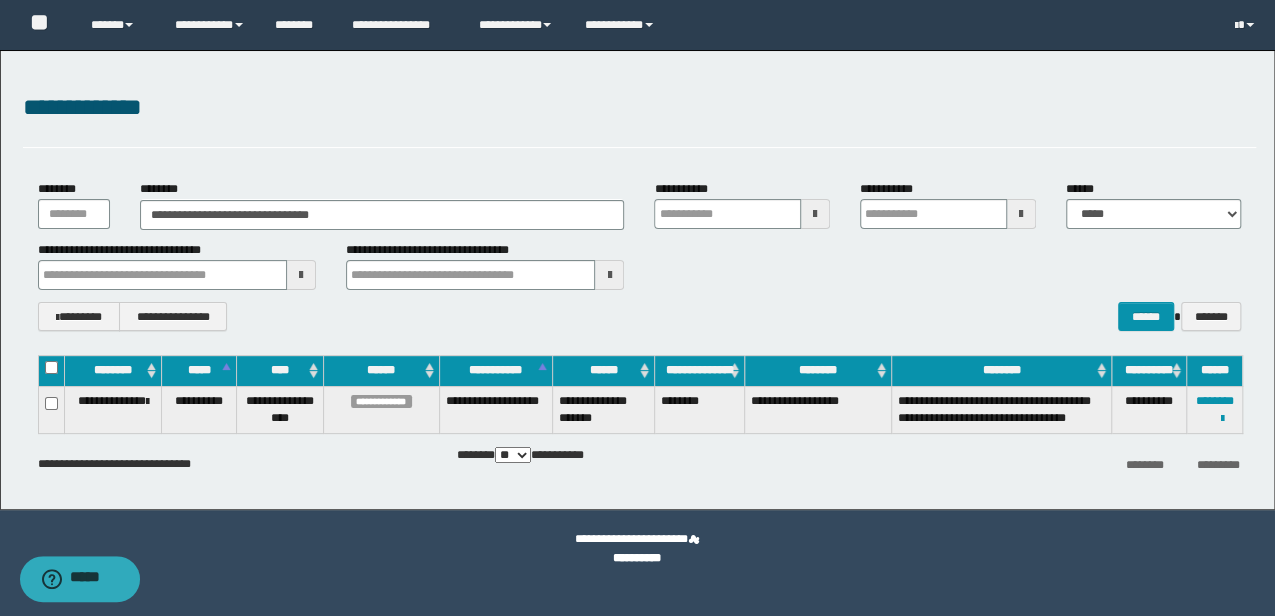 drag, startPoint x: 374, startPoint y: 572, endPoint x: 341, endPoint y: 459, distance: 117.72001 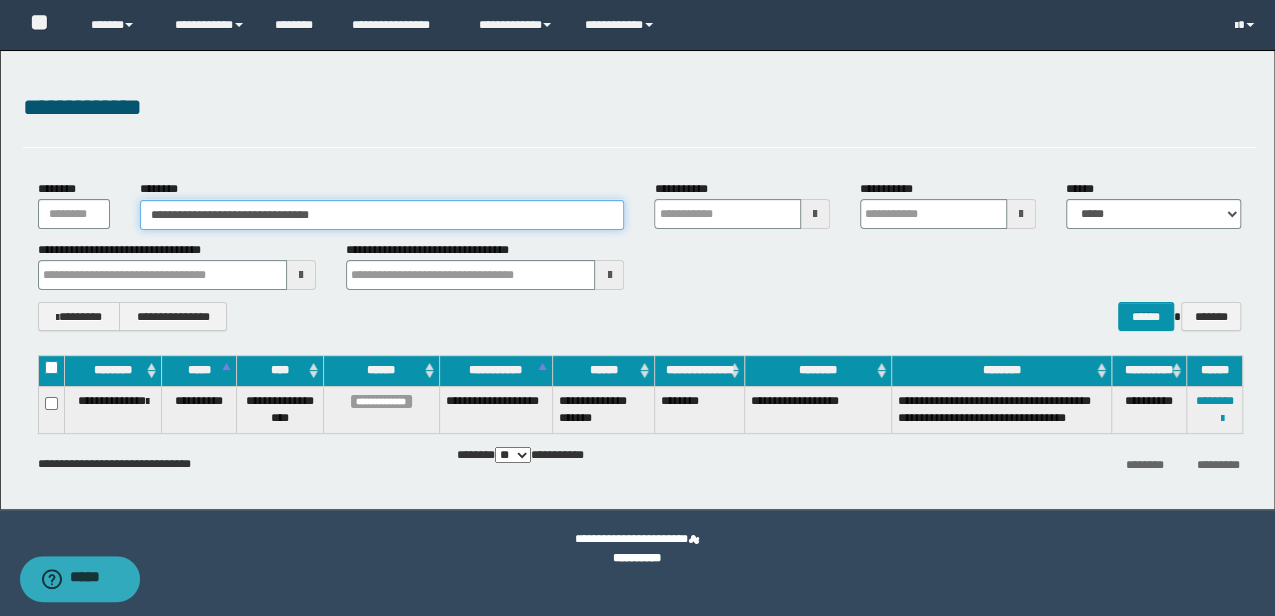 drag, startPoint x: 368, startPoint y: 210, endPoint x: 1, endPoint y: 207, distance: 367.01227 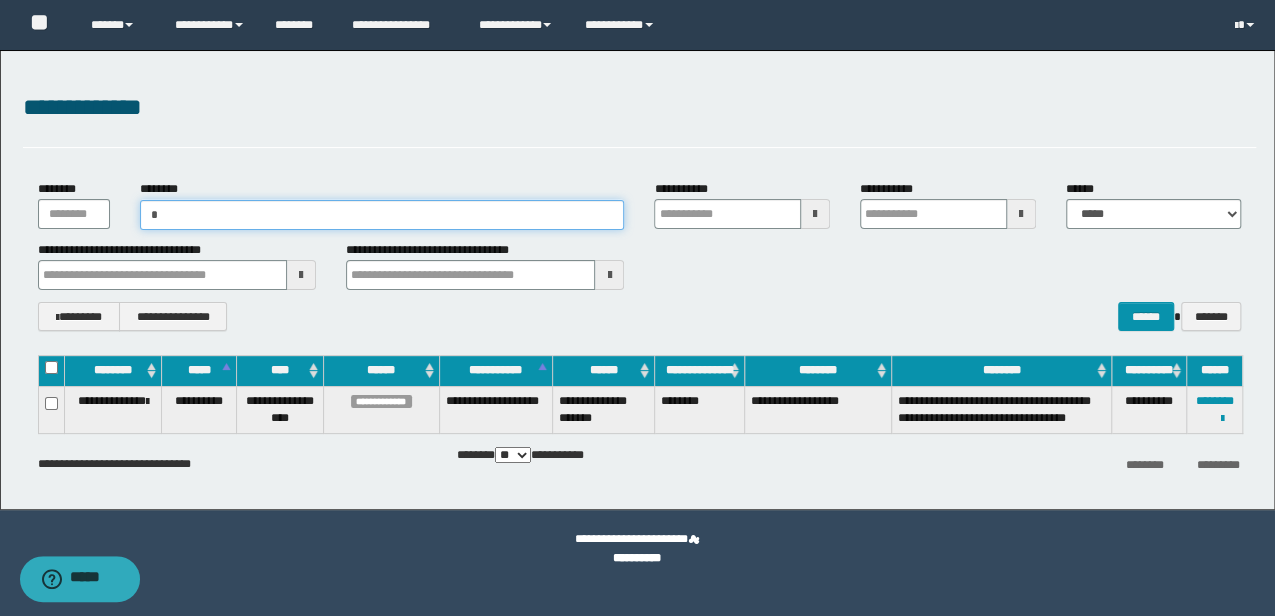 type on "**" 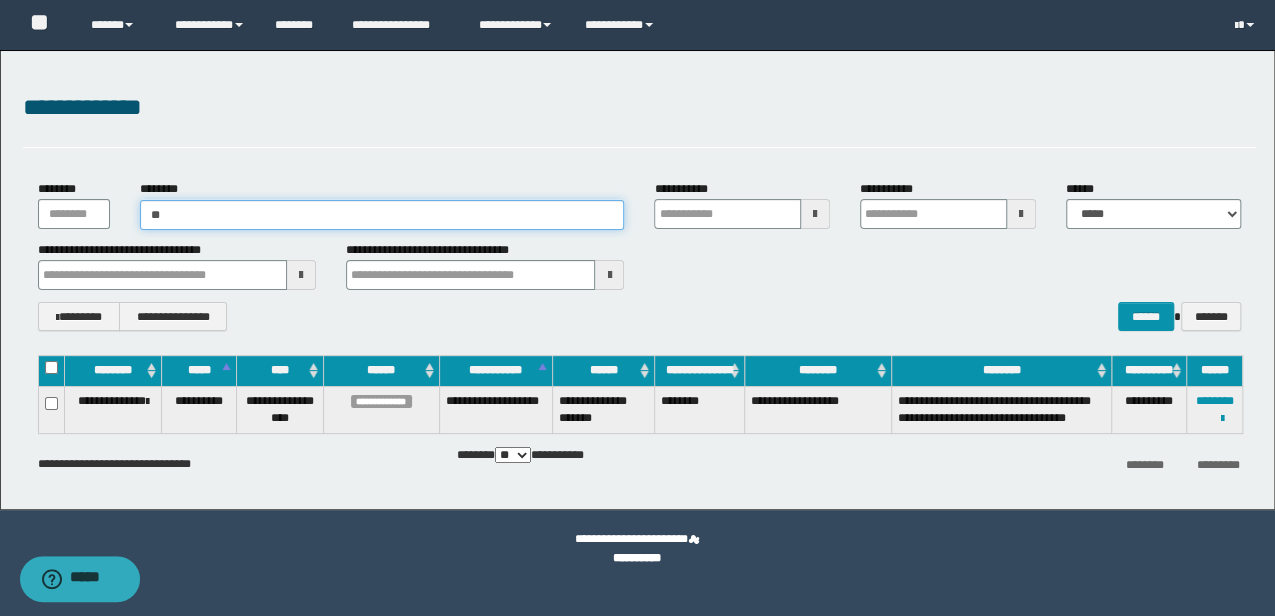 type on "**" 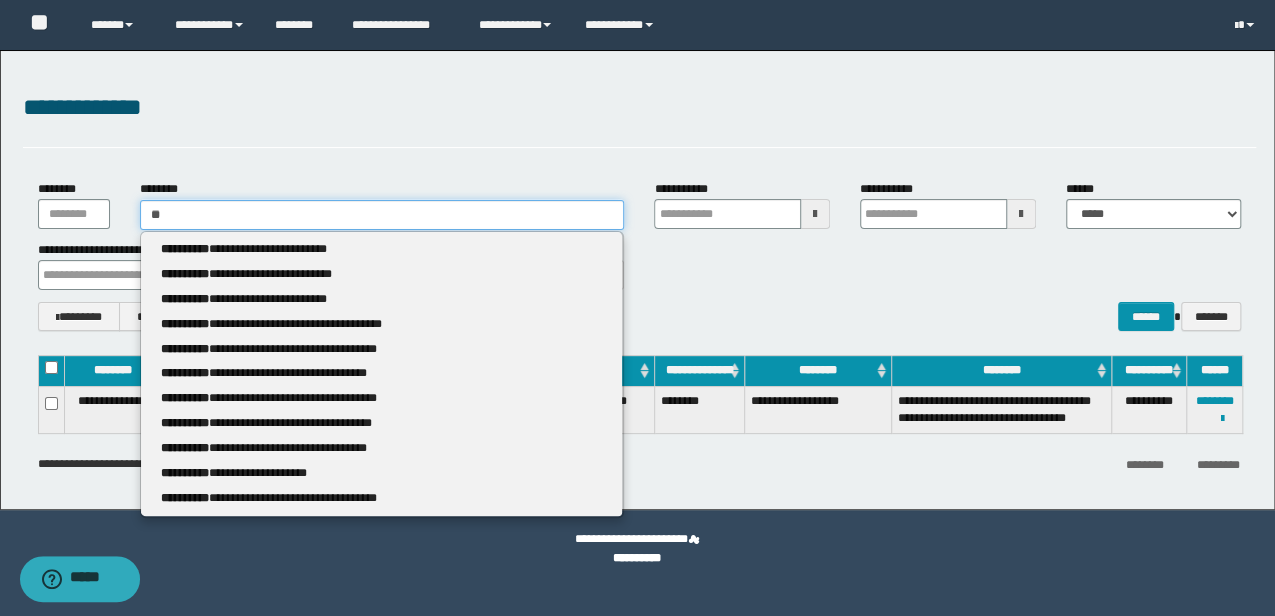 type 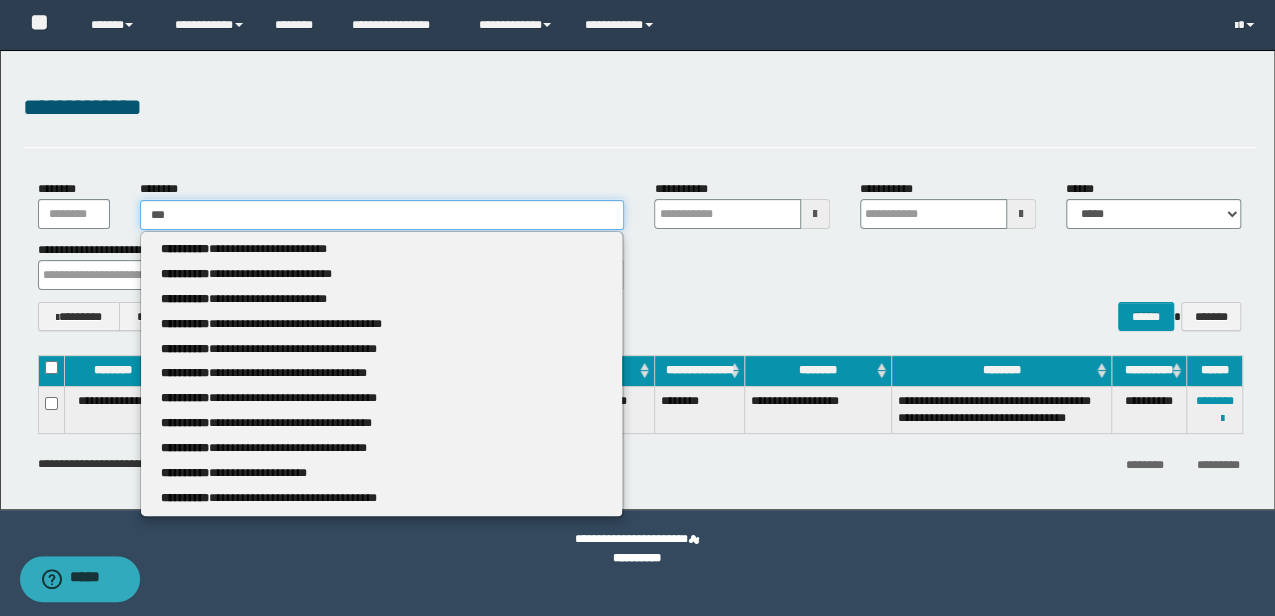 type on "***" 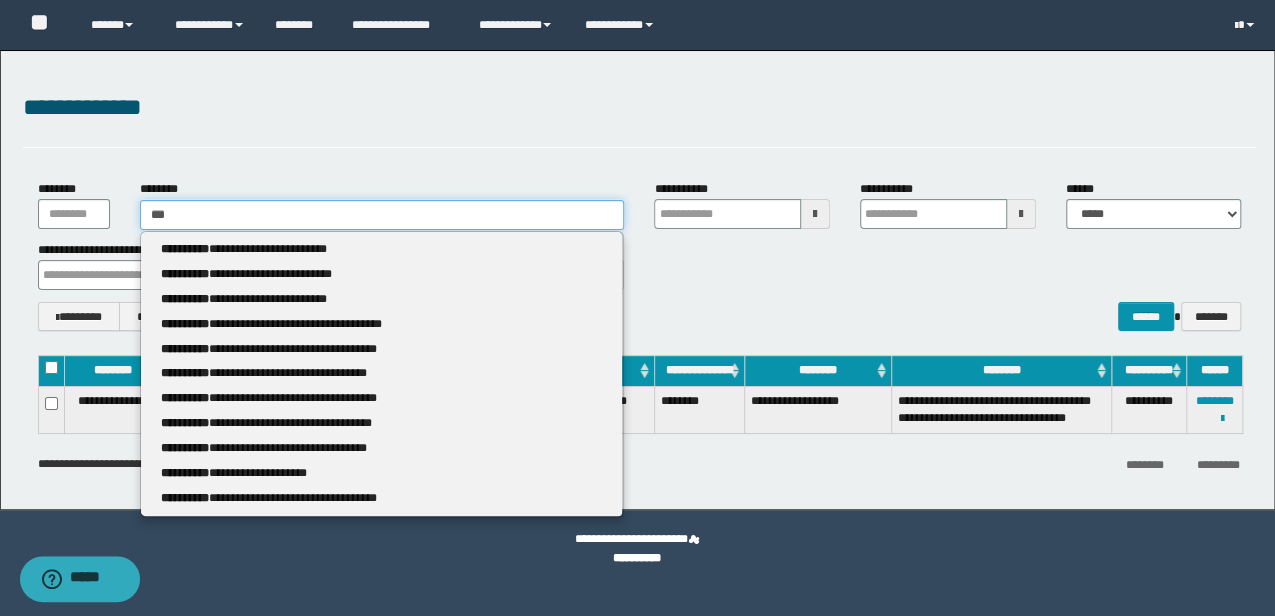 type 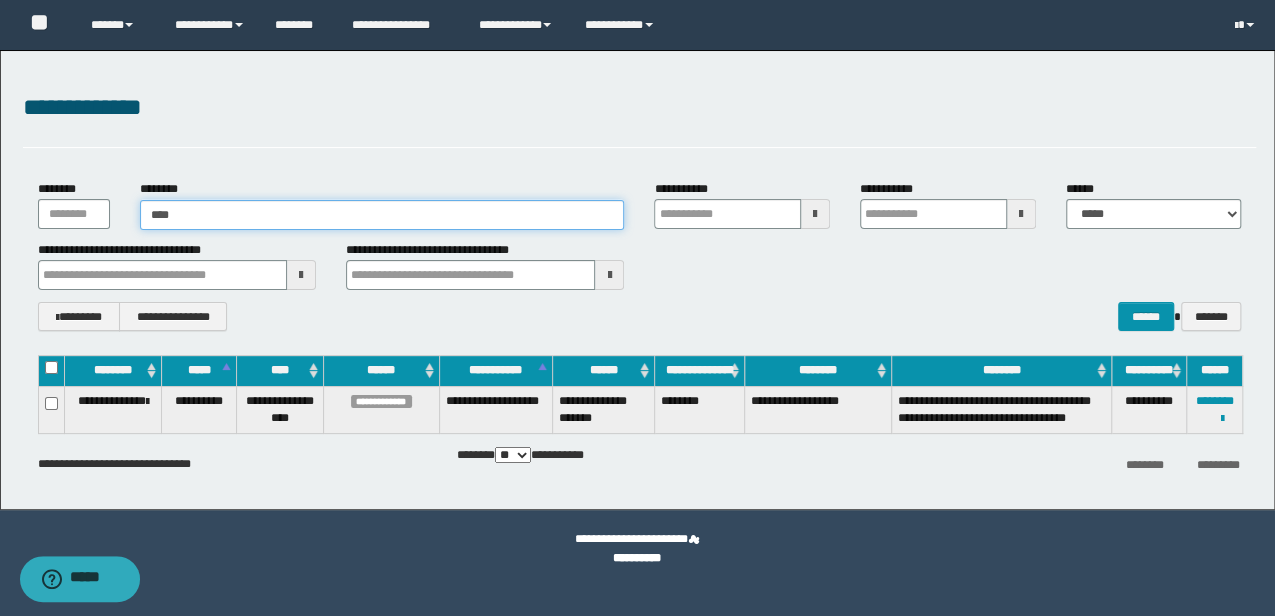 type on "****" 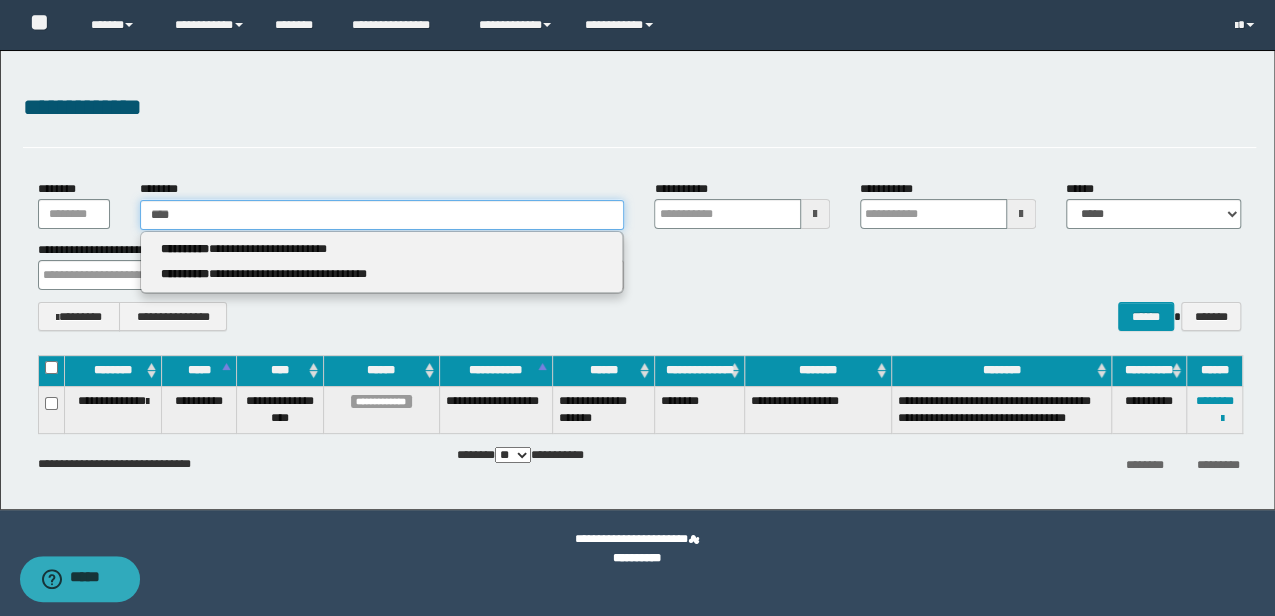 type 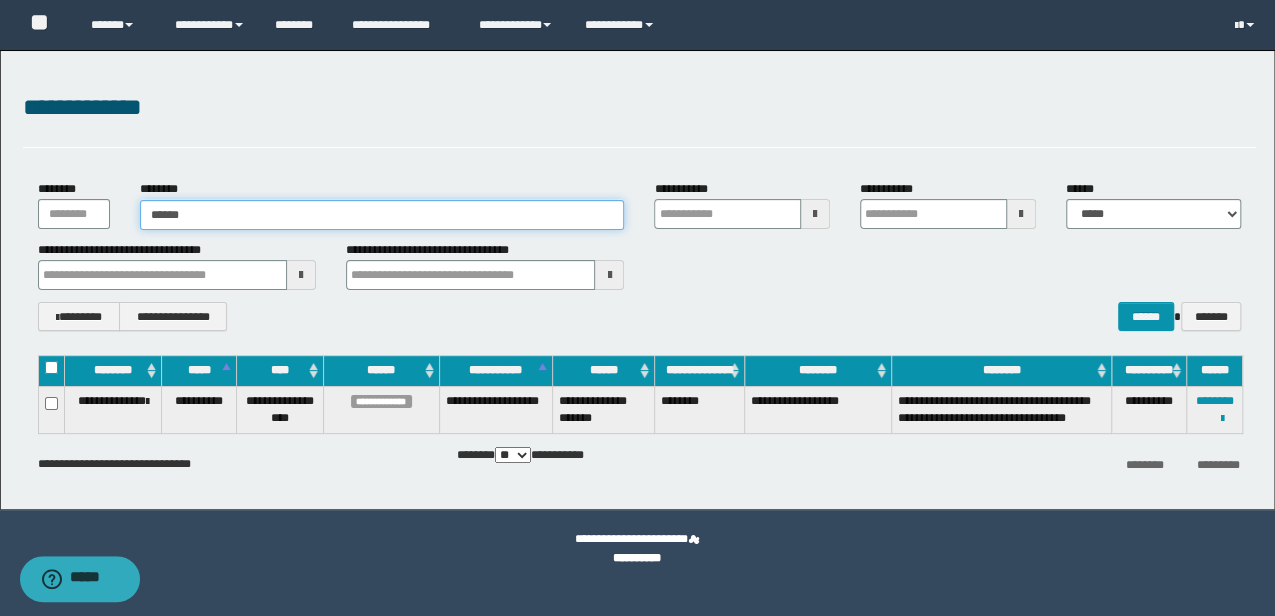 type on "*******" 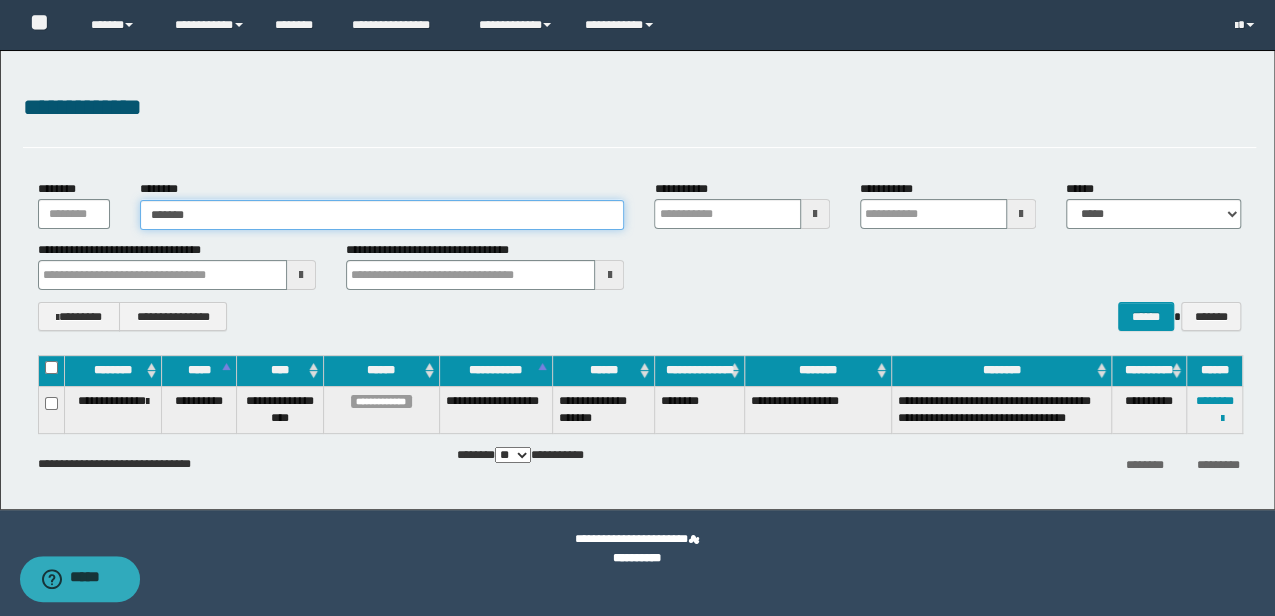 type on "*******" 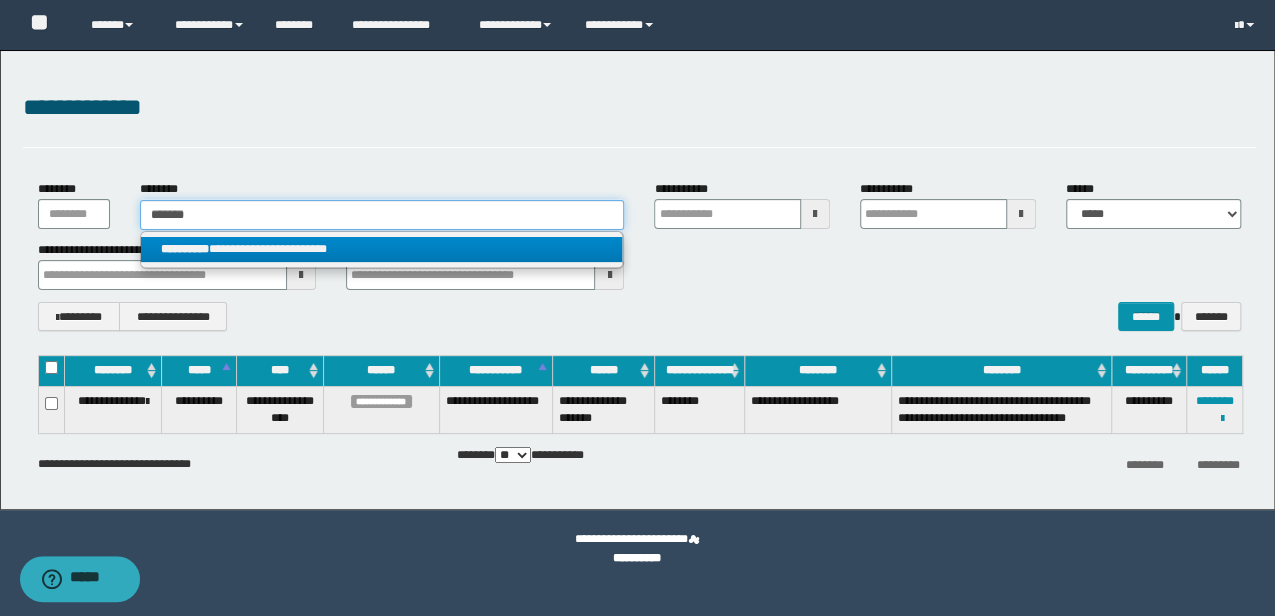 type on "*******" 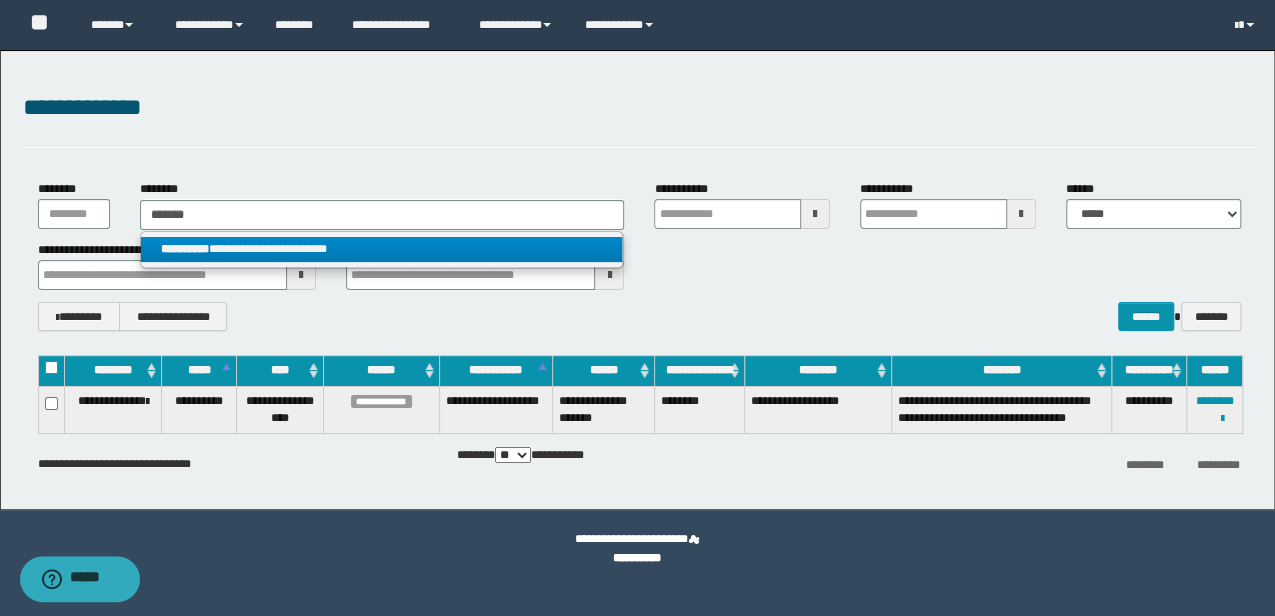 click on "**********" at bounding box center [381, 249] 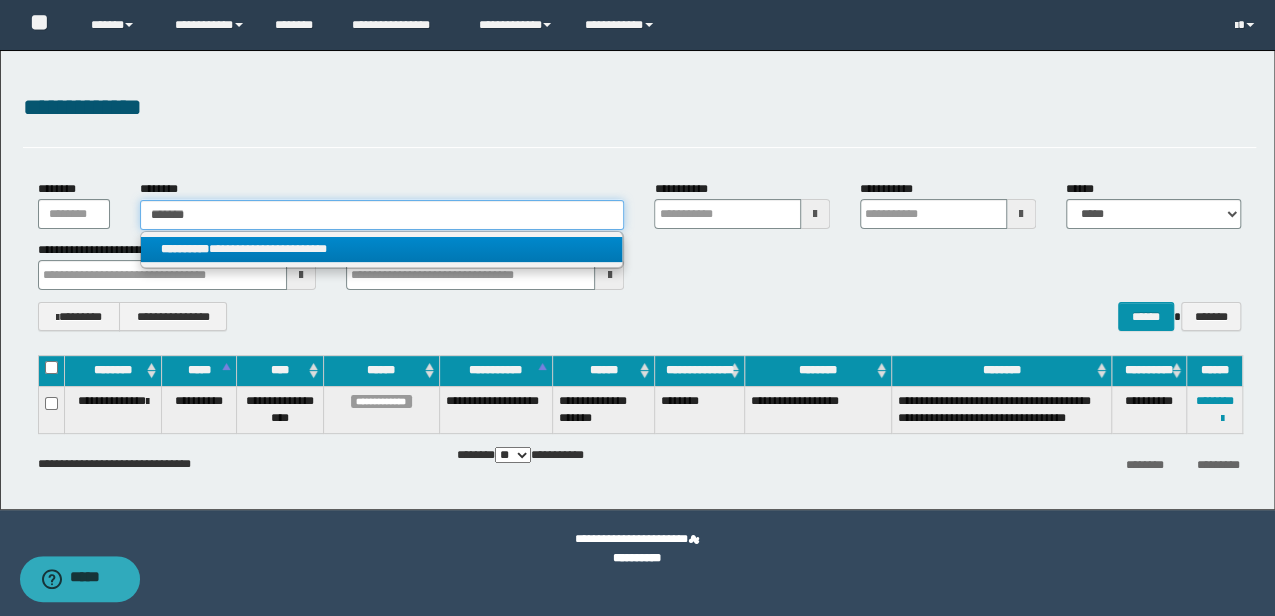 type 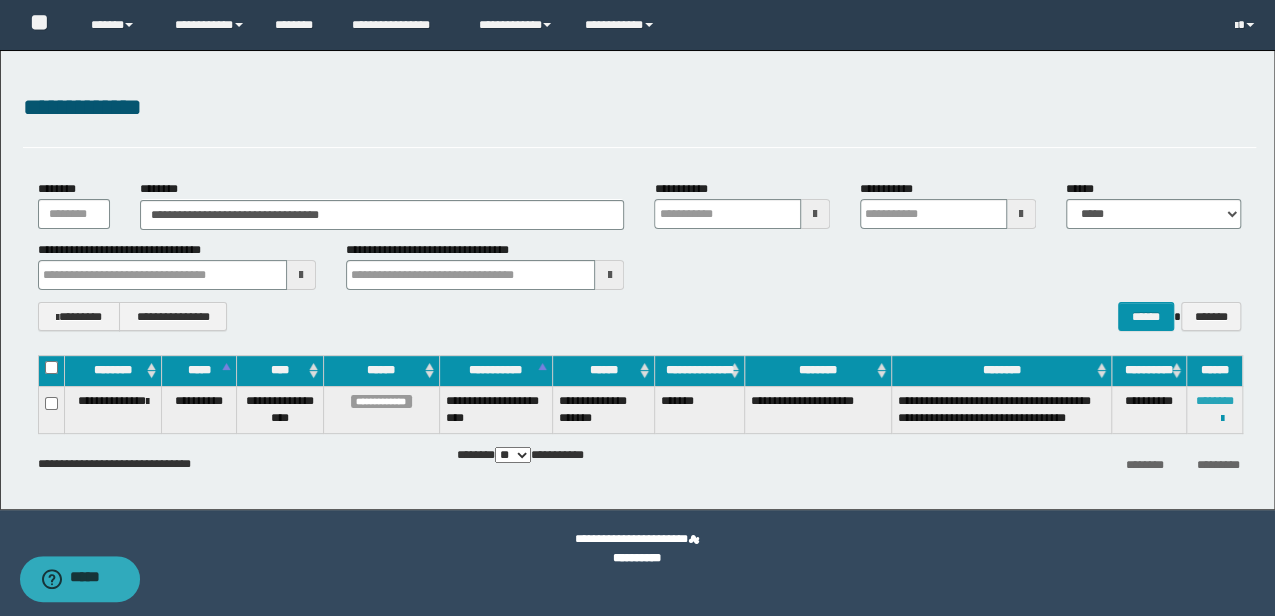 click on "********" at bounding box center [1214, 401] 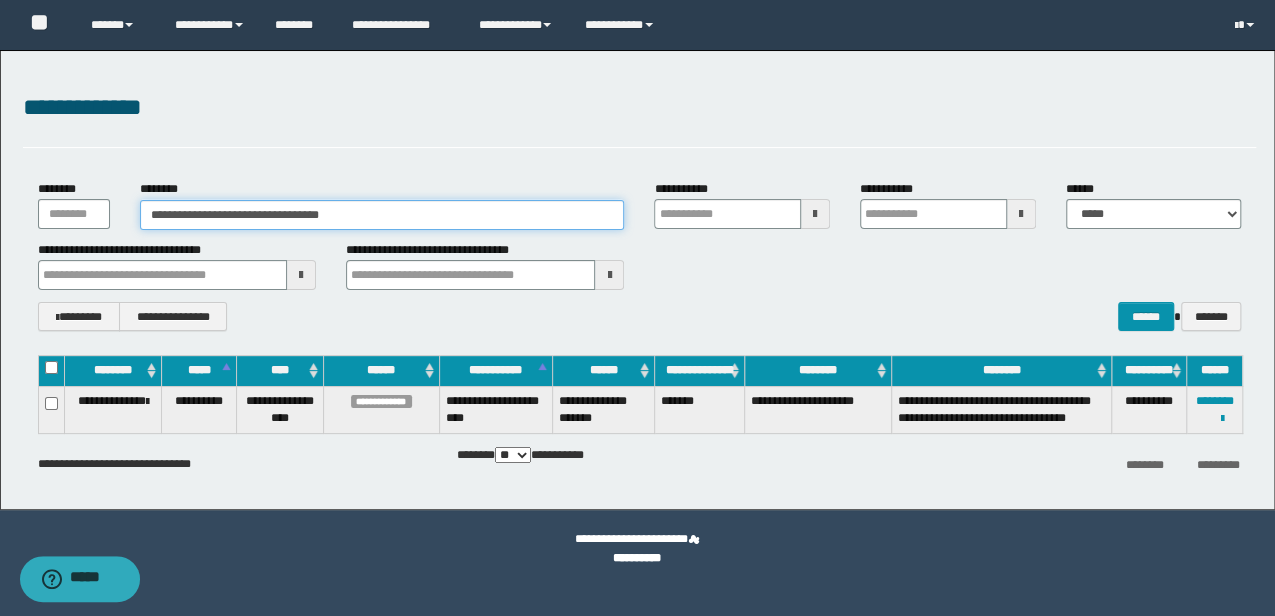 drag, startPoint x: 416, startPoint y: 223, endPoint x: 0, endPoint y: 126, distance: 427.1592 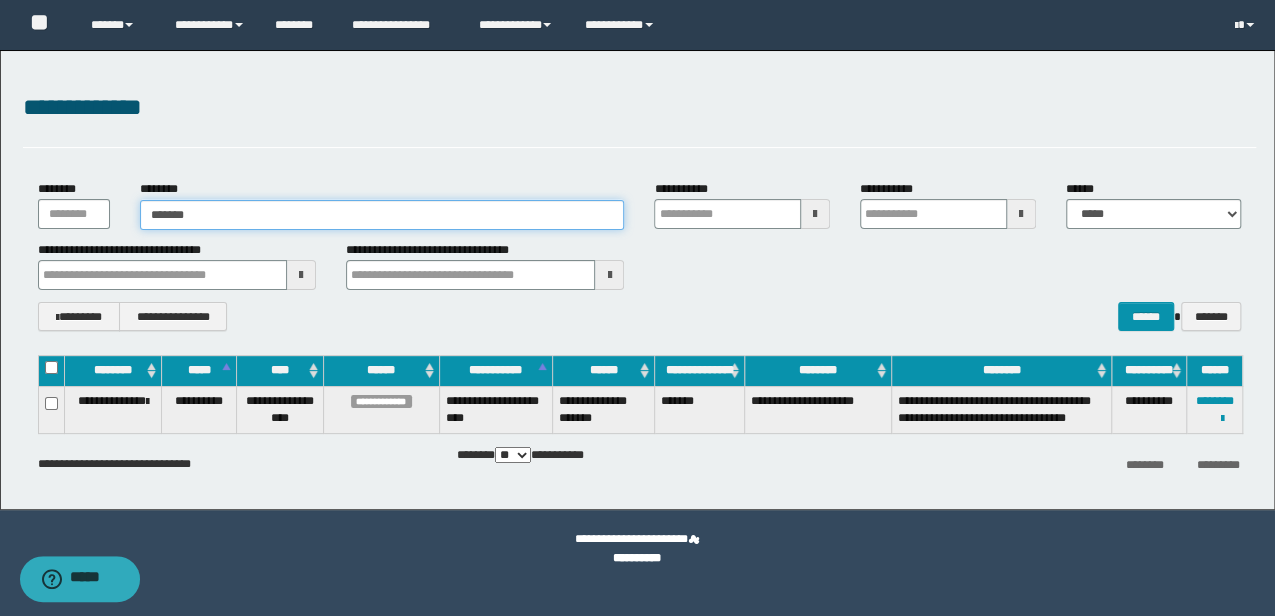 type on "********" 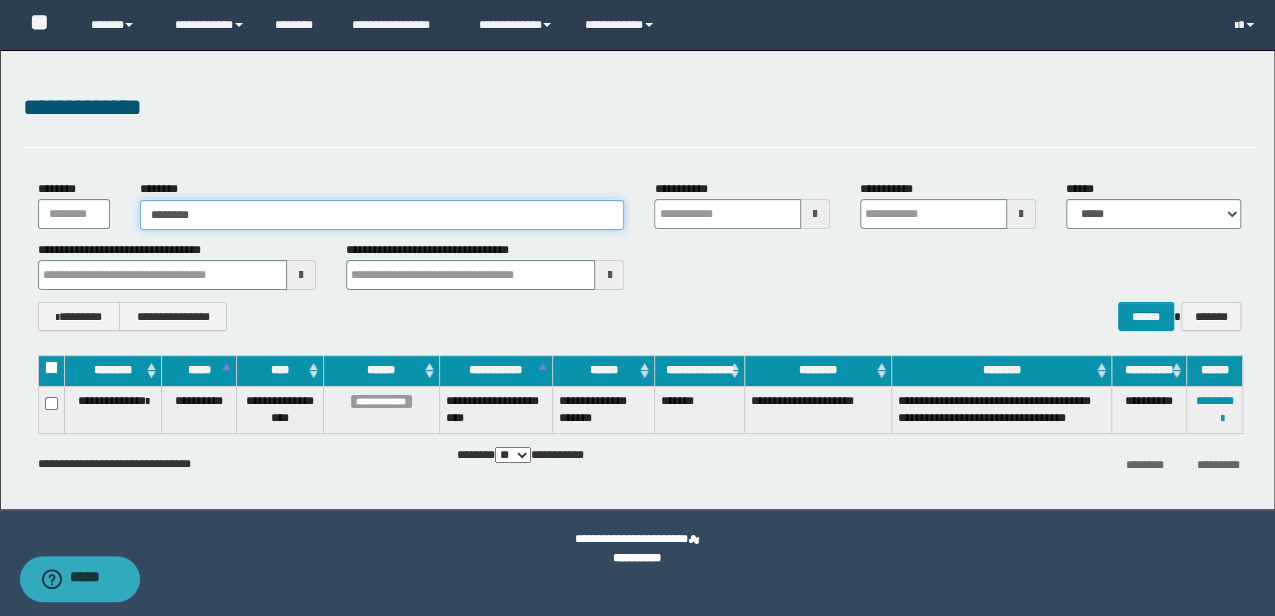 type on "********" 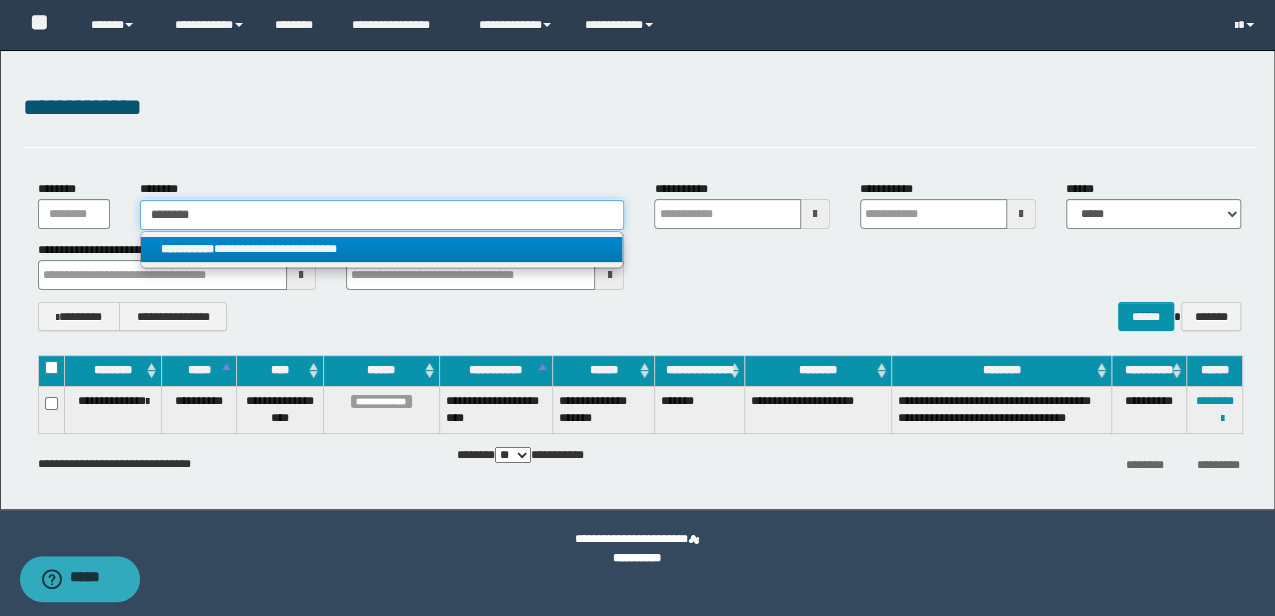 type on "********" 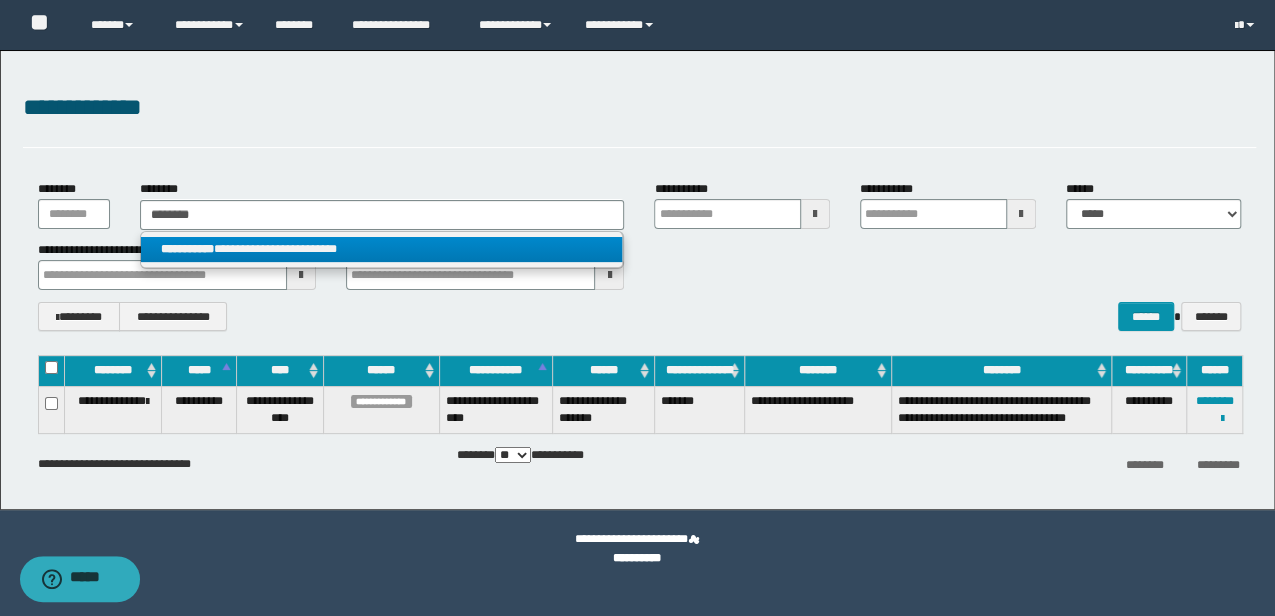 click on "**********" at bounding box center [381, 249] 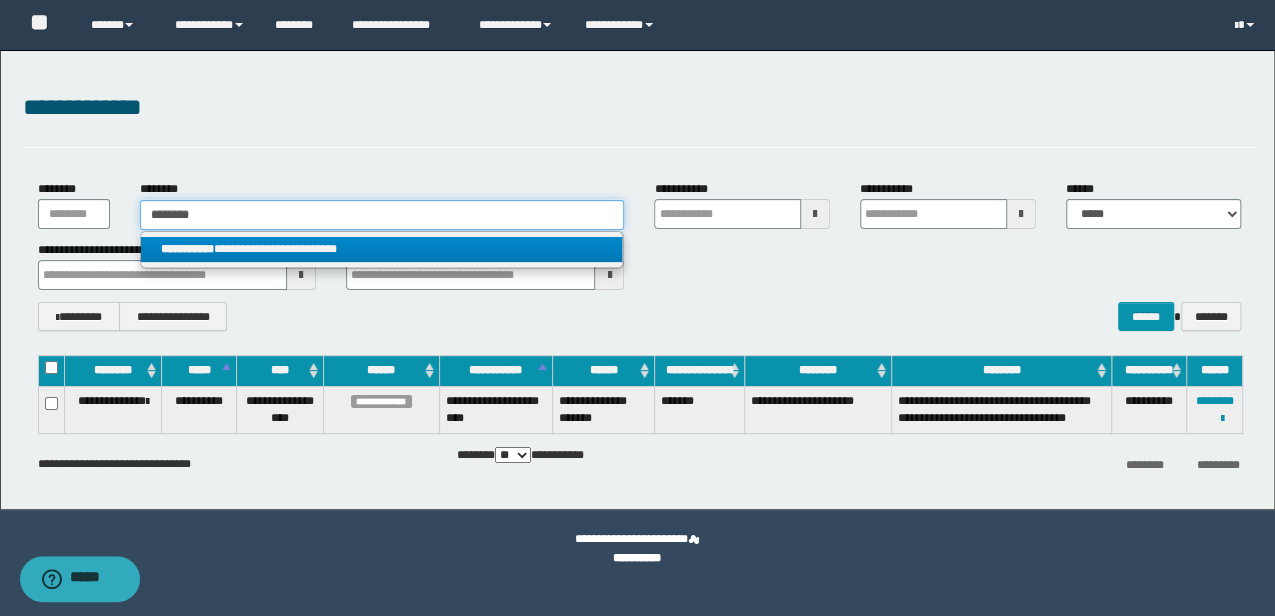 type 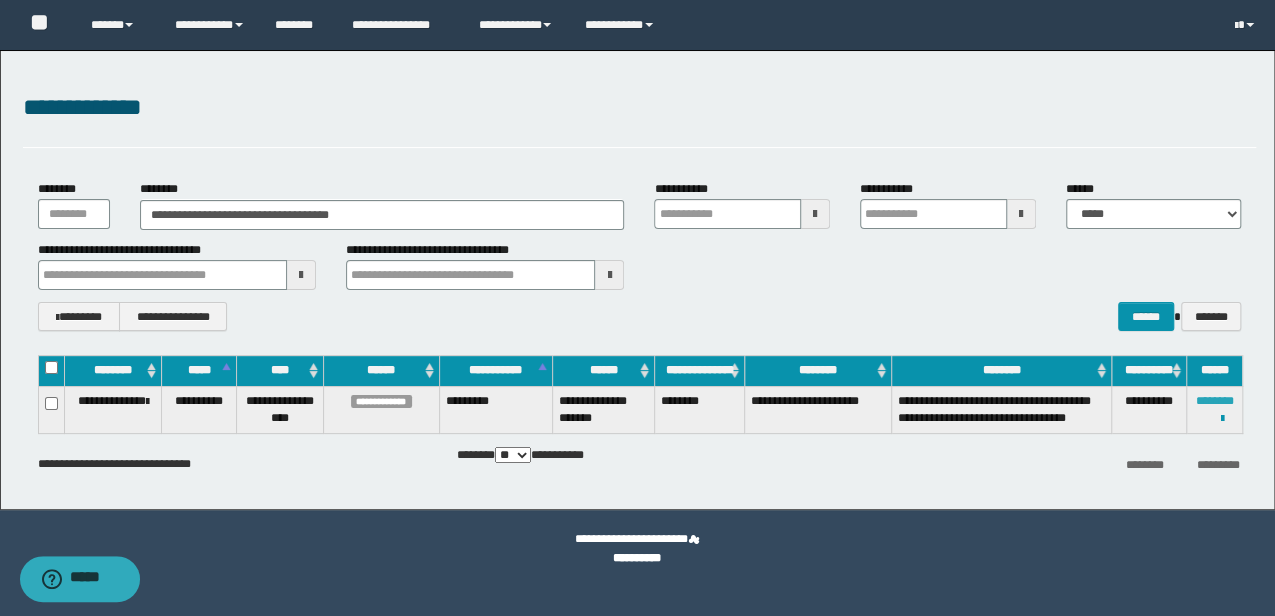 click on "********" at bounding box center [1214, 401] 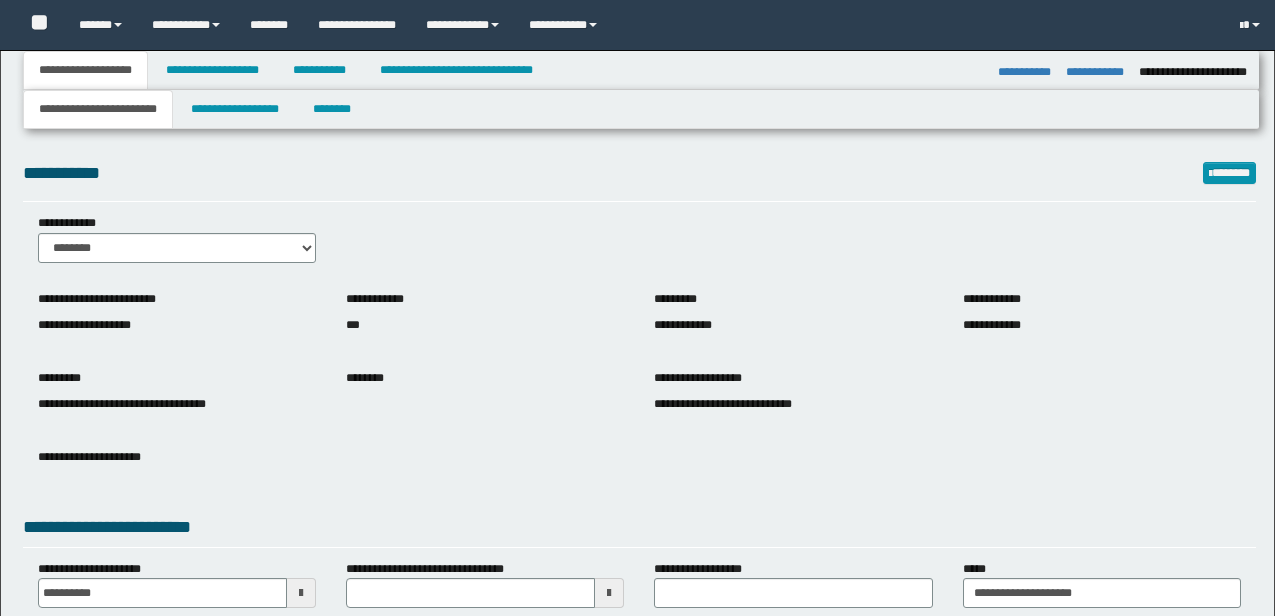select on "**" 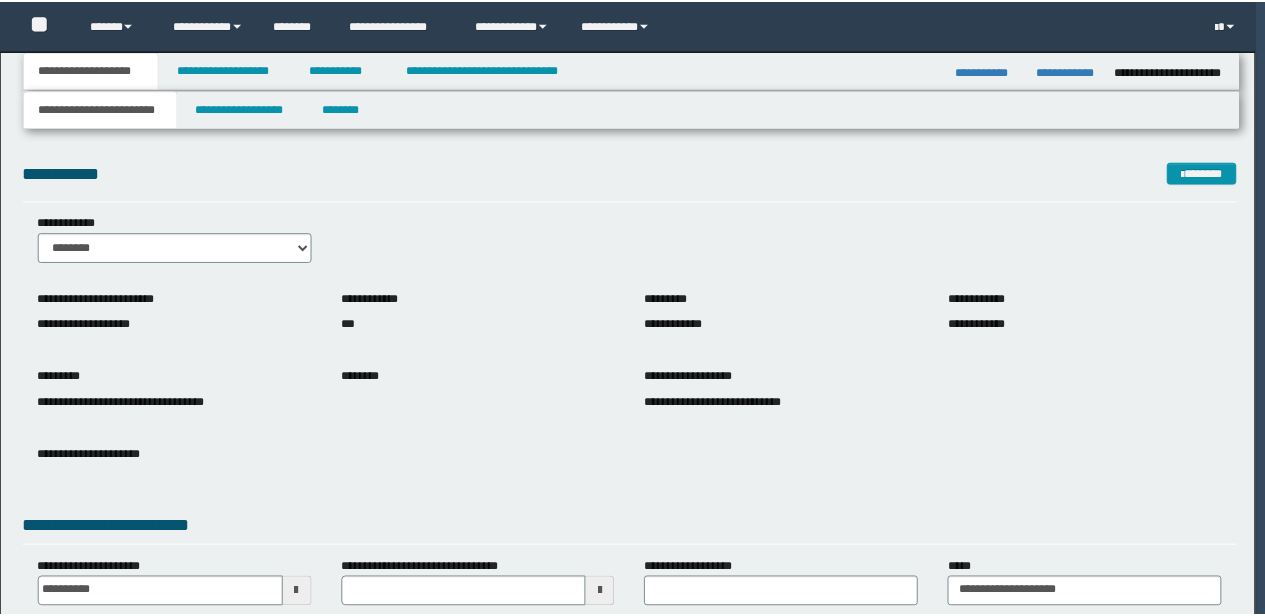 scroll, scrollTop: 0, scrollLeft: 0, axis: both 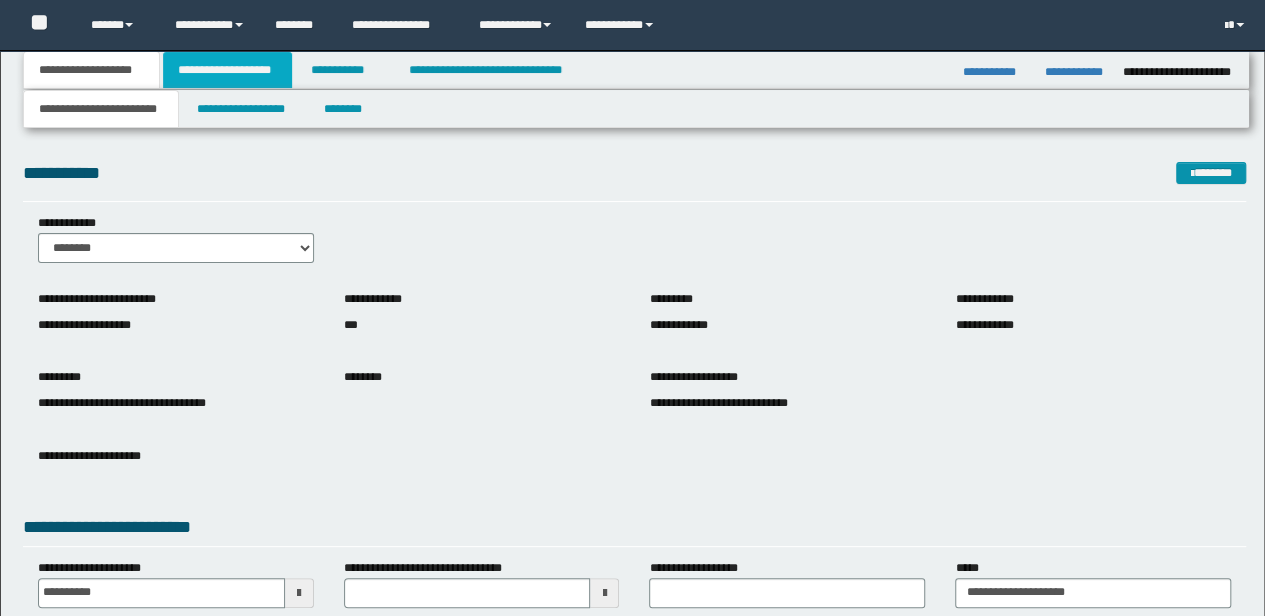 drag, startPoint x: 0, startPoint y: 0, endPoint x: 246, endPoint y: 74, distance: 256.88907 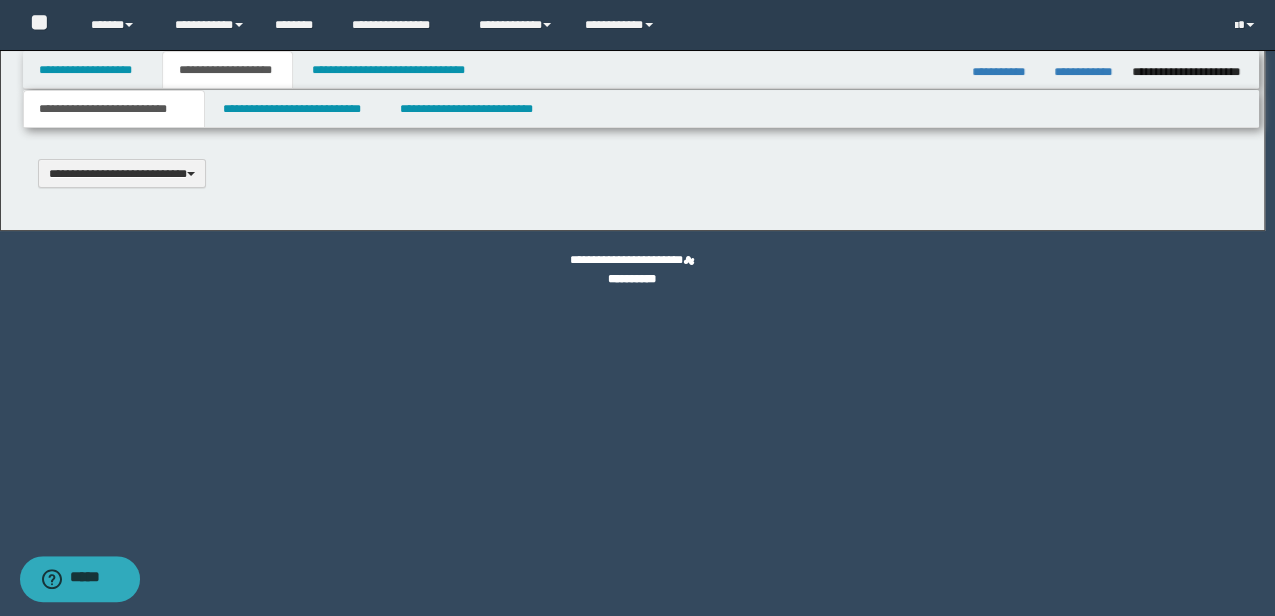 type 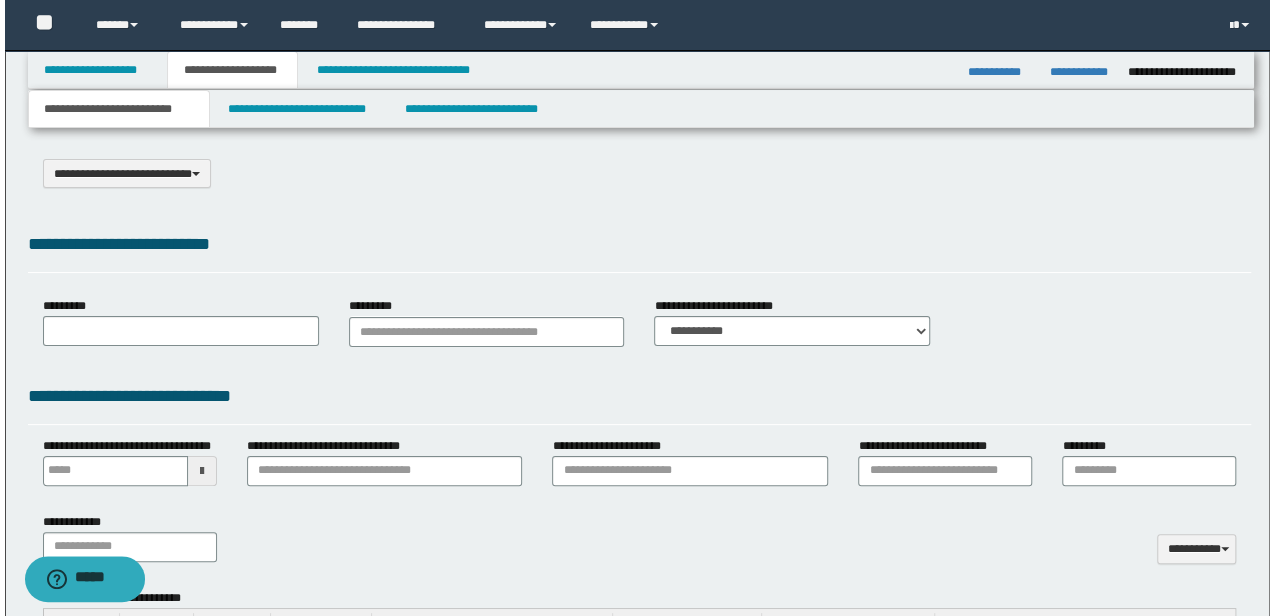 scroll, scrollTop: 0, scrollLeft: 0, axis: both 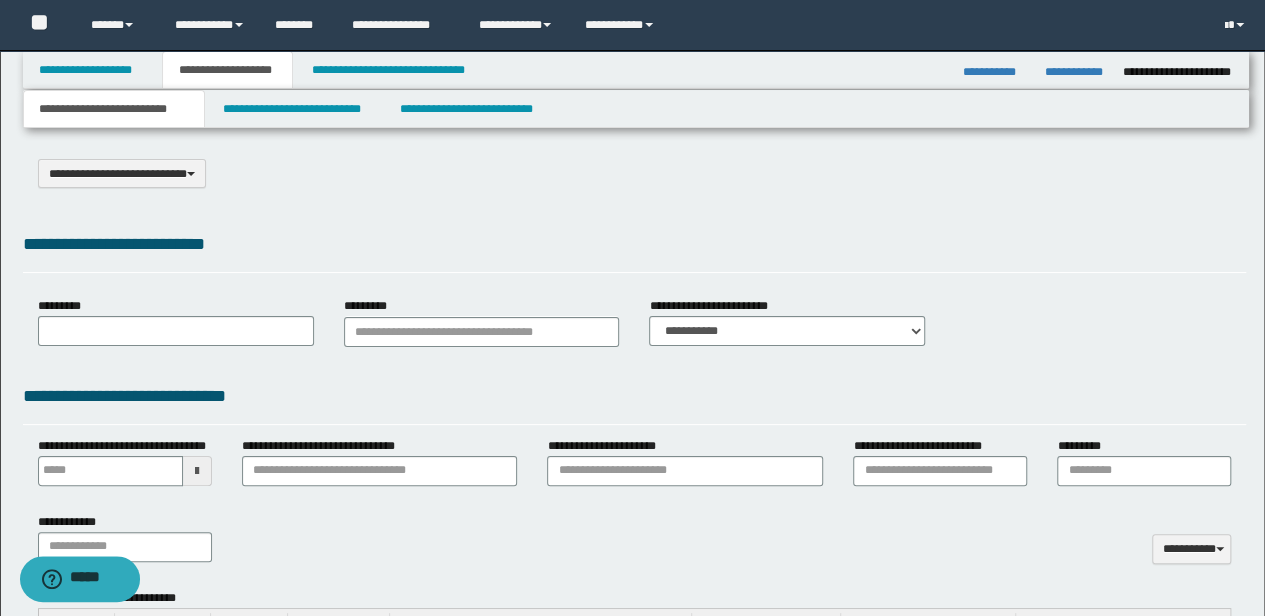 type on "*******" 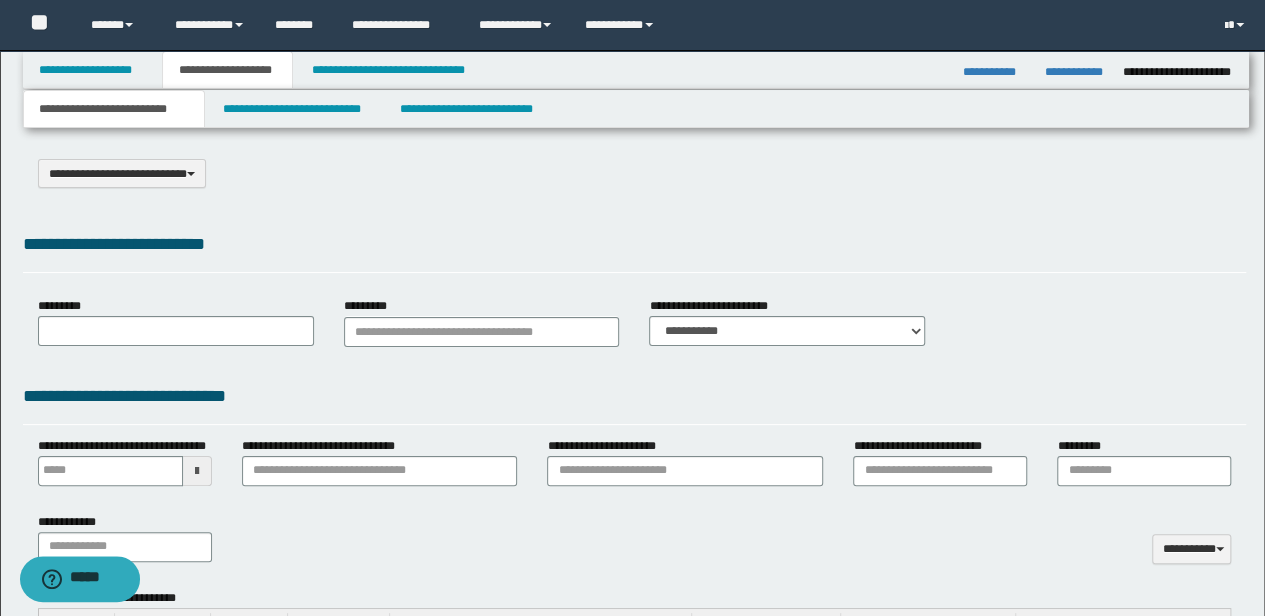 type on "**********" 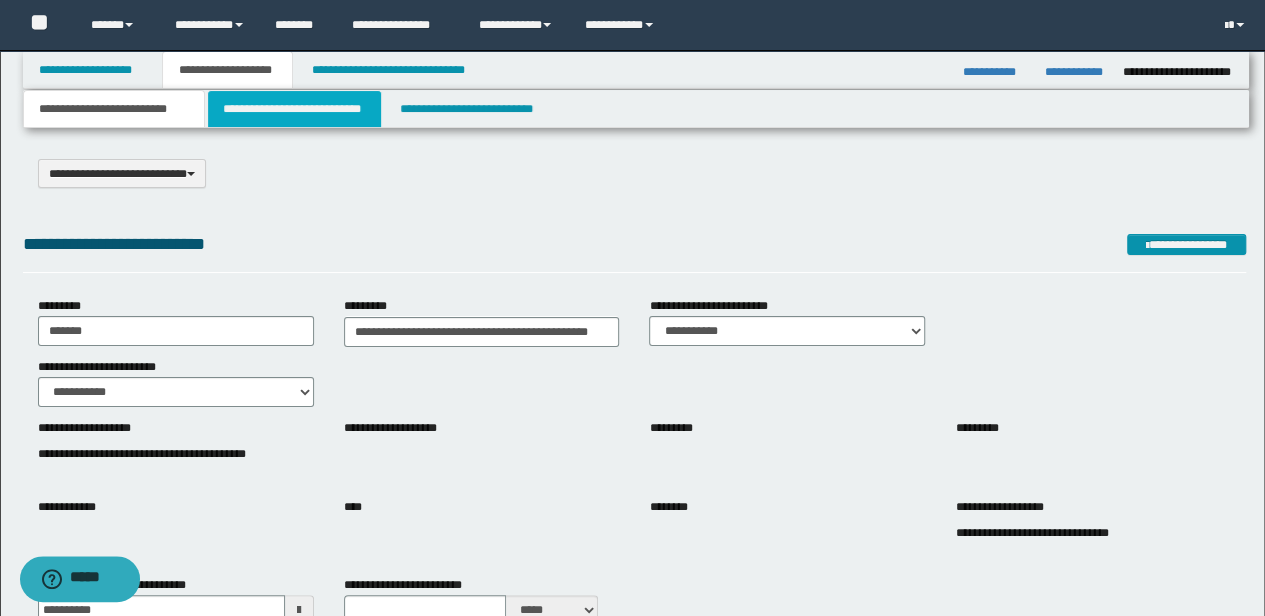click on "**********" at bounding box center [294, 109] 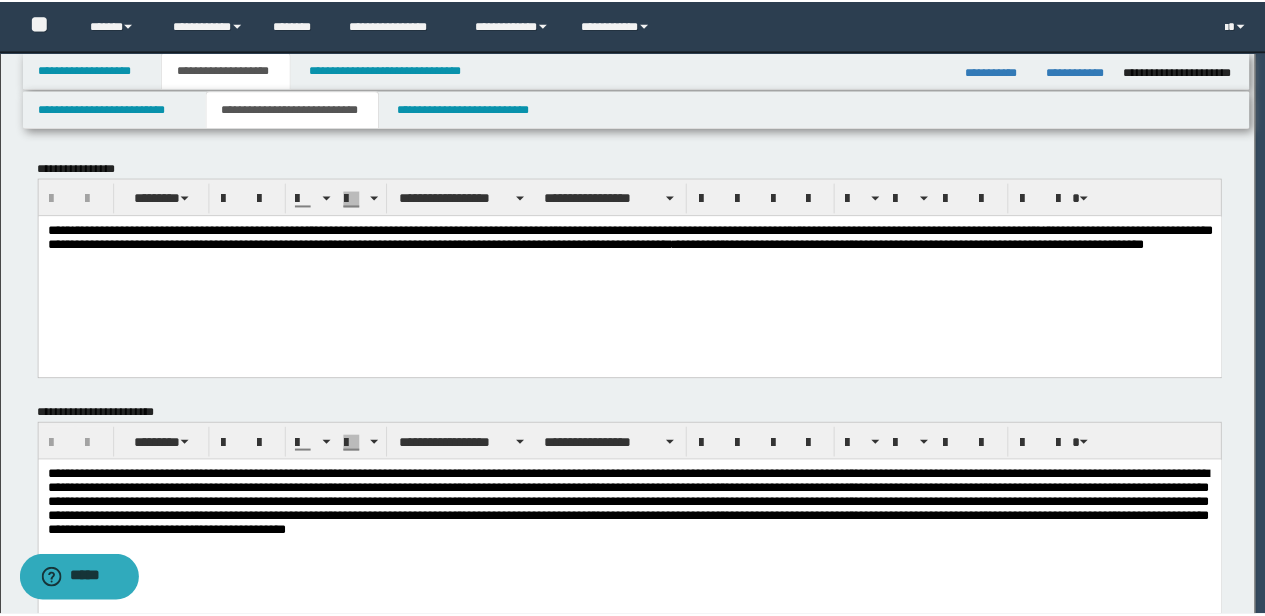 scroll, scrollTop: 0, scrollLeft: 0, axis: both 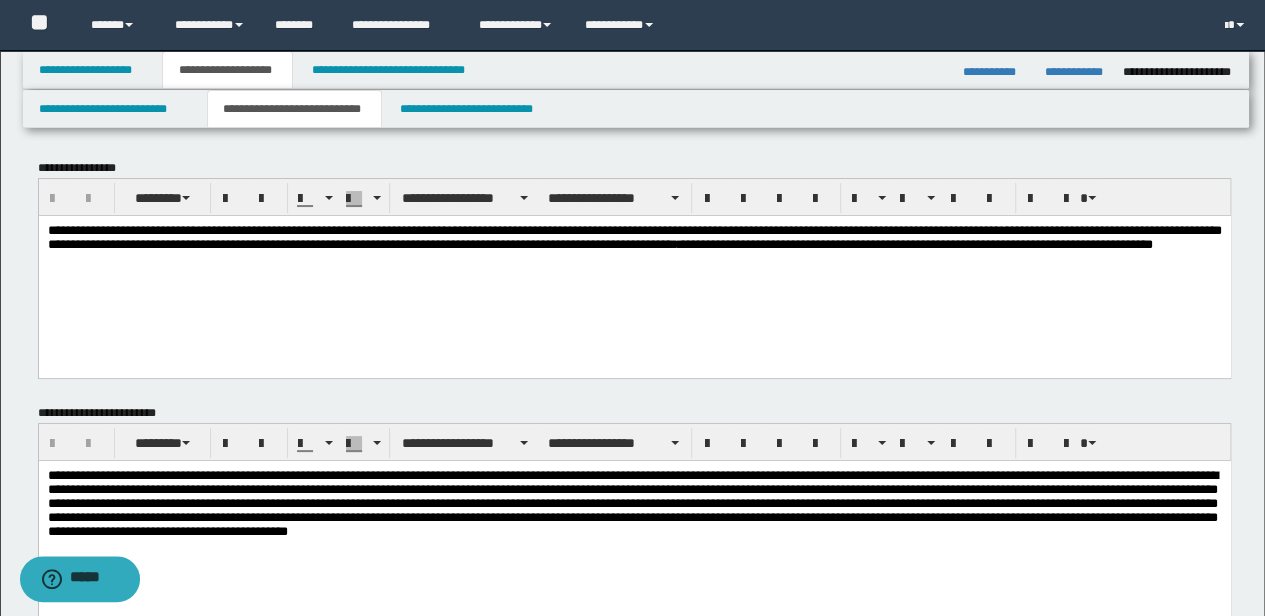 click on "**********" at bounding box center [632, 503] 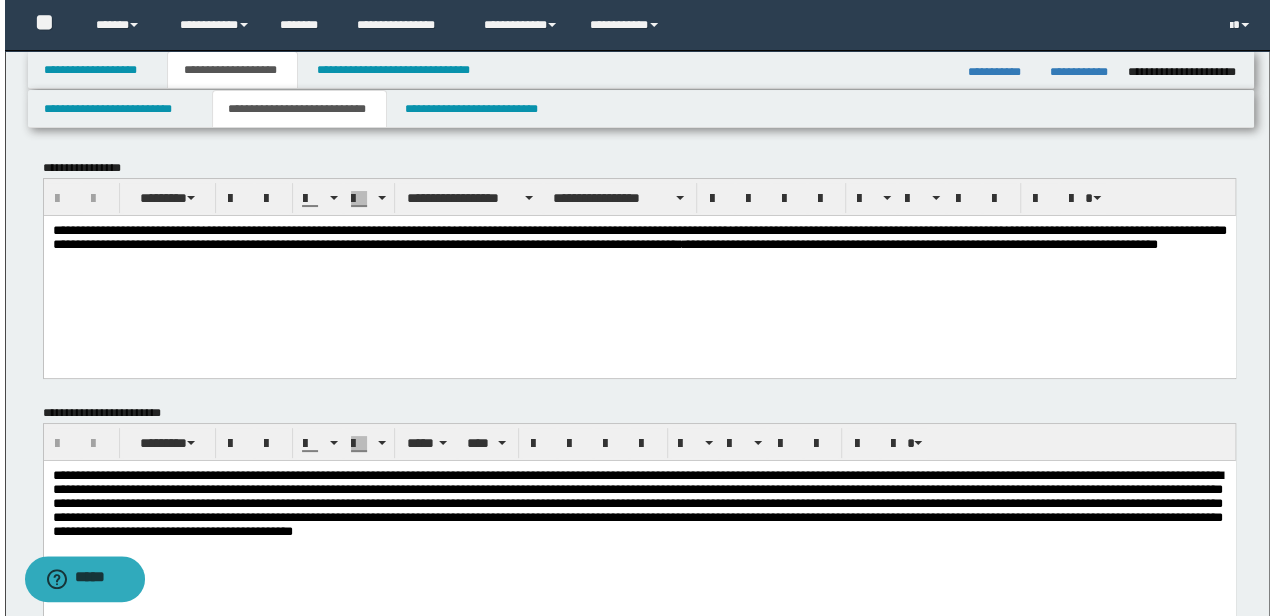 scroll, scrollTop: 3720, scrollLeft: 0, axis: vertical 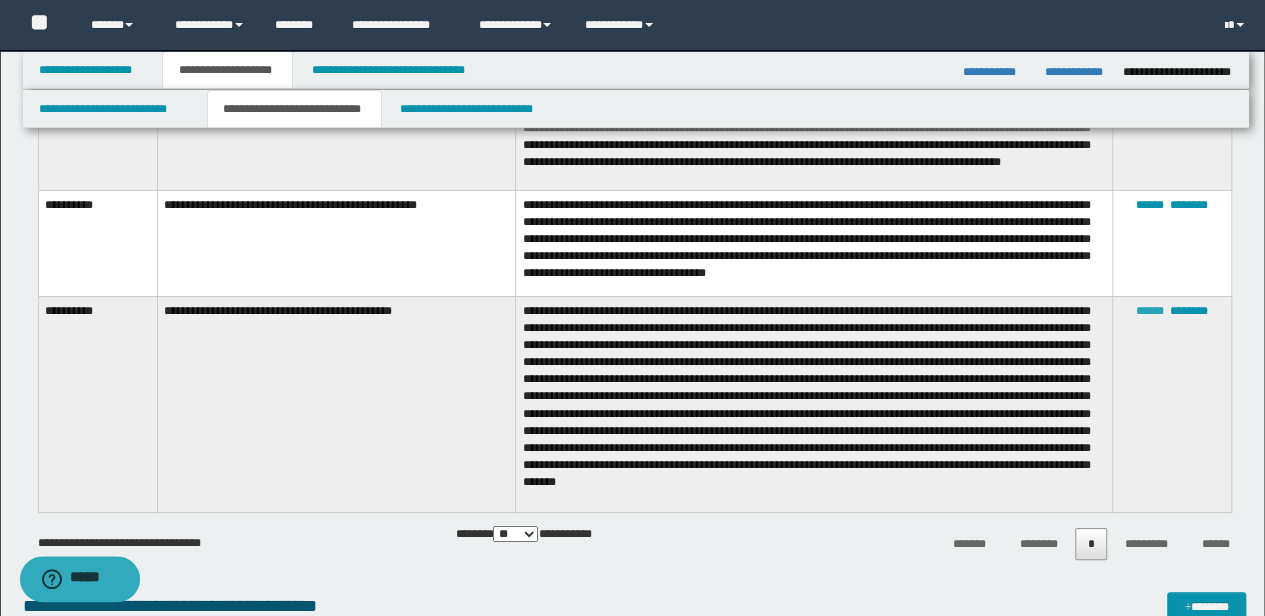 click on "******" at bounding box center (1150, 311) 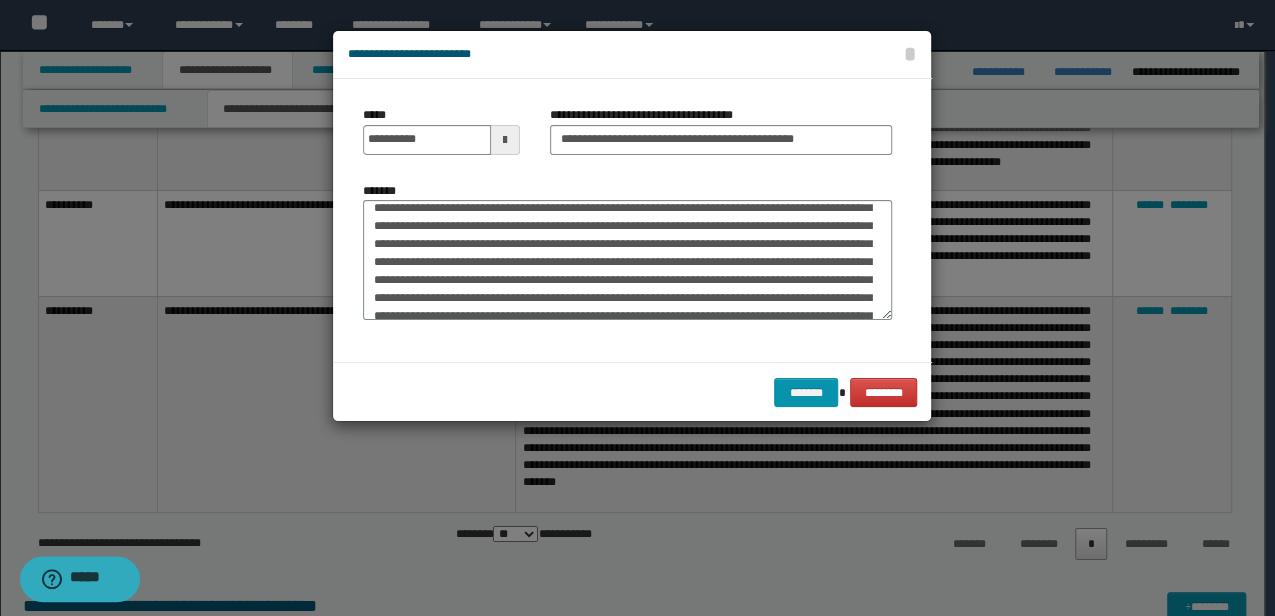 scroll, scrollTop: 144, scrollLeft: 0, axis: vertical 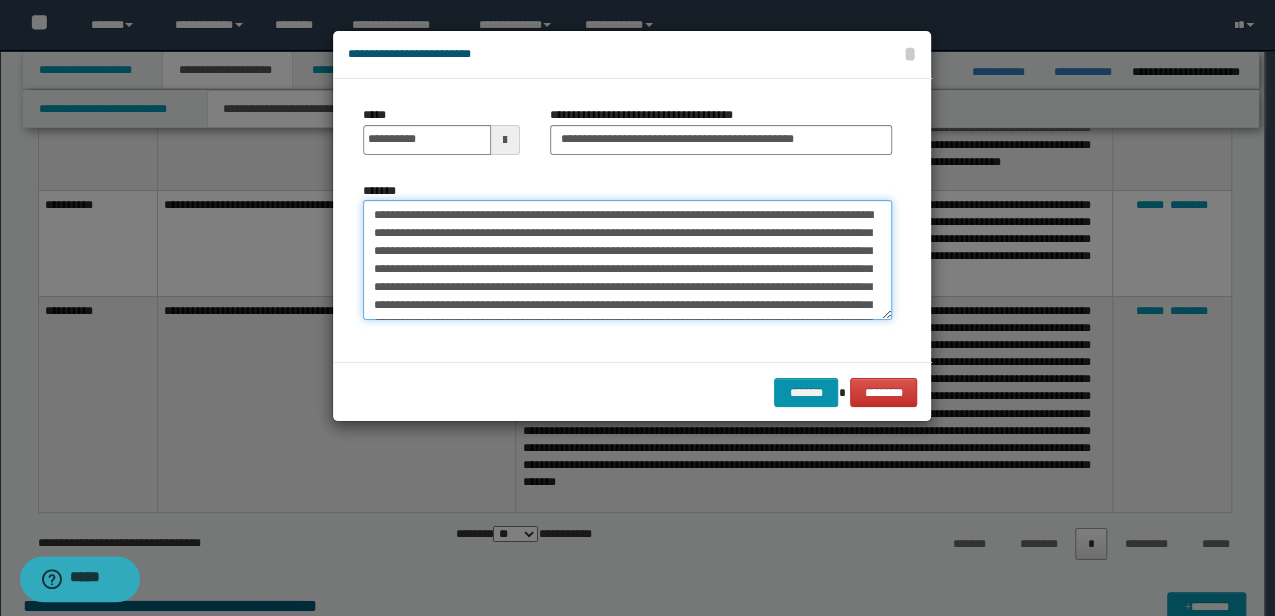 drag, startPoint x: 600, startPoint y: 317, endPoint x: 306, endPoint y: 126, distance: 350.5952 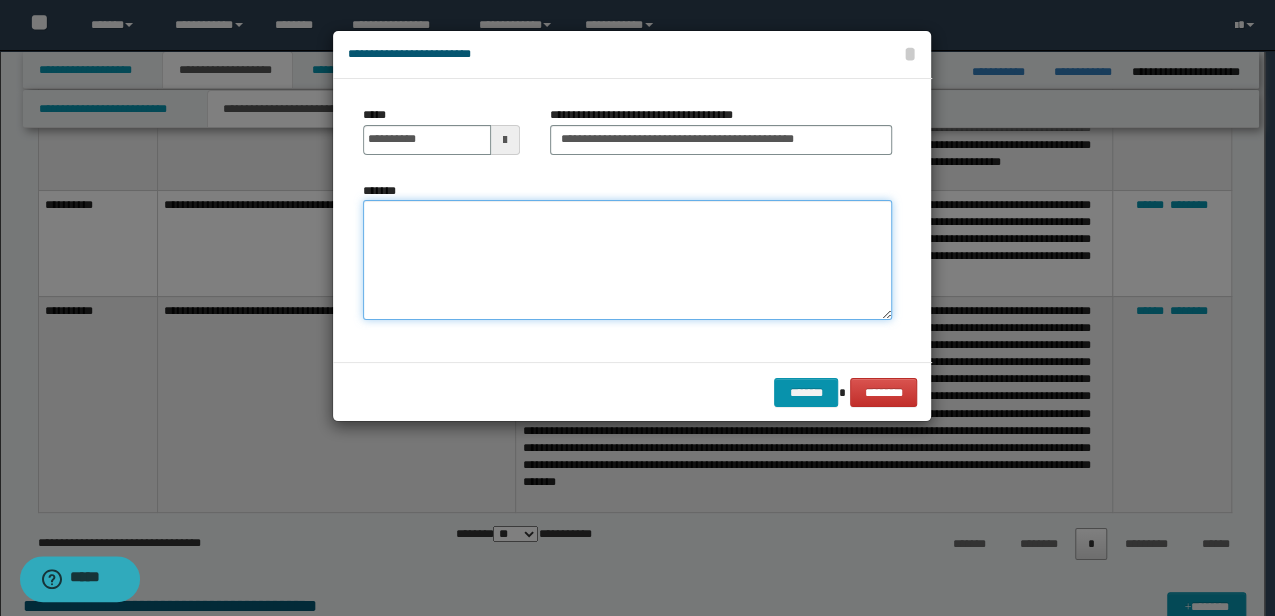 click on "*******" at bounding box center (627, 259) 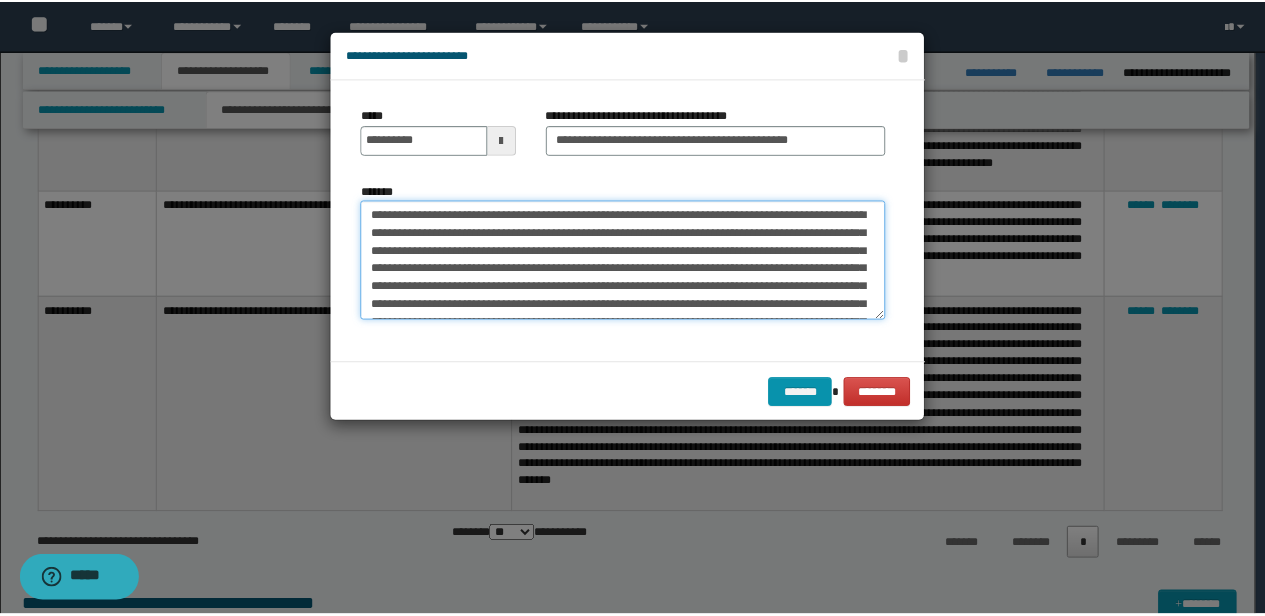 scroll, scrollTop: 264, scrollLeft: 0, axis: vertical 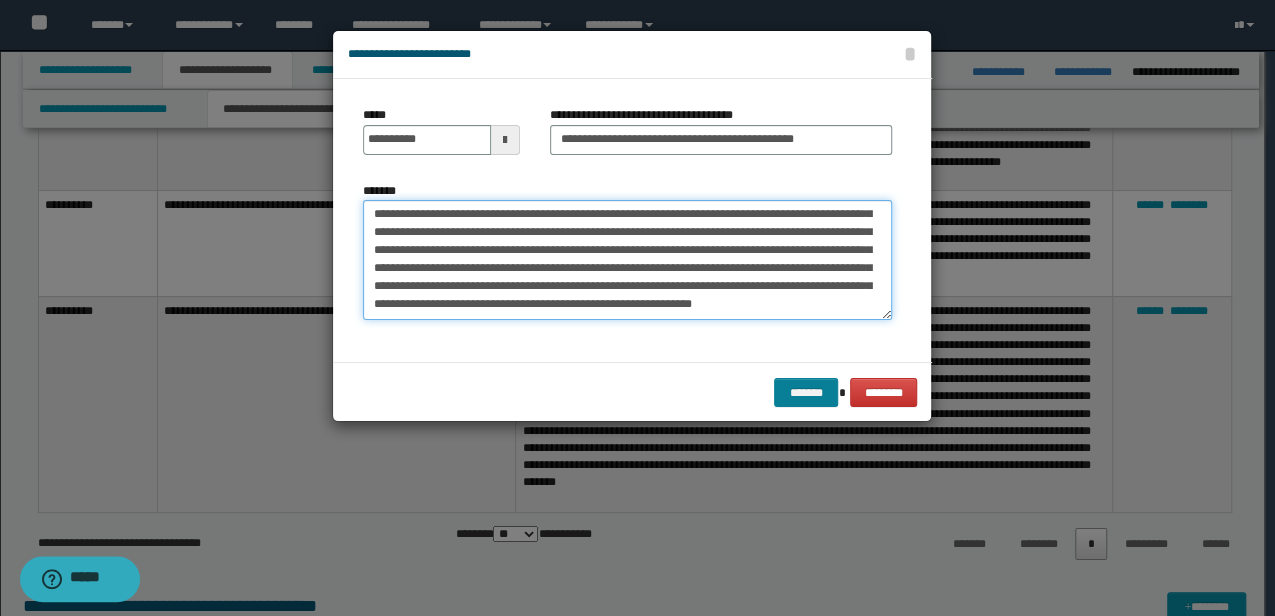type on "**********" 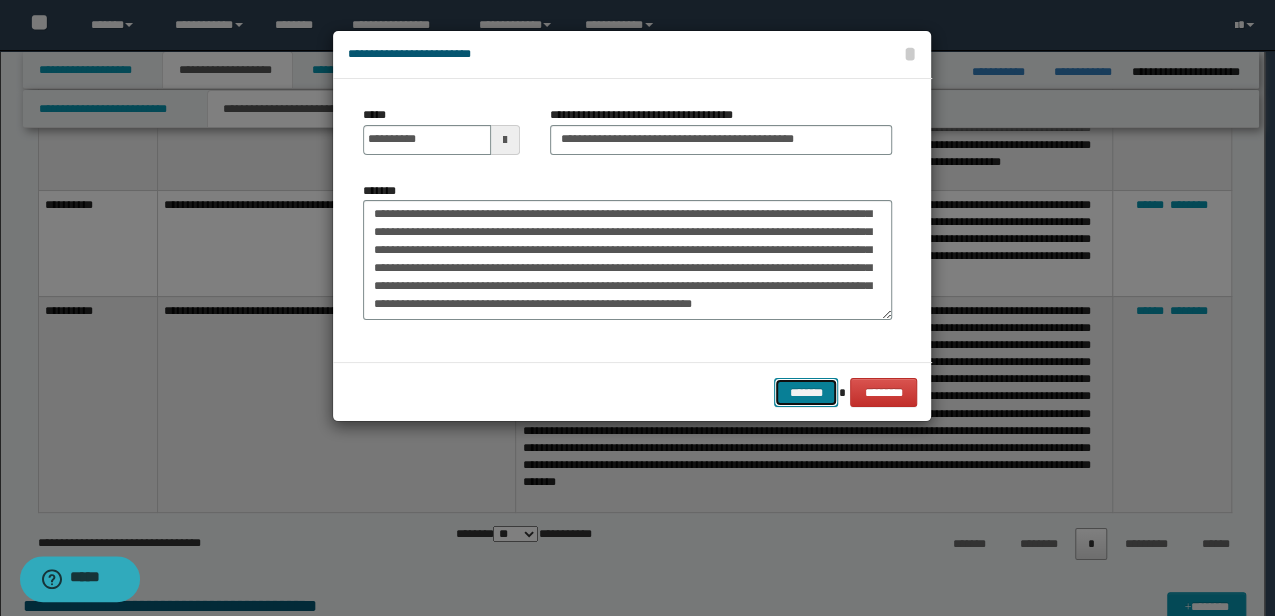click on "*******" at bounding box center [806, 392] 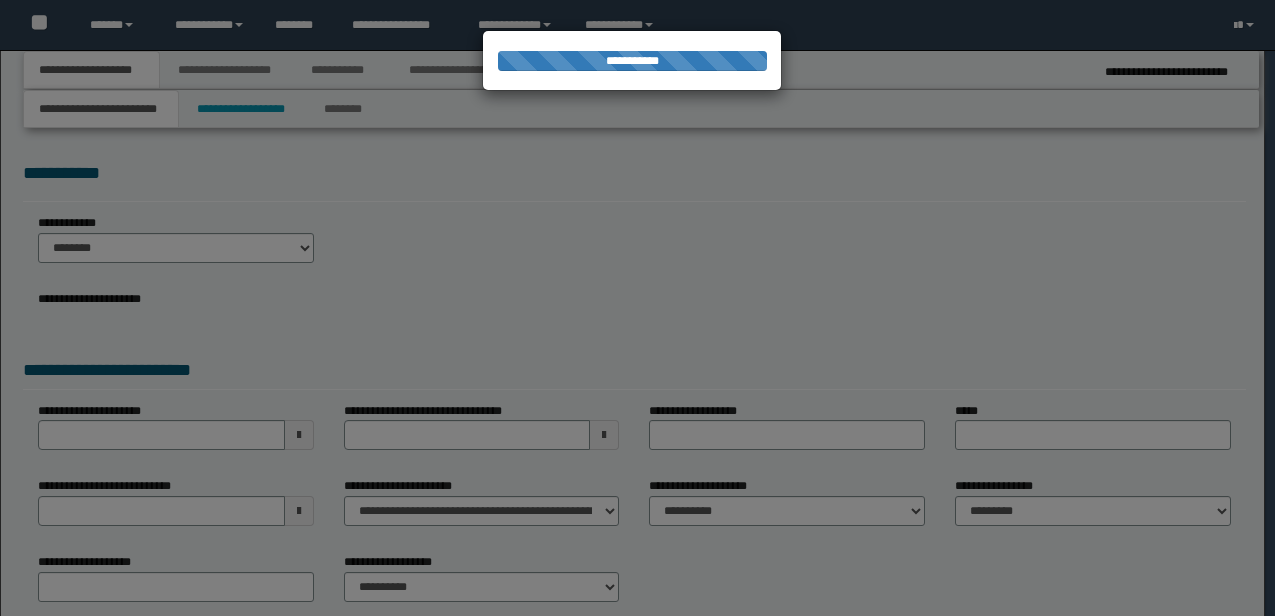 scroll, scrollTop: 0, scrollLeft: 0, axis: both 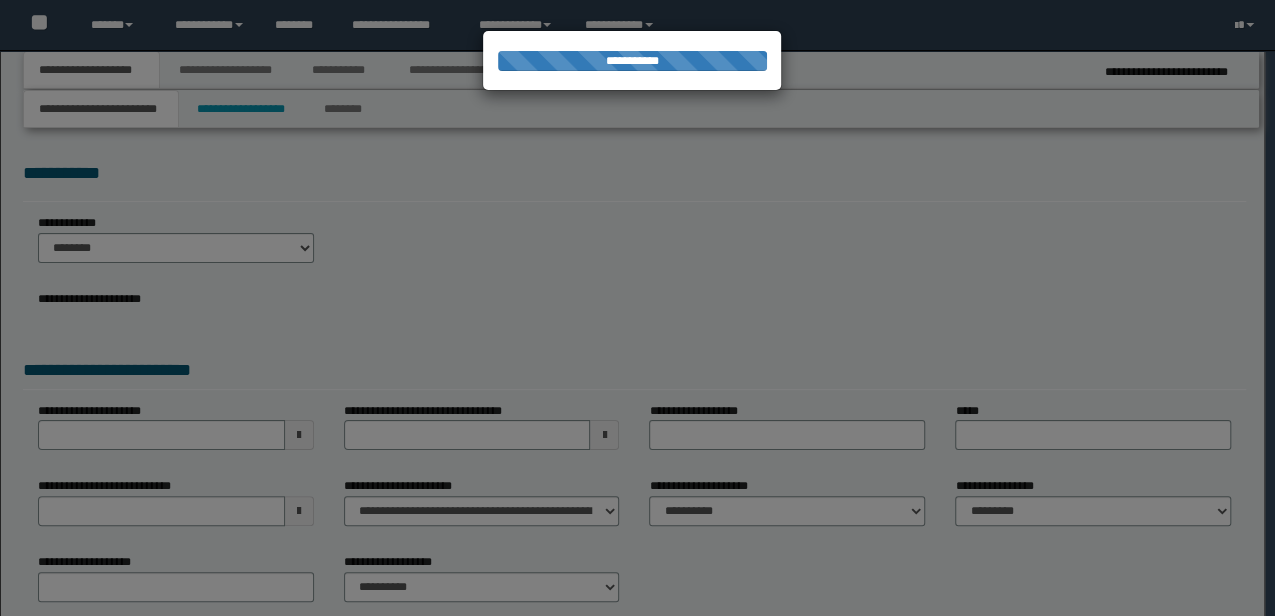 type on "**********" 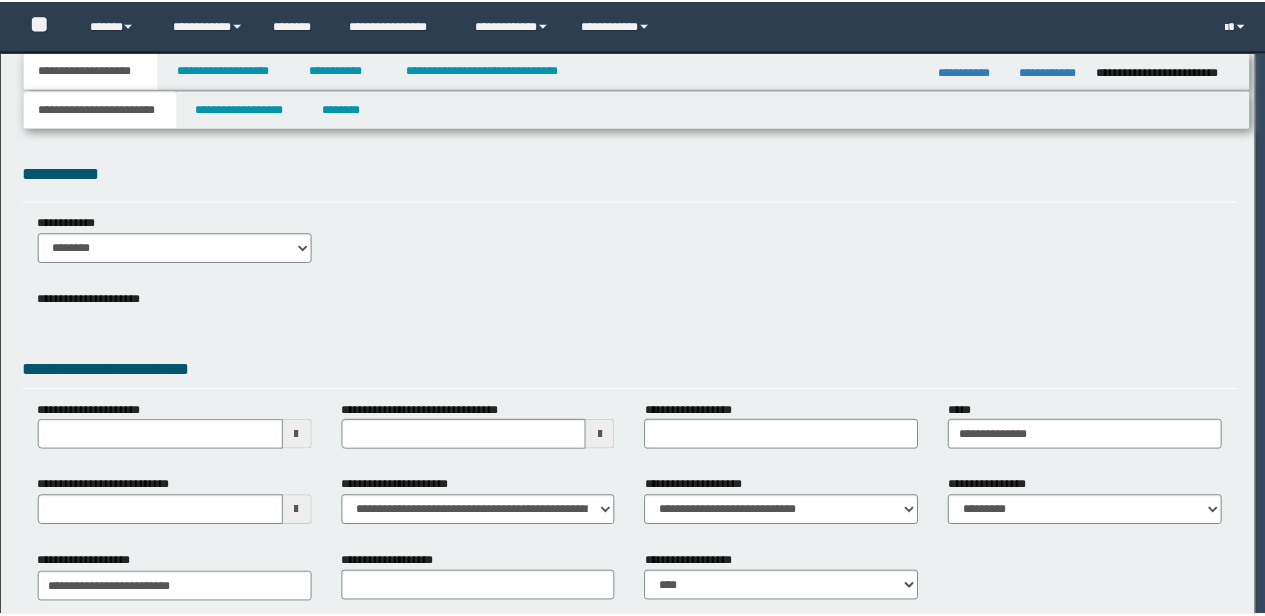 scroll, scrollTop: 0, scrollLeft: 0, axis: both 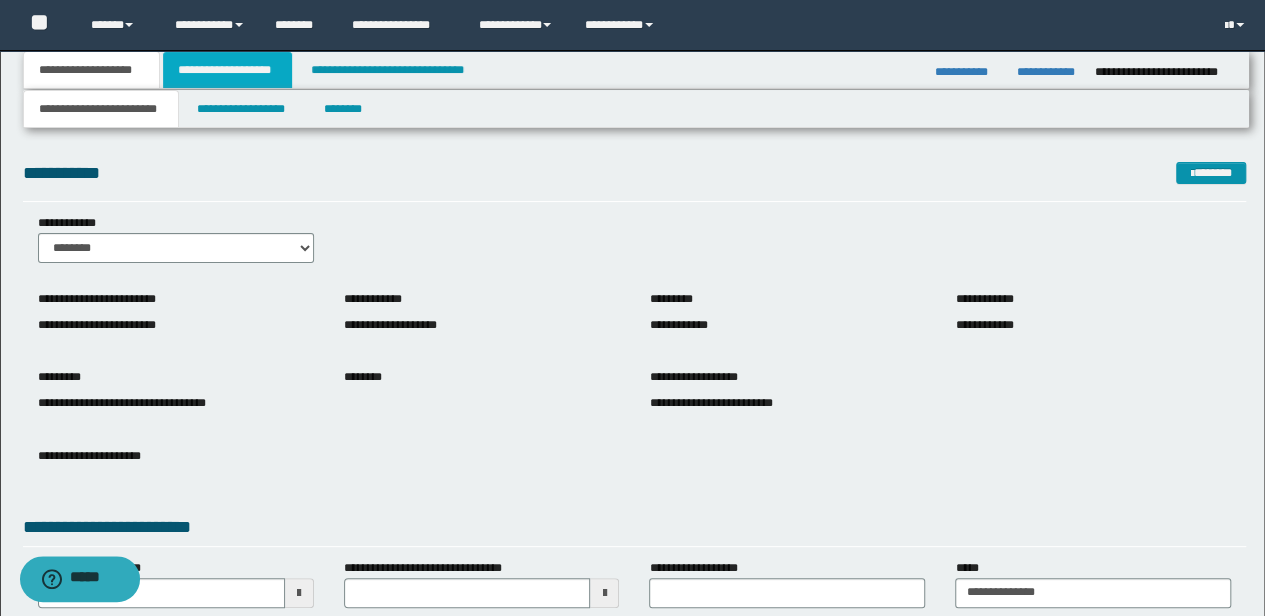 click on "**********" at bounding box center [227, 70] 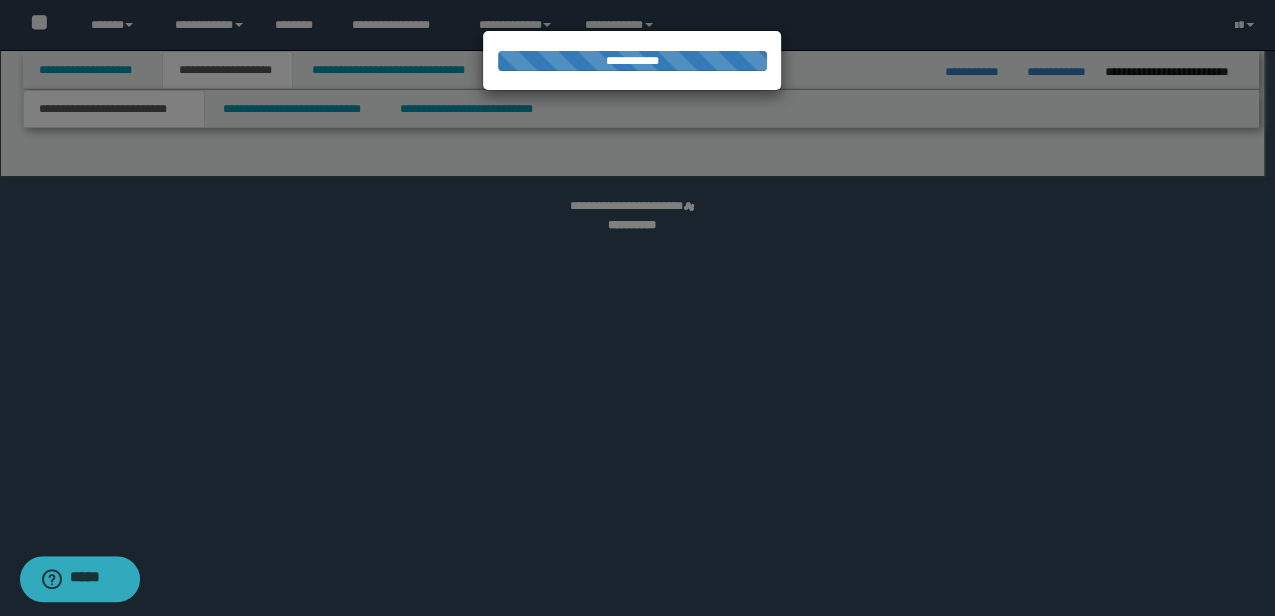 click at bounding box center (637, 308) 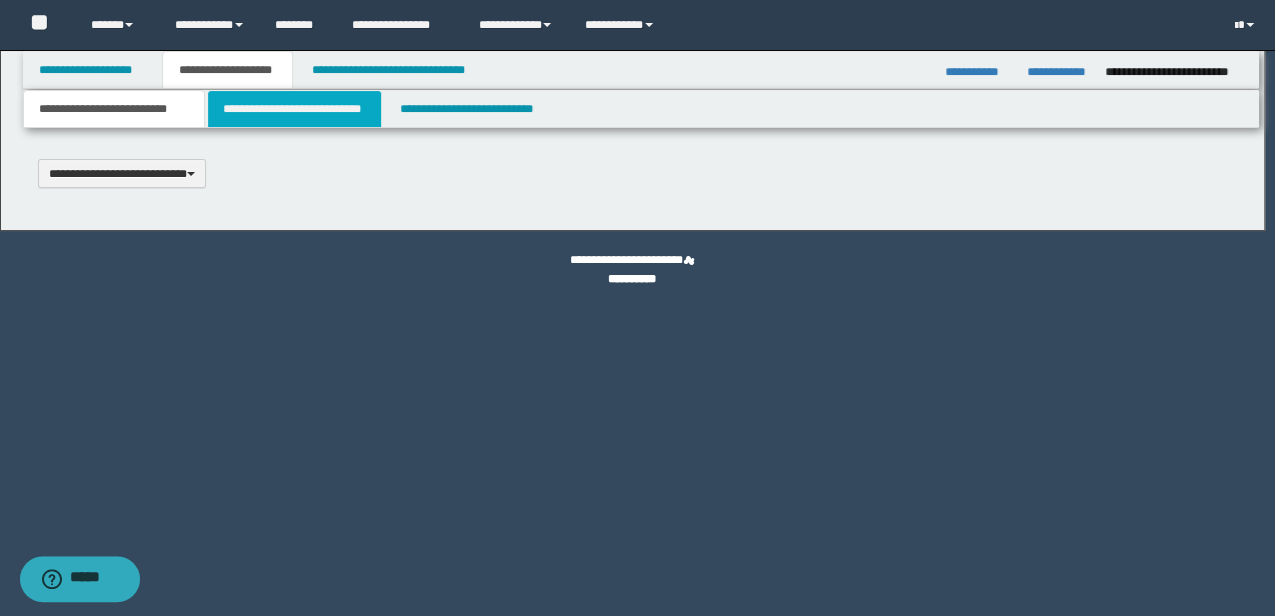 type 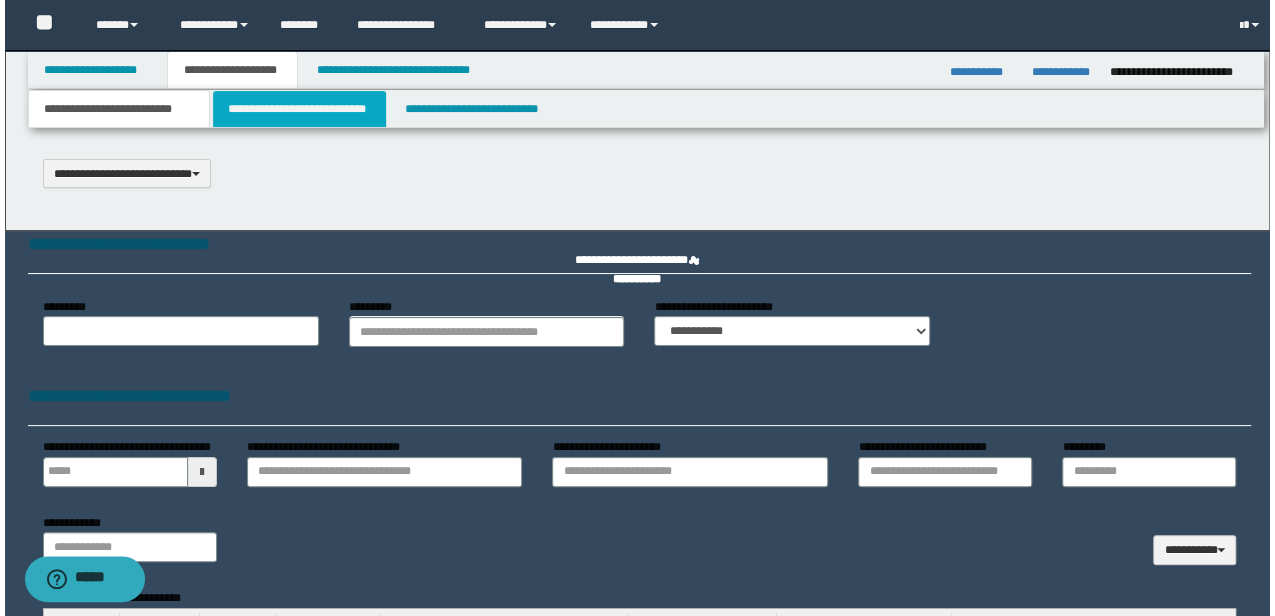 scroll, scrollTop: 0, scrollLeft: 0, axis: both 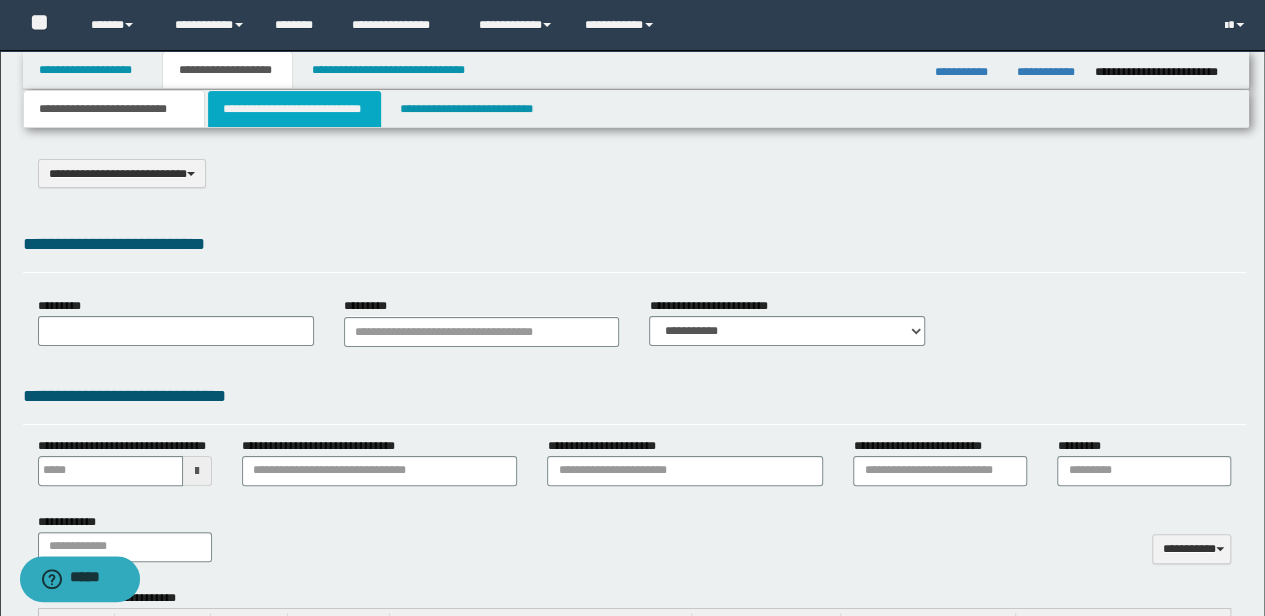 click on "**********" at bounding box center [294, 109] 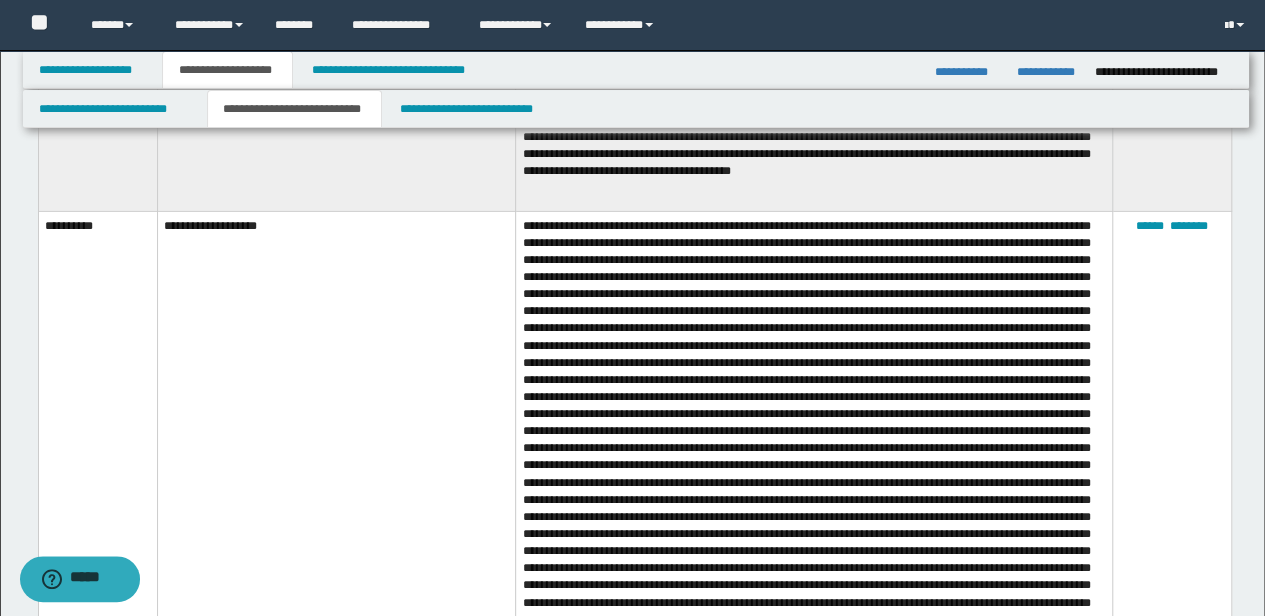 scroll, scrollTop: 2975, scrollLeft: 0, axis: vertical 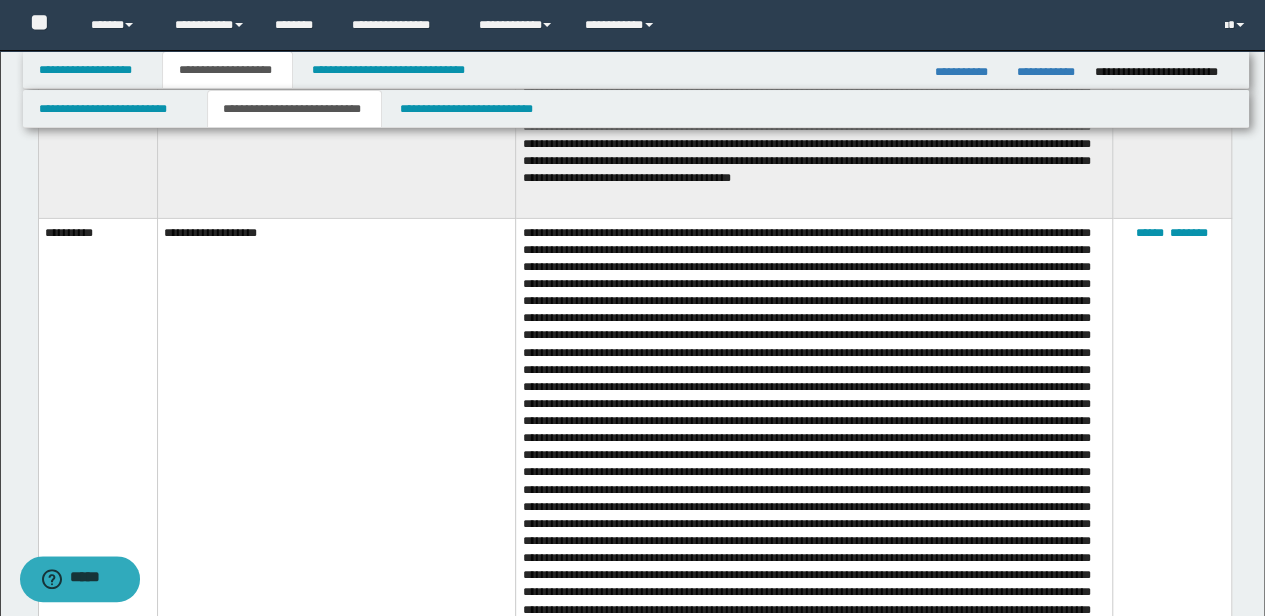 click on "**********" at bounding box center (97, 510) 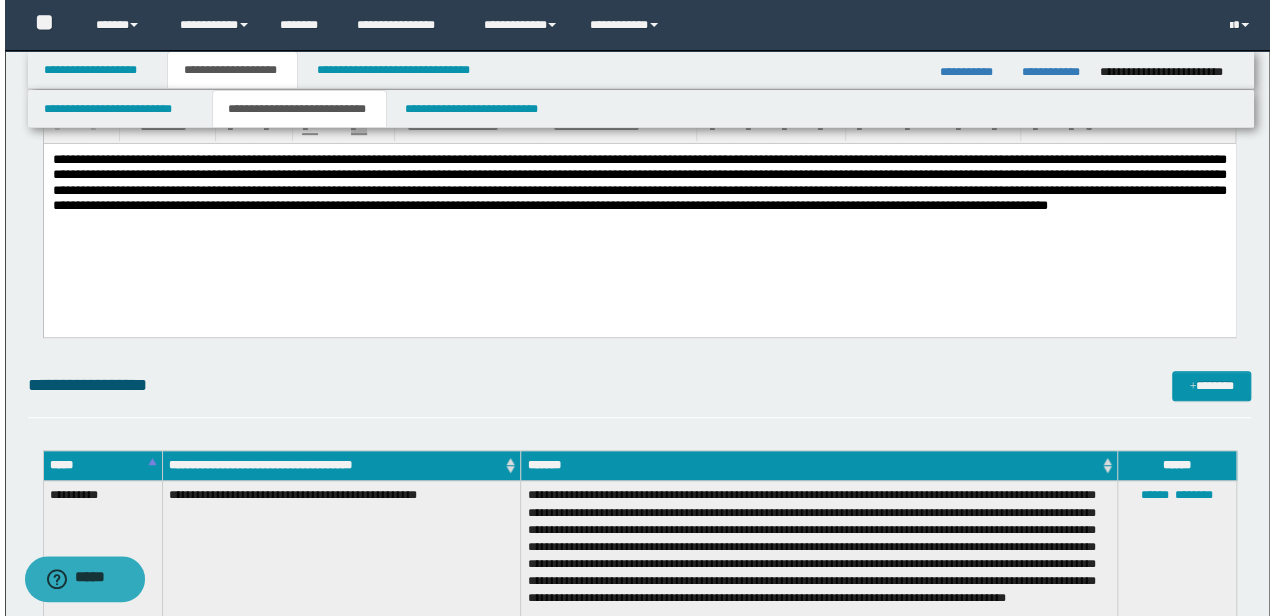 scroll, scrollTop: 308, scrollLeft: 0, axis: vertical 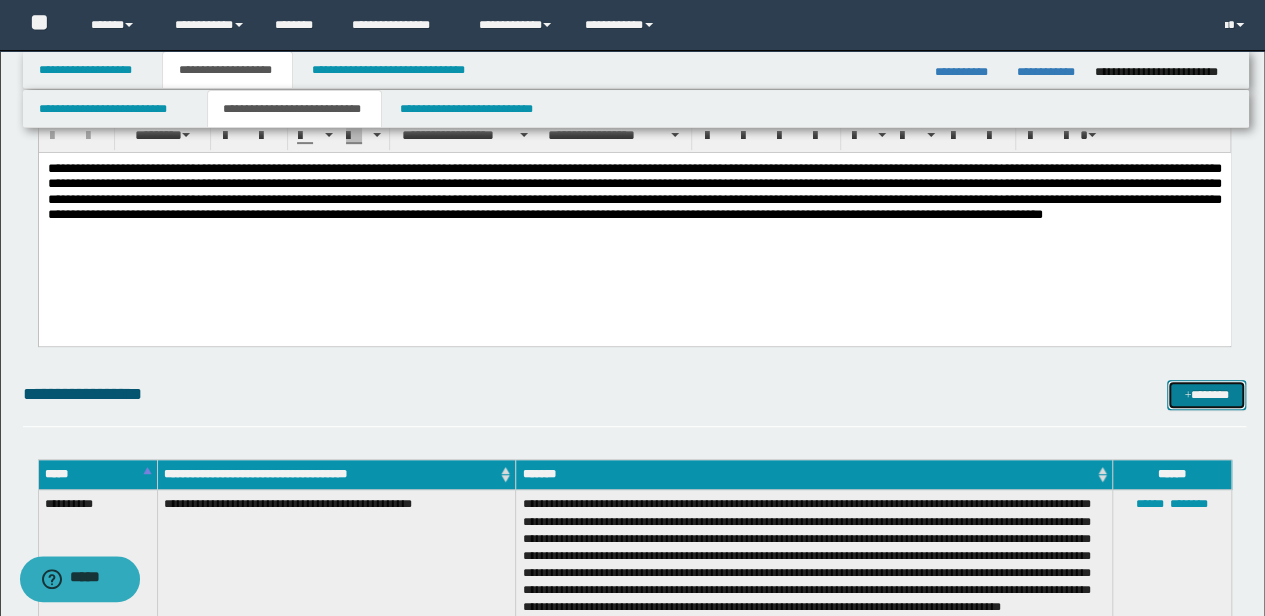 click on "*******" at bounding box center (1206, 394) 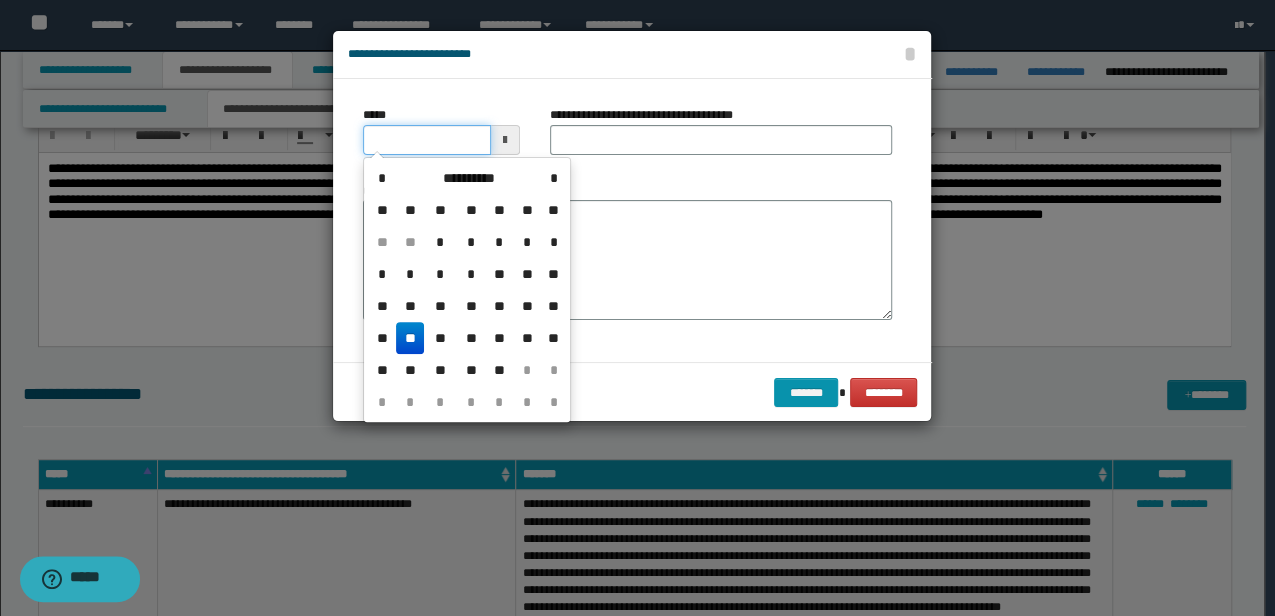 drag, startPoint x: 450, startPoint y: 146, endPoint x: 93, endPoint y: 145, distance: 357.0014 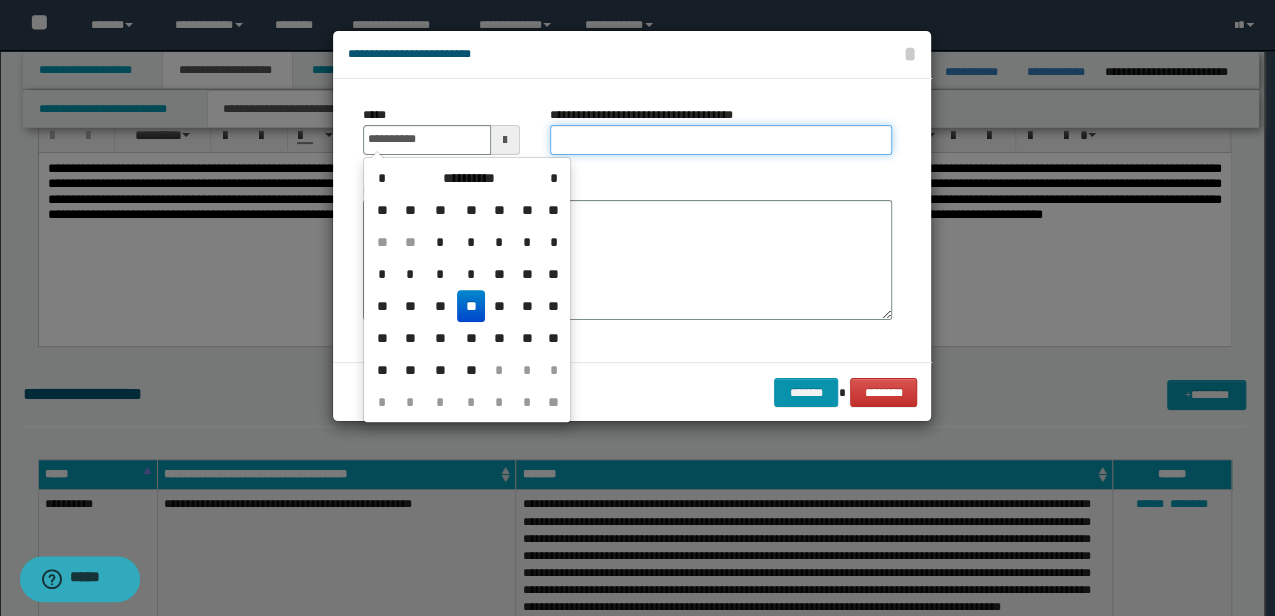 type on "**********" 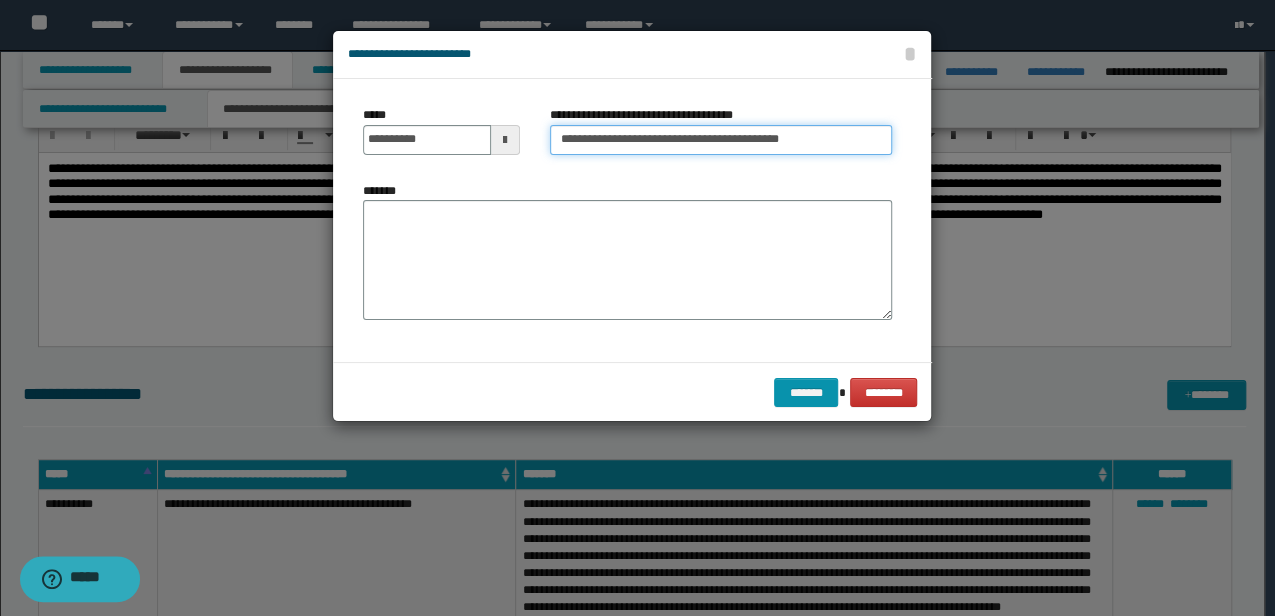 type on "**********" 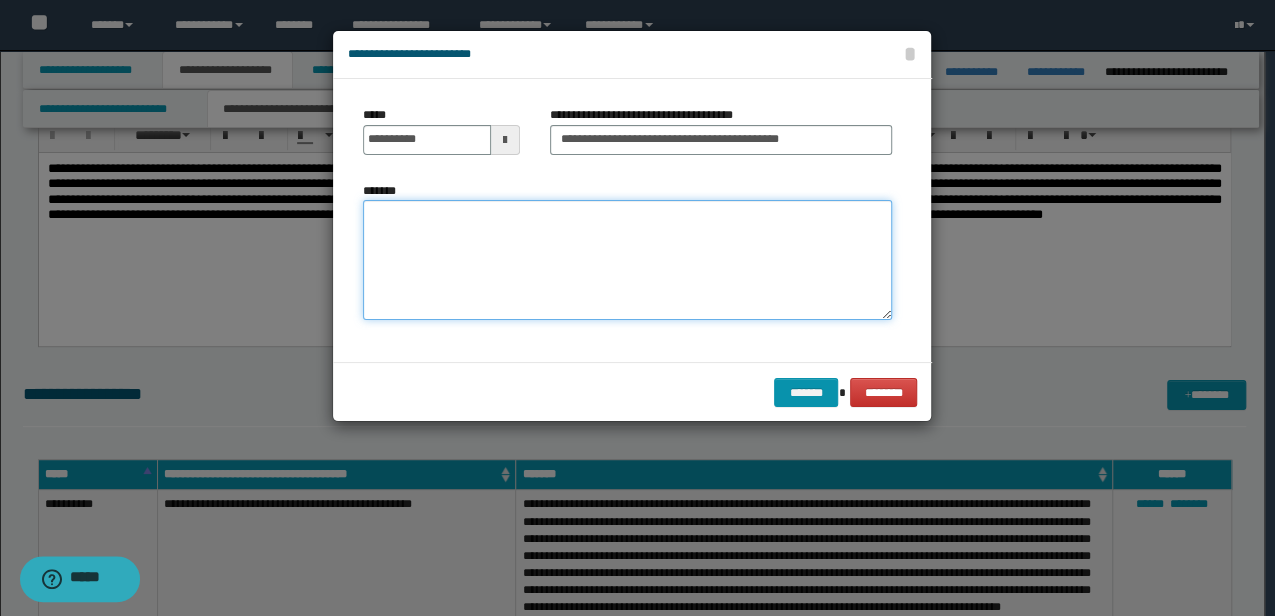 click on "*******" at bounding box center [627, 260] 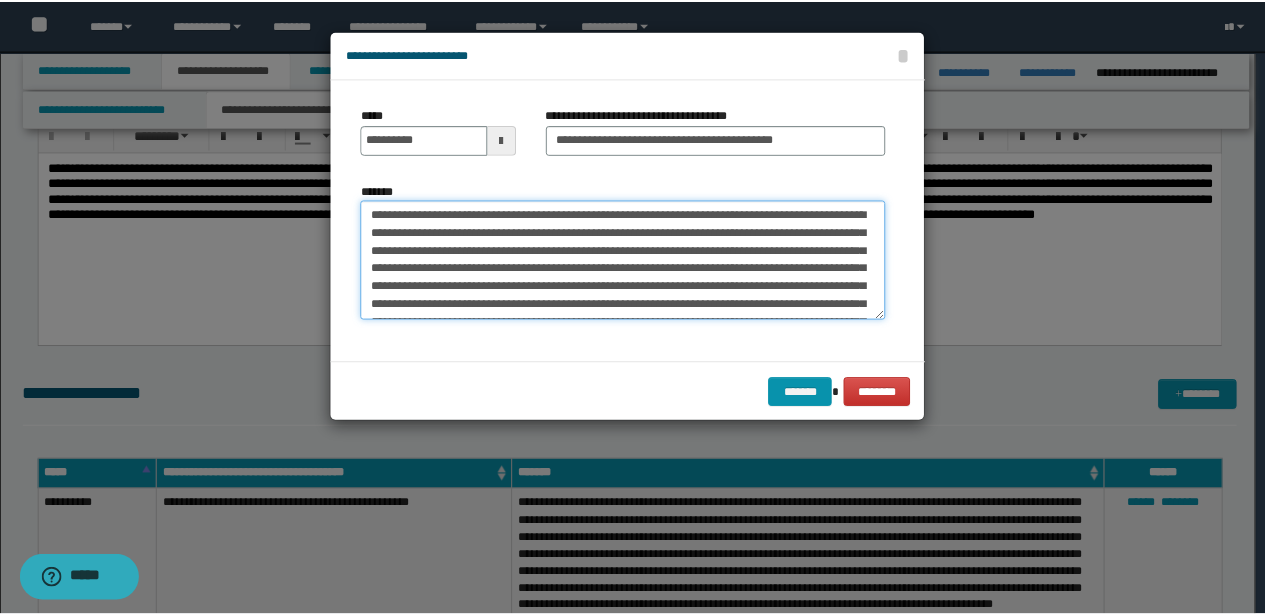 scroll, scrollTop: 174, scrollLeft: 0, axis: vertical 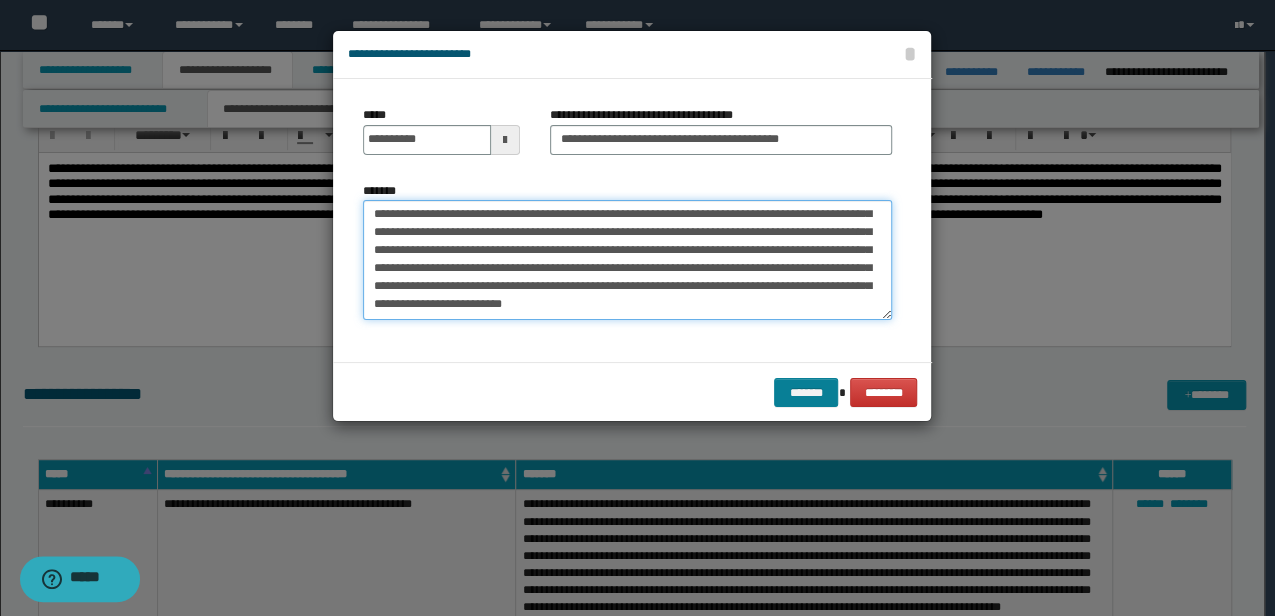 type on "**********" 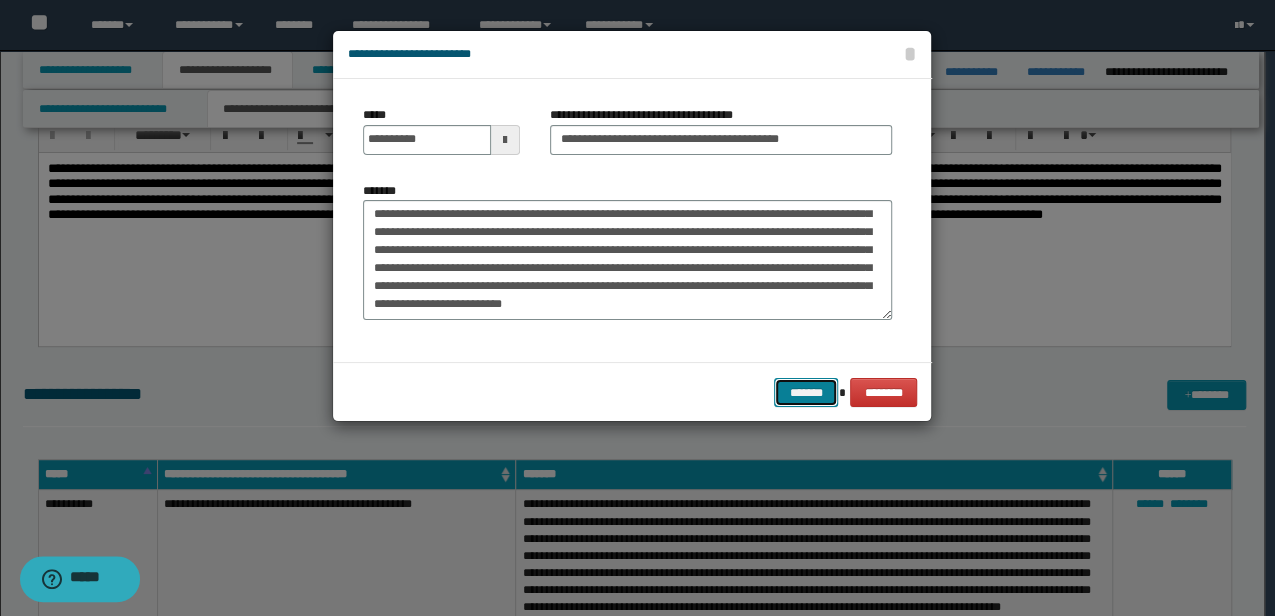 click on "*******" at bounding box center [806, 392] 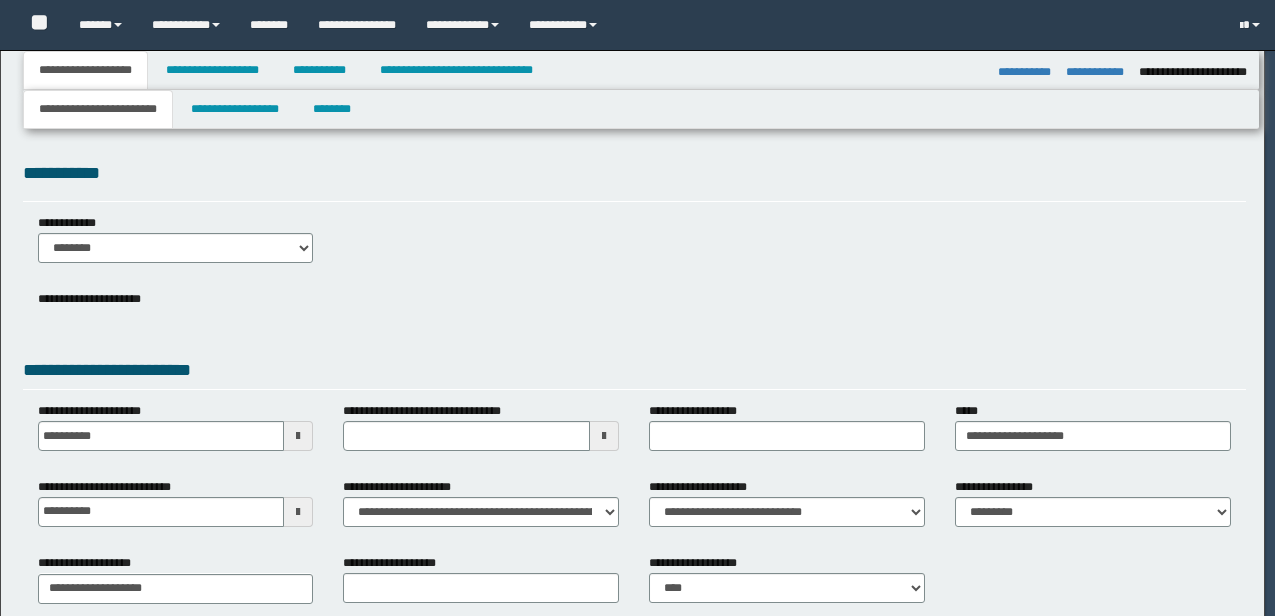 select on "**" 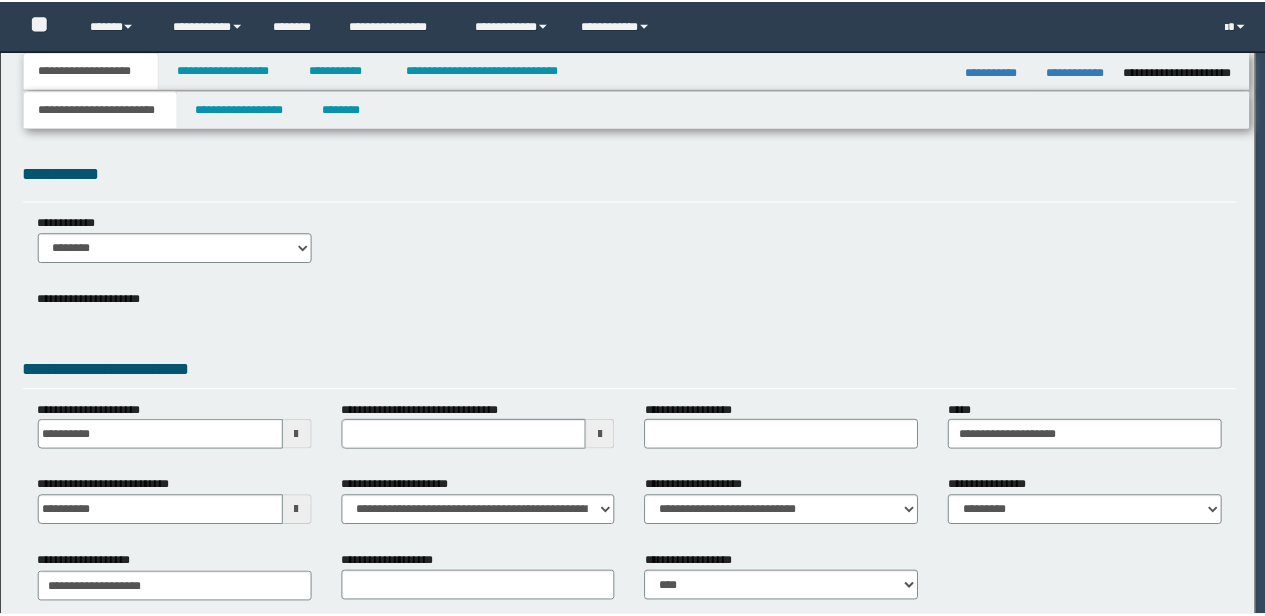 scroll, scrollTop: 0, scrollLeft: 0, axis: both 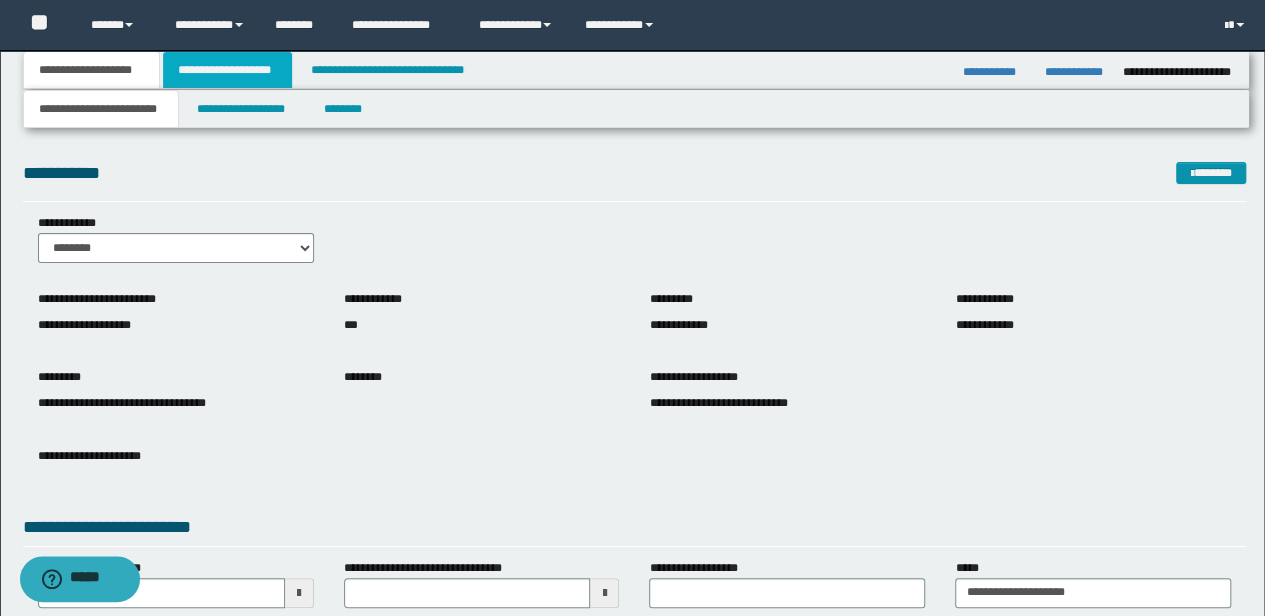 click on "**********" at bounding box center [227, 70] 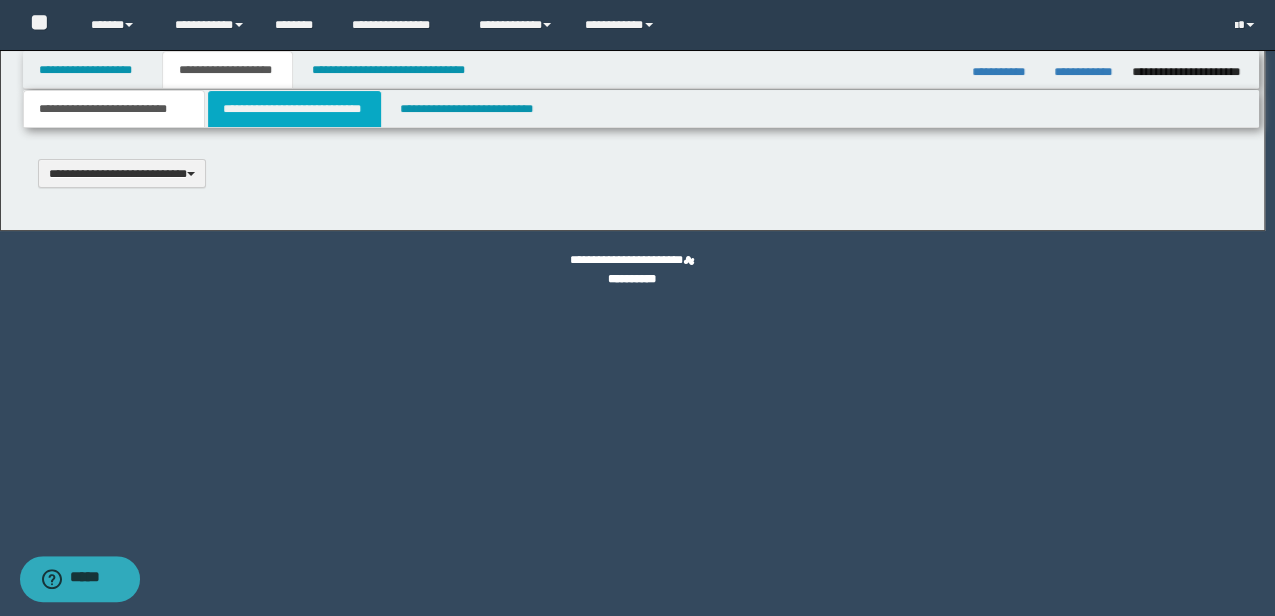 type 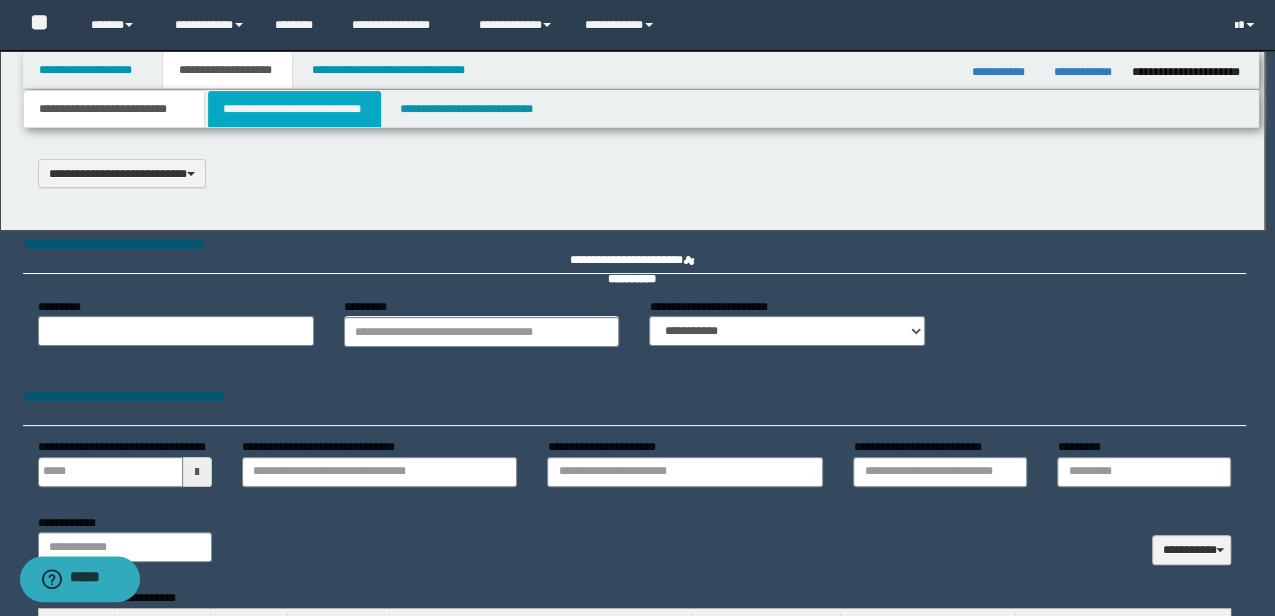scroll, scrollTop: 0, scrollLeft: 0, axis: both 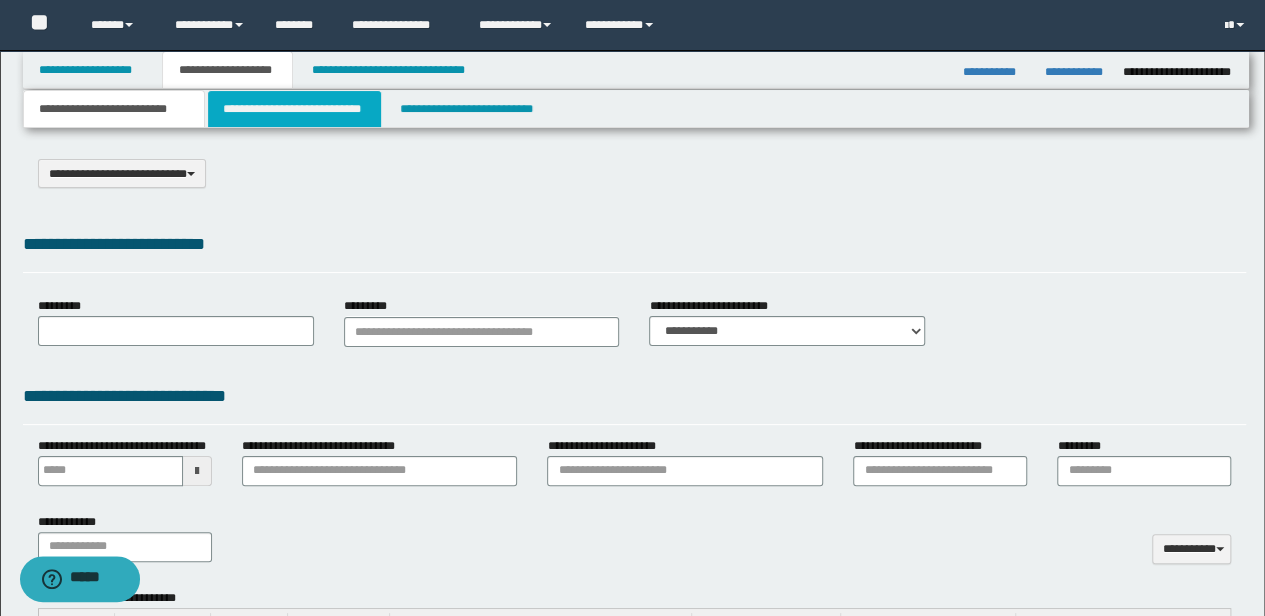 drag, startPoint x: 268, startPoint y: 112, endPoint x: 480, endPoint y: 362, distance: 327.78653 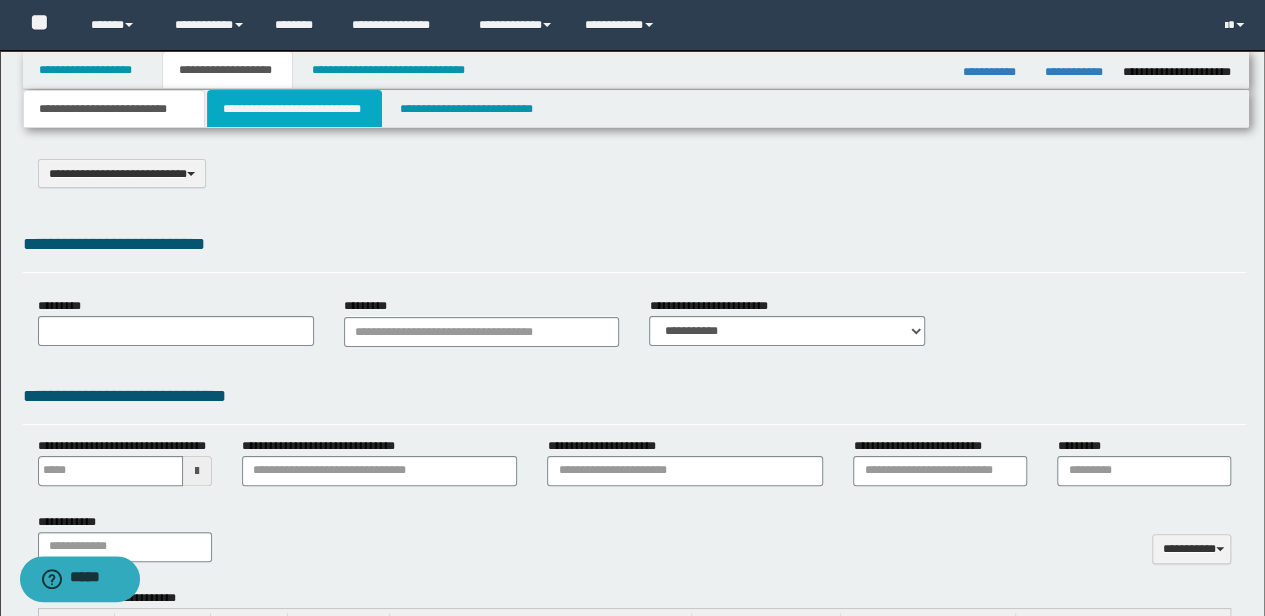 click on "**********" at bounding box center (294, 109) 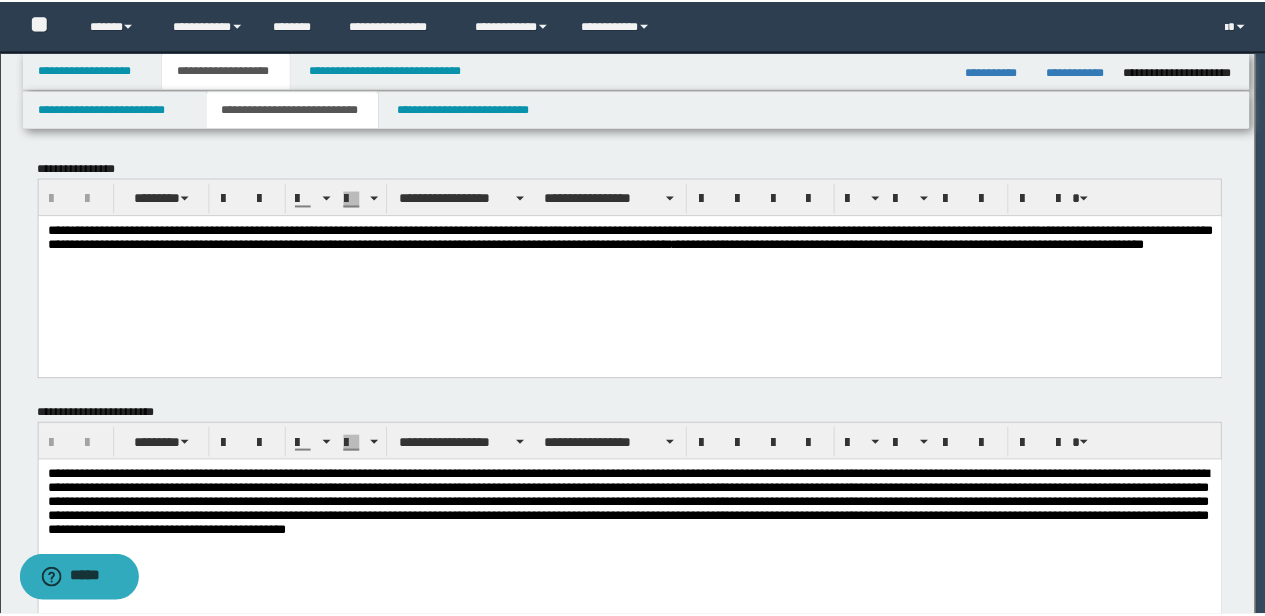 scroll, scrollTop: 0, scrollLeft: 0, axis: both 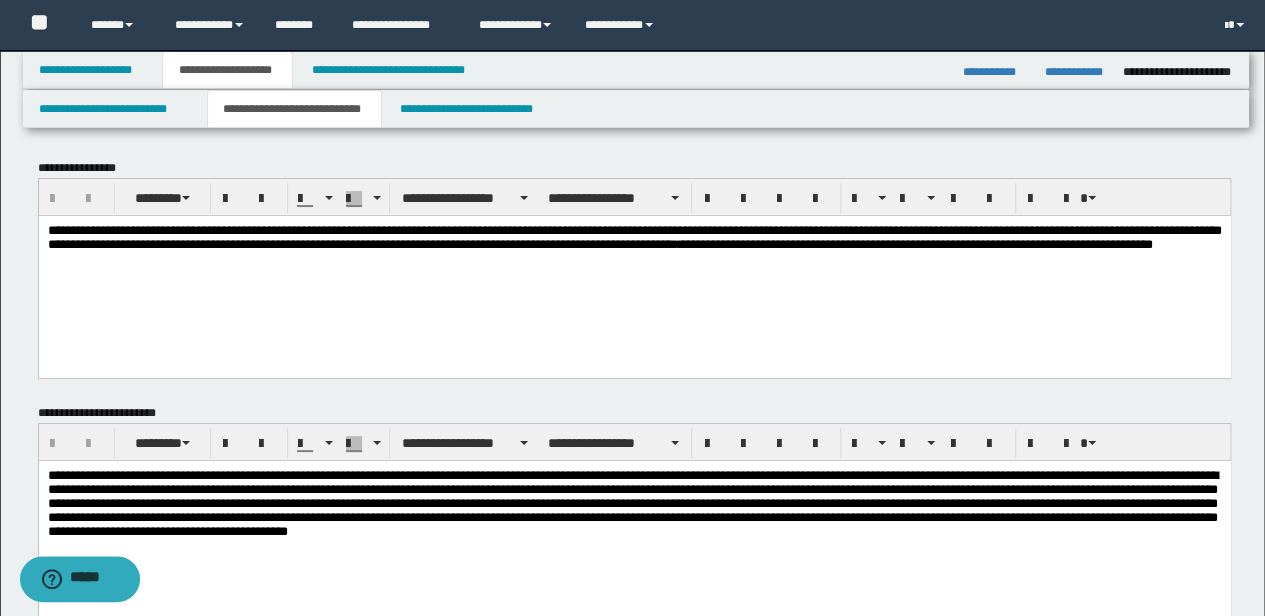 click on "**********" at bounding box center (632, 503) 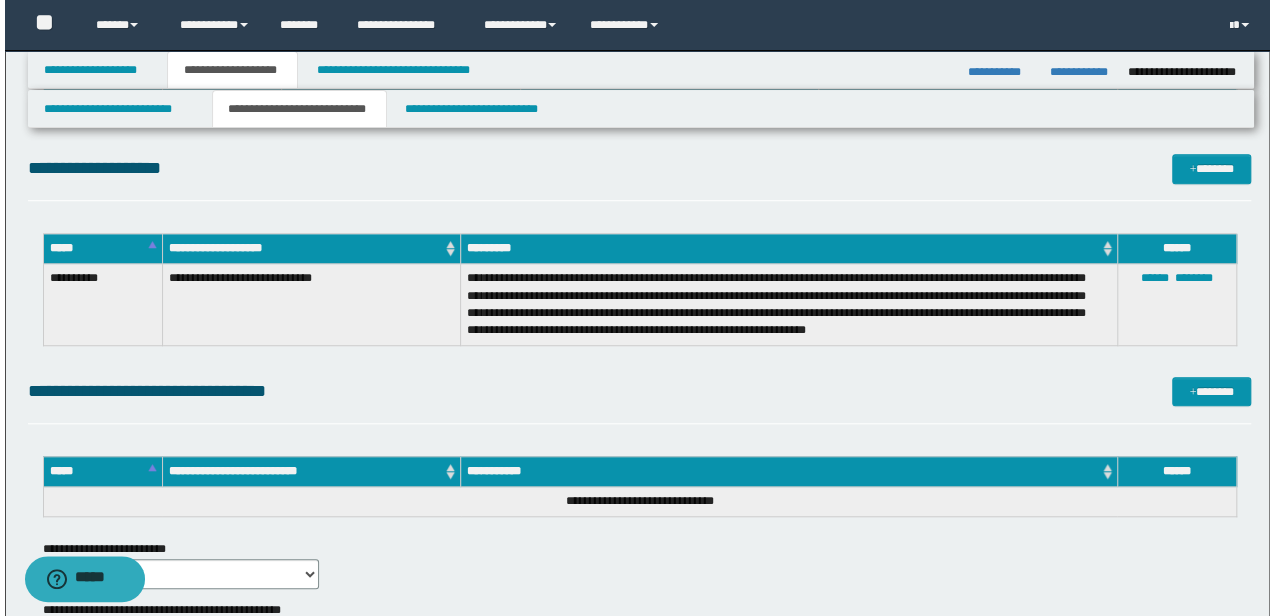 scroll, scrollTop: 4400, scrollLeft: 0, axis: vertical 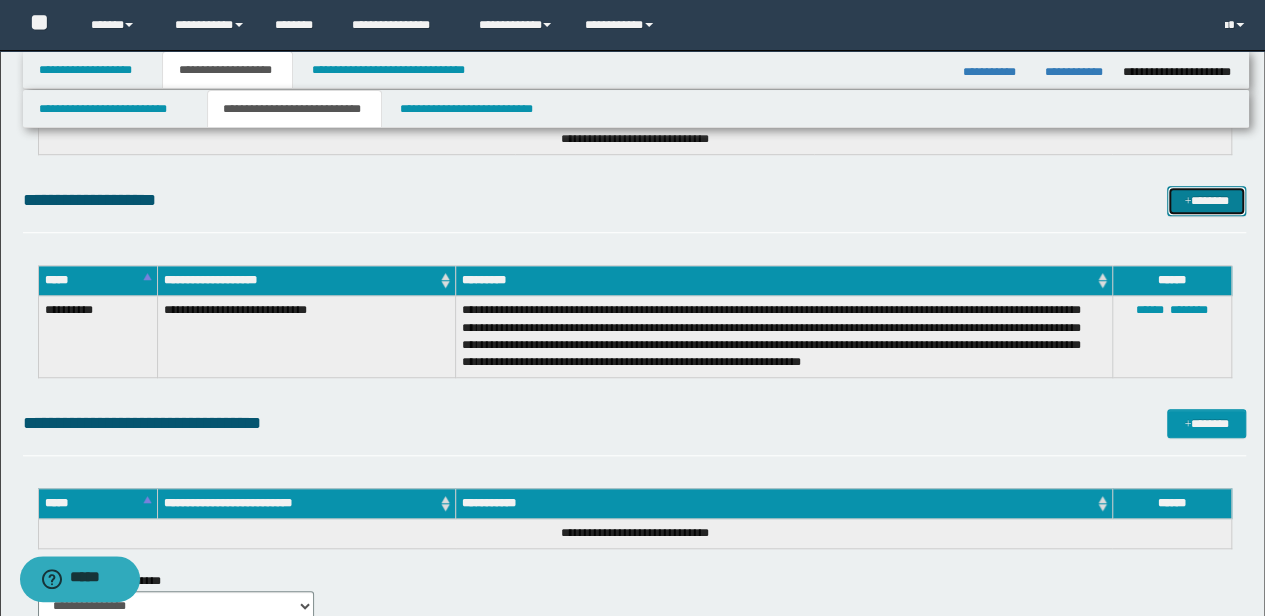 click on "*******" at bounding box center (1206, 200) 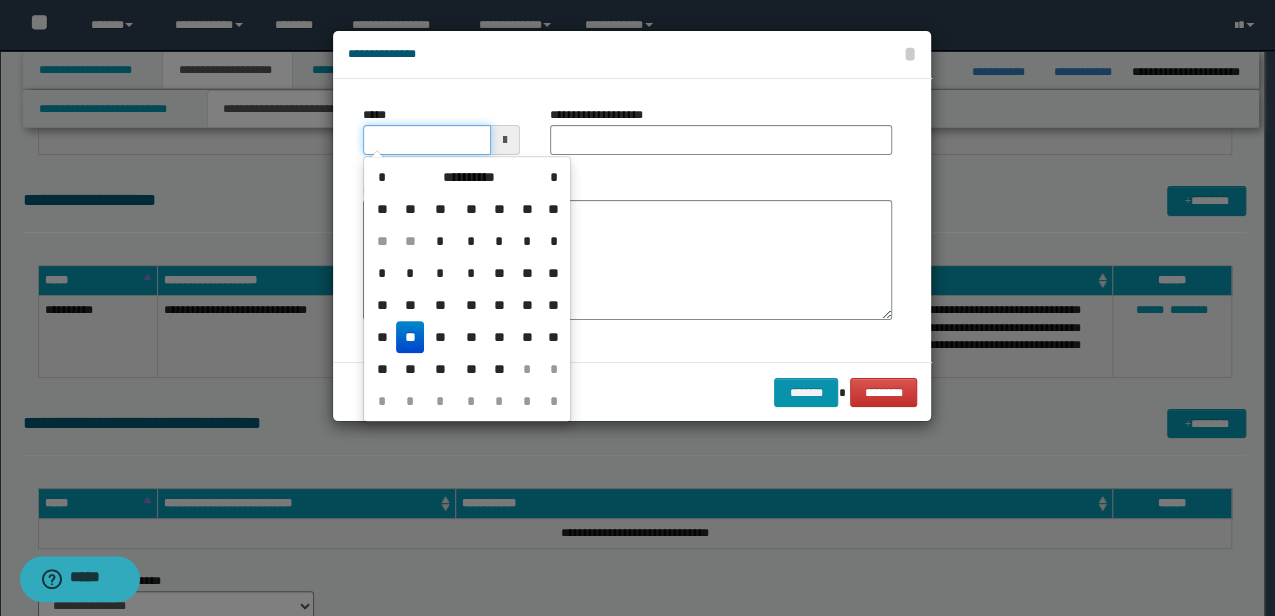 drag, startPoint x: 434, startPoint y: 146, endPoint x: 352, endPoint y: 153, distance: 82.29824 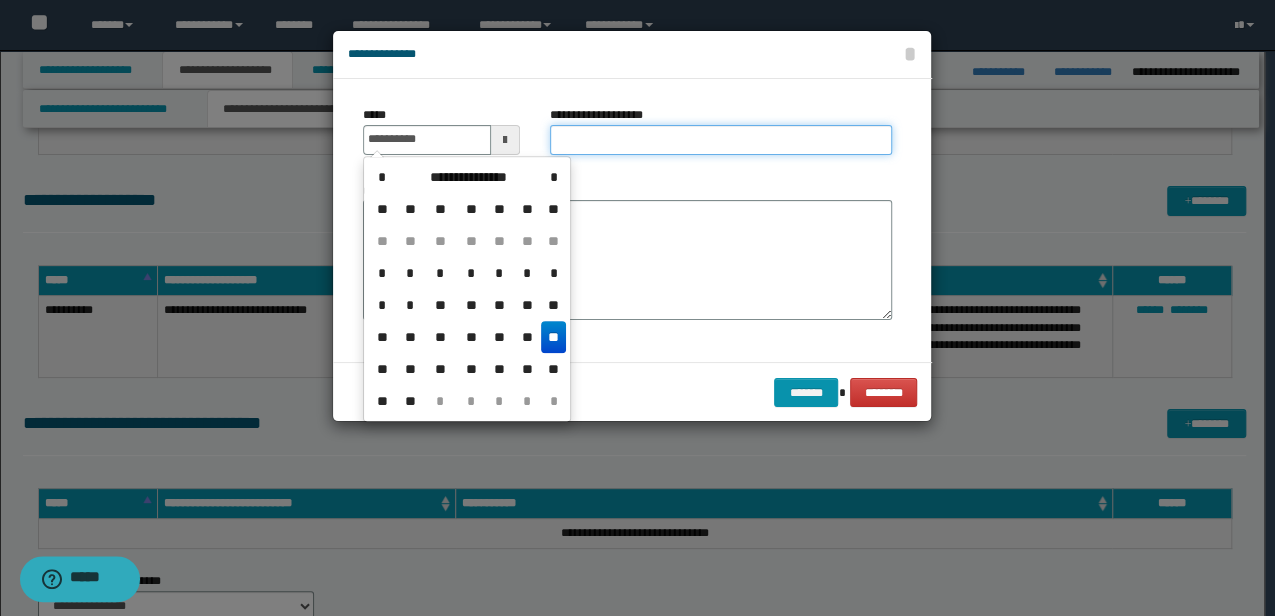 type on "**********" 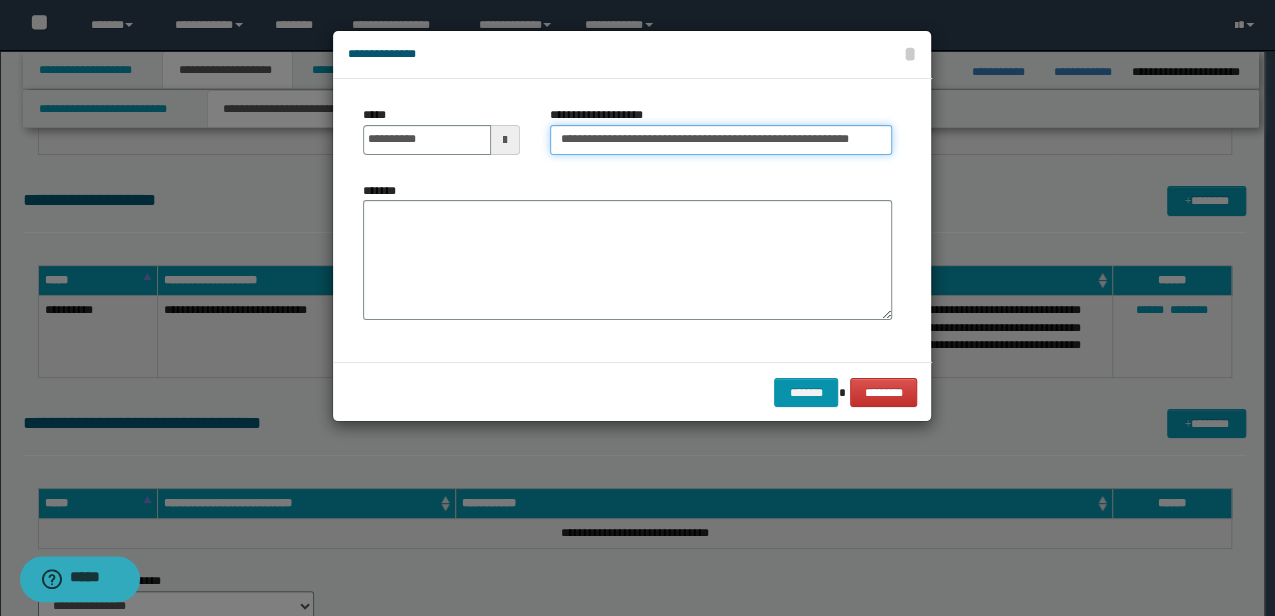 type on "**********" 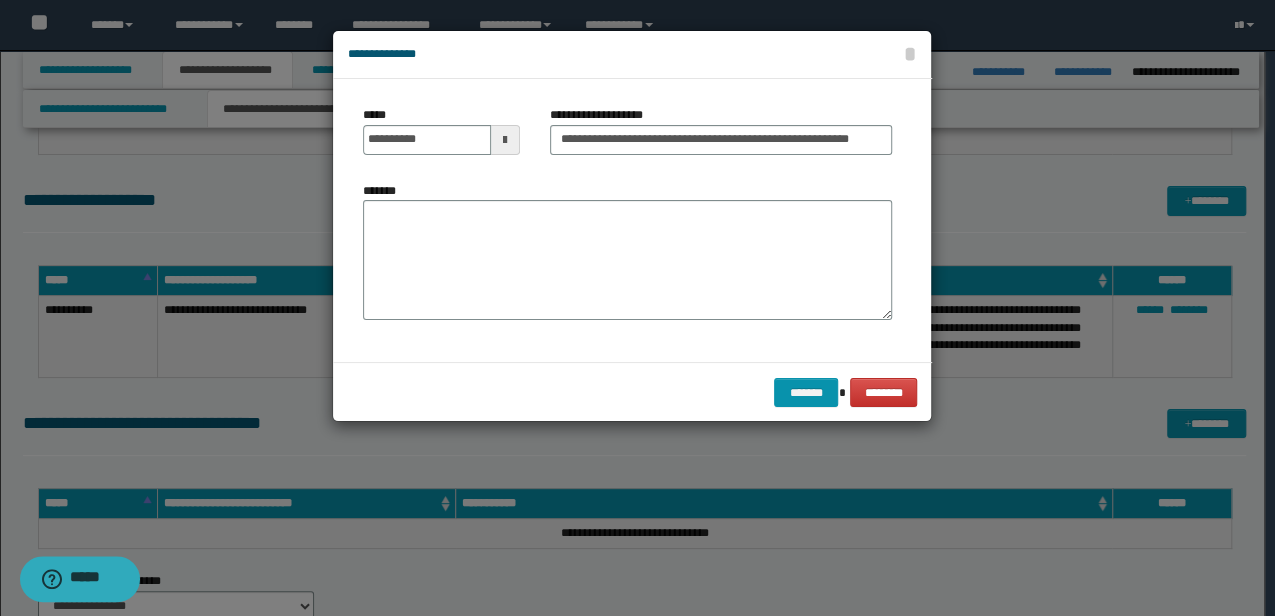 scroll, scrollTop: 0, scrollLeft: 0, axis: both 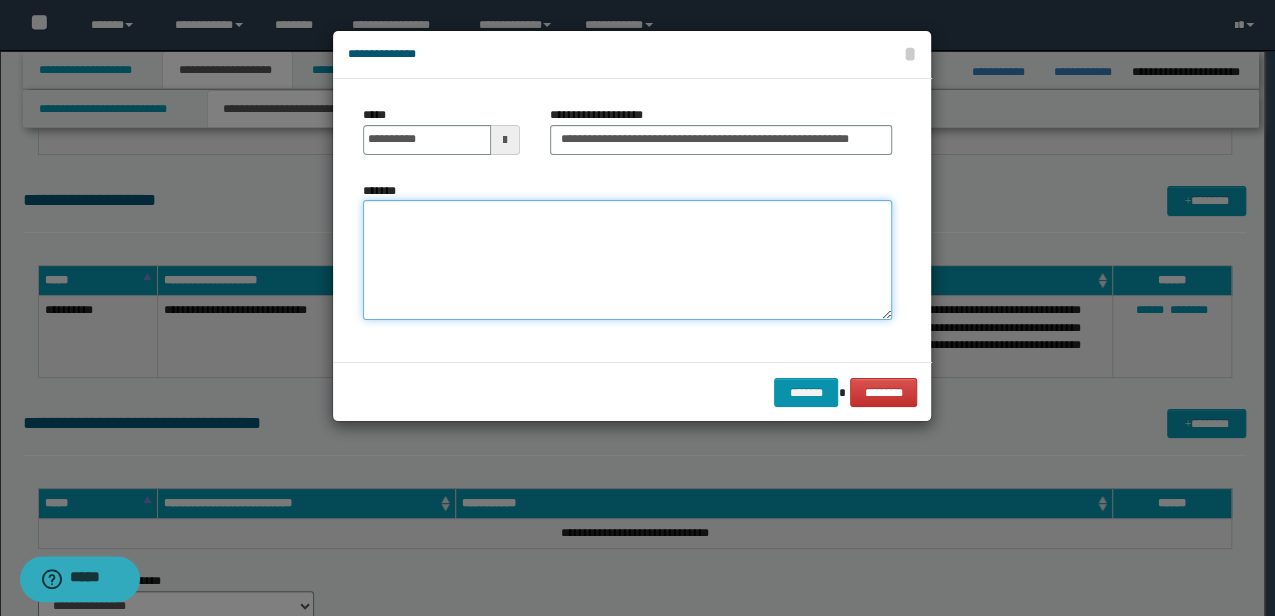 click on "*******" at bounding box center [627, 260] 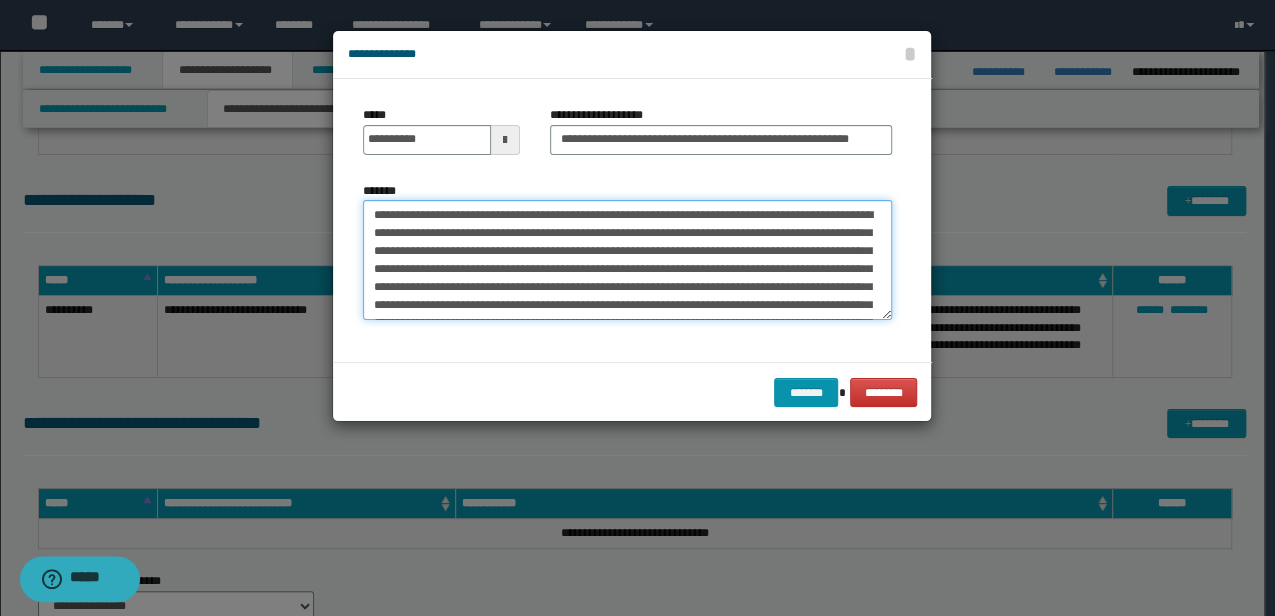 scroll, scrollTop: 48, scrollLeft: 0, axis: vertical 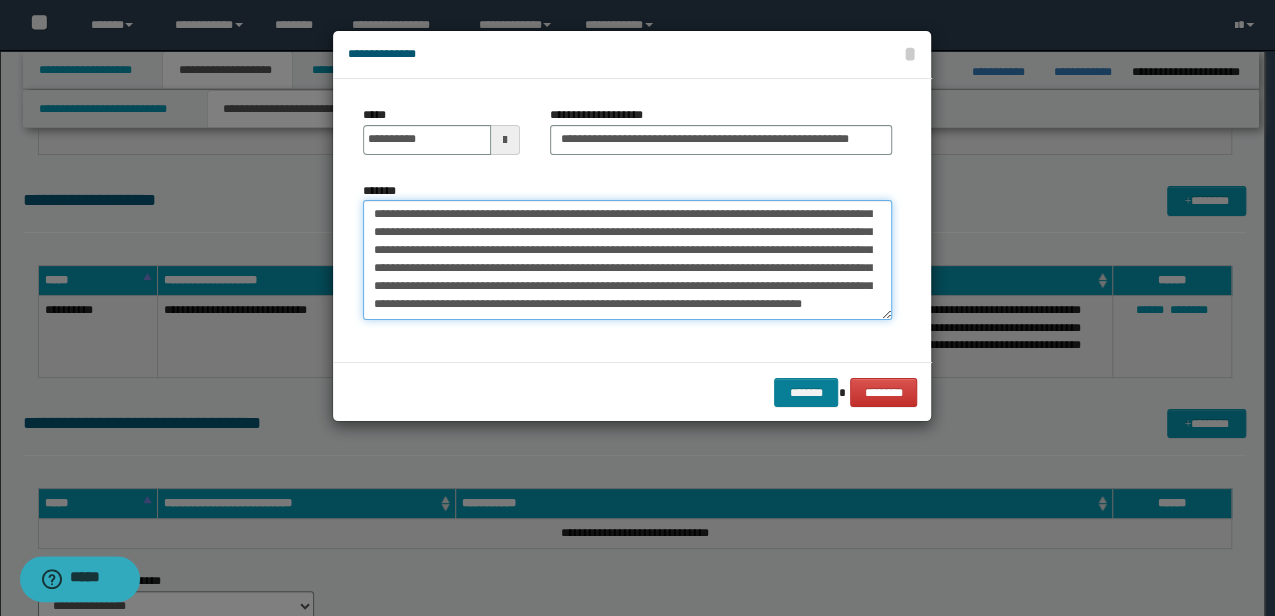 type on "**********" 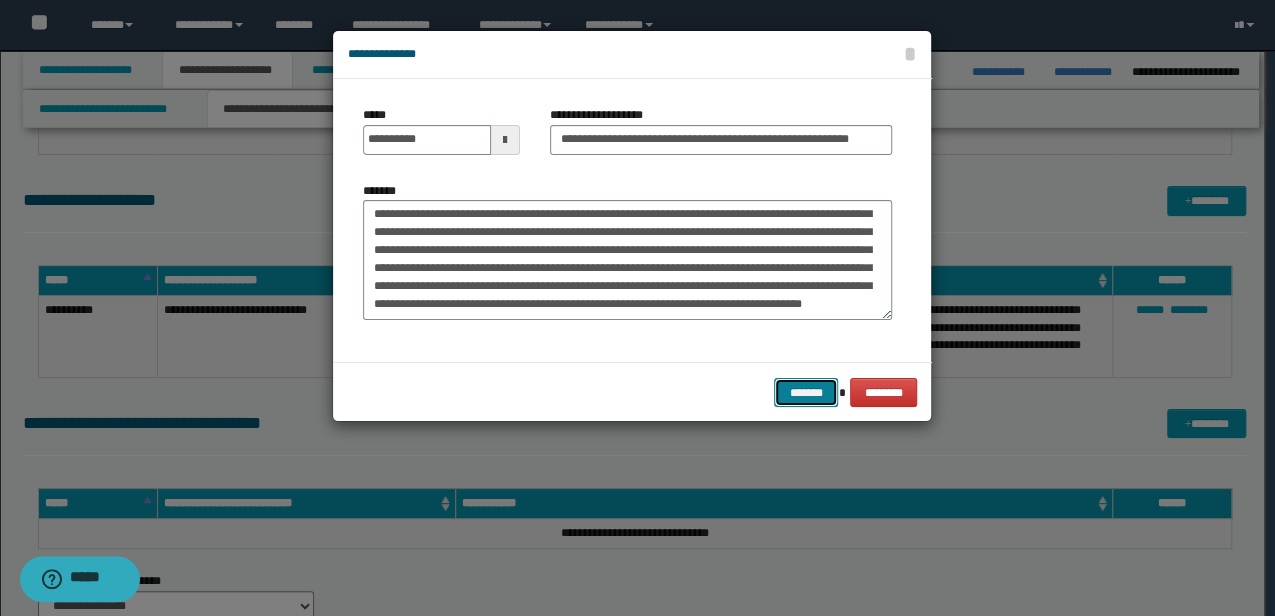 click on "*******" at bounding box center [806, 392] 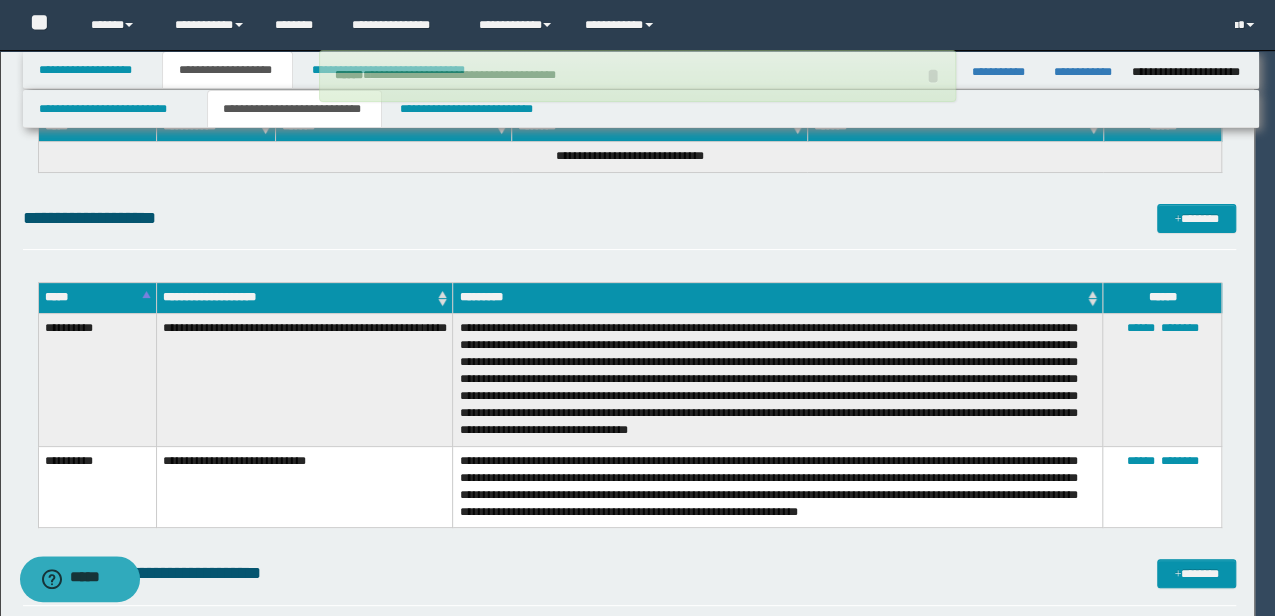 type 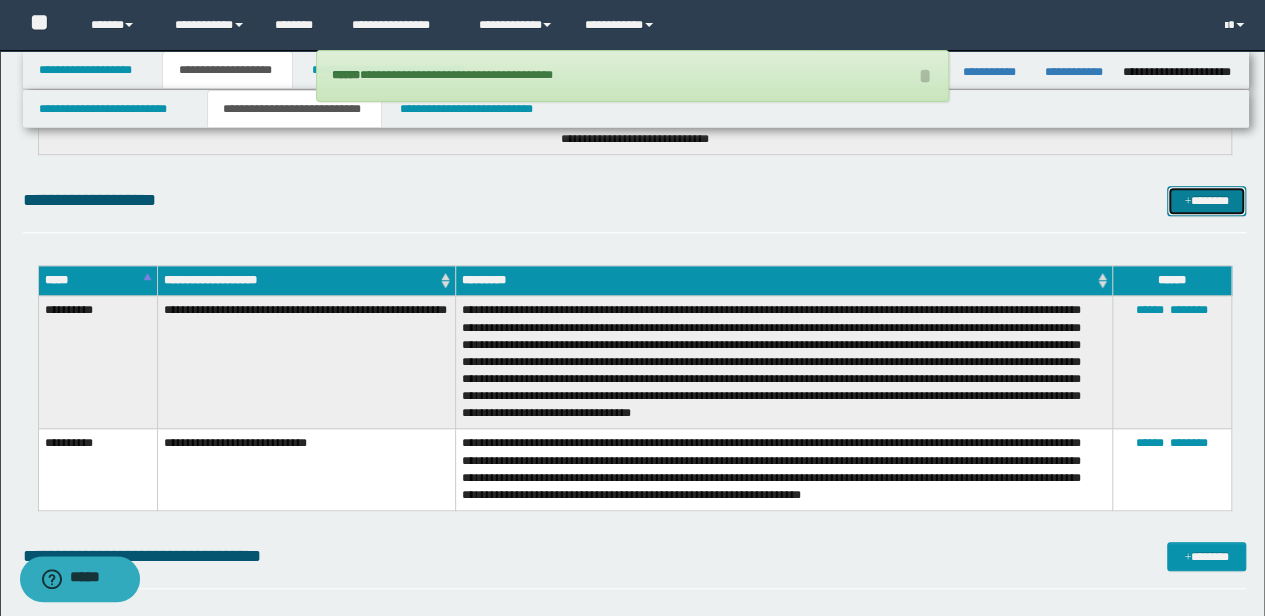 click on "*******" at bounding box center (1206, 200) 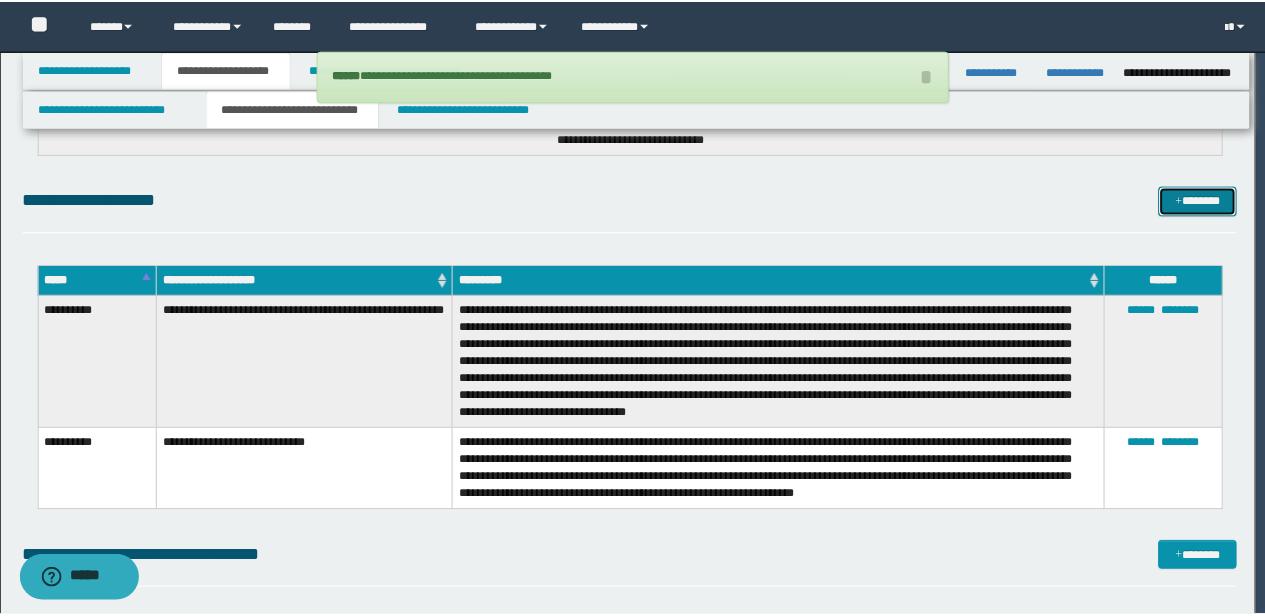 scroll, scrollTop: 0, scrollLeft: 0, axis: both 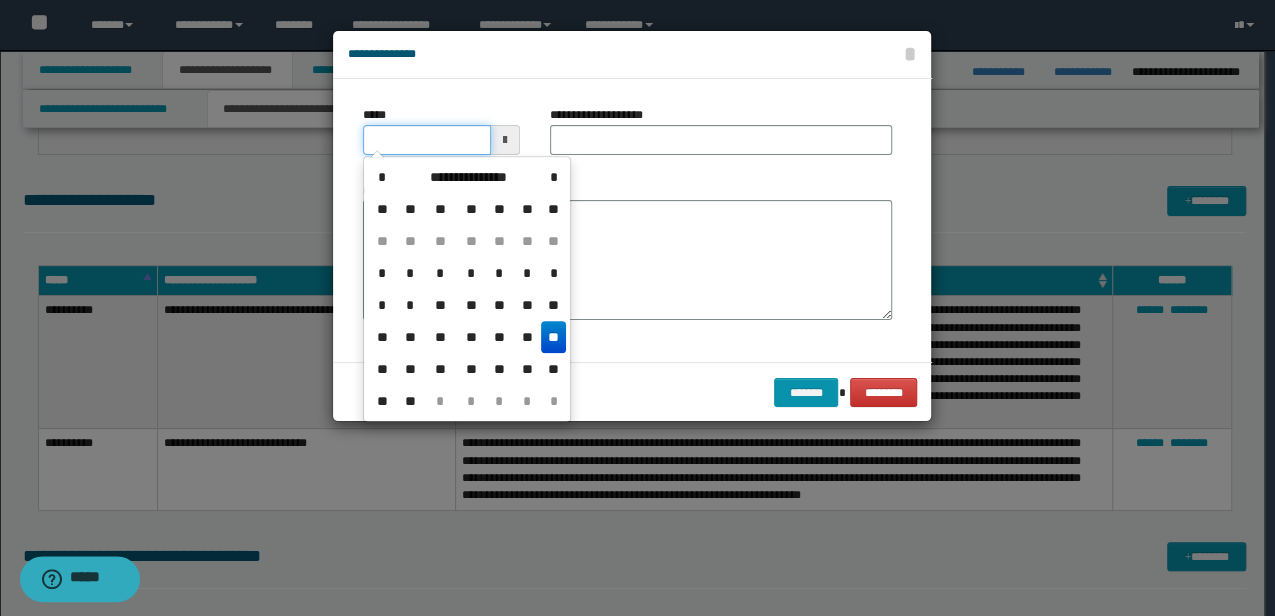 drag, startPoint x: 442, startPoint y: 132, endPoint x: 218, endPoint y: 132, distance: 224 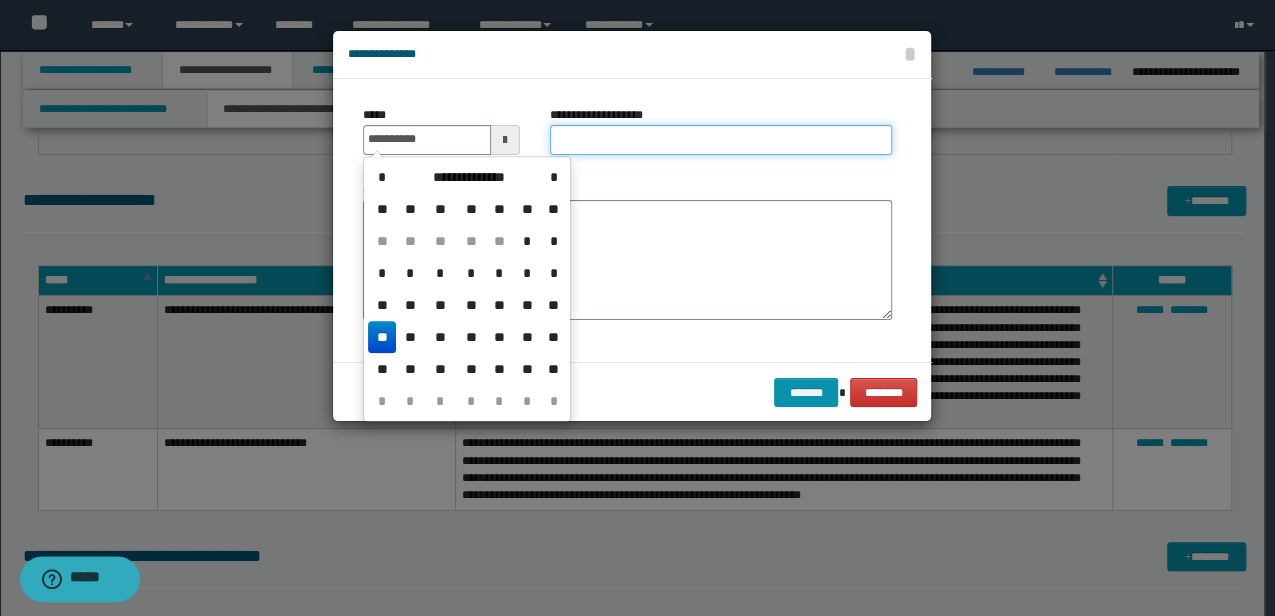 type on "**********" 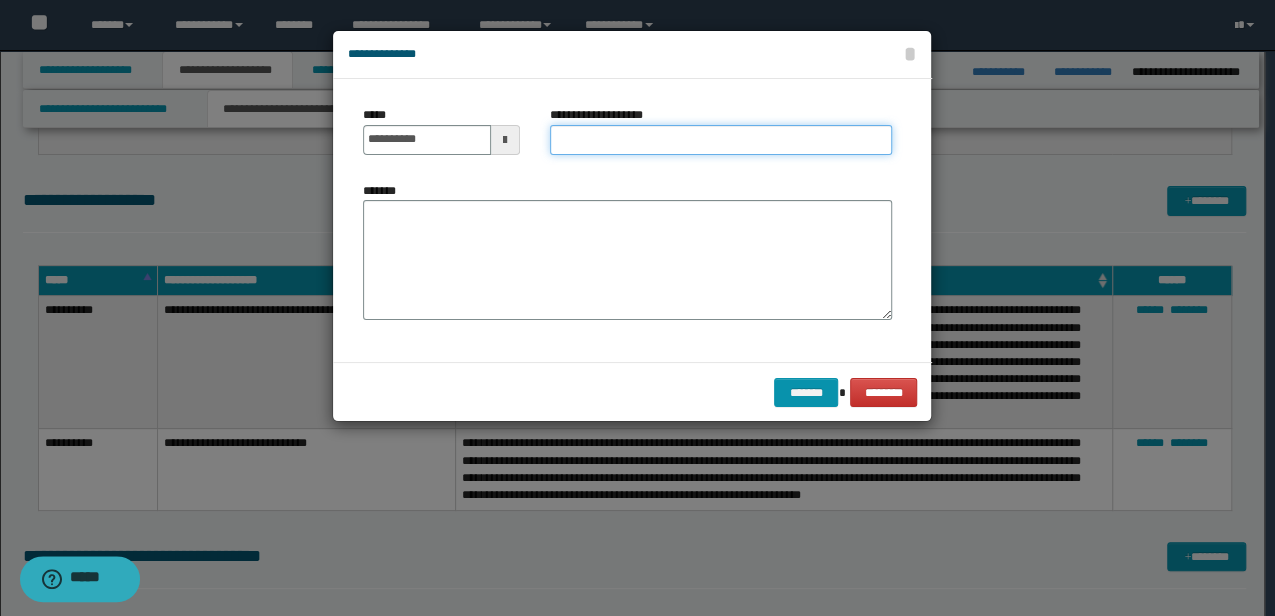 click on "**********" at bounding box center (721, 140) 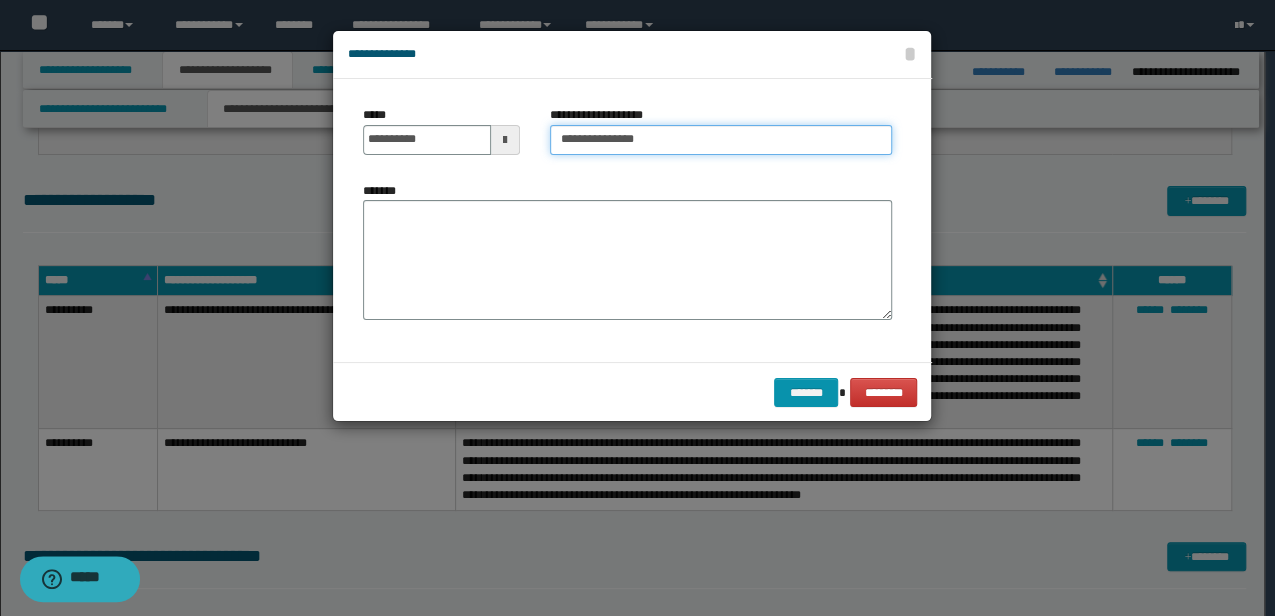 type on "**********" 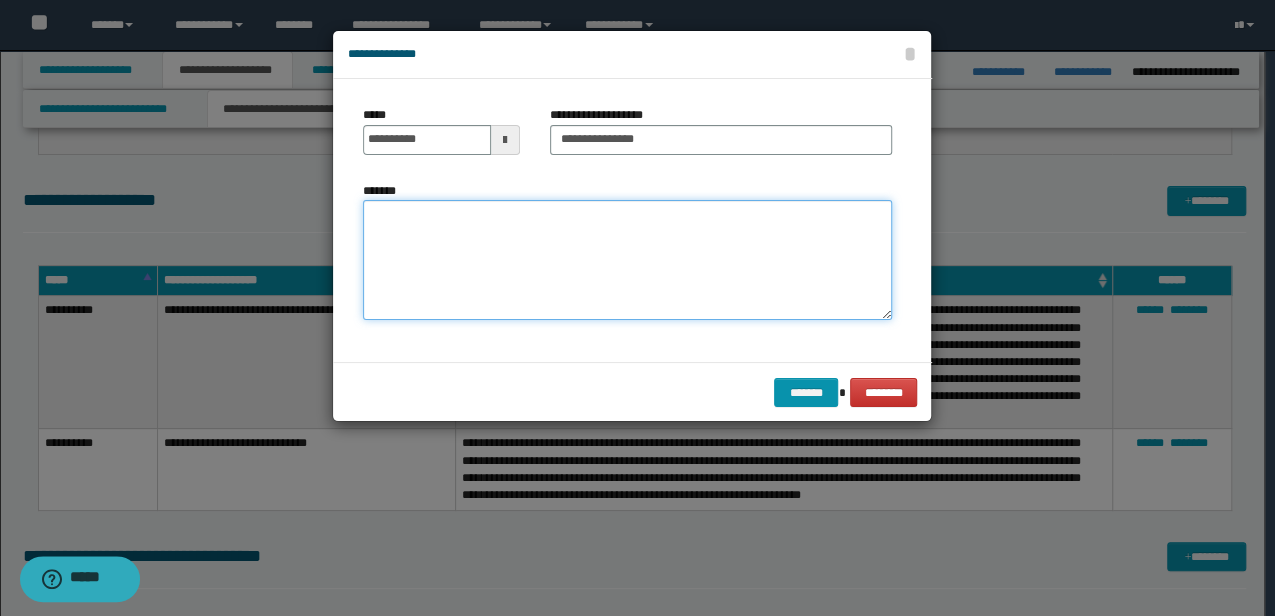 click on "*******" at bounding box center [627, 259] 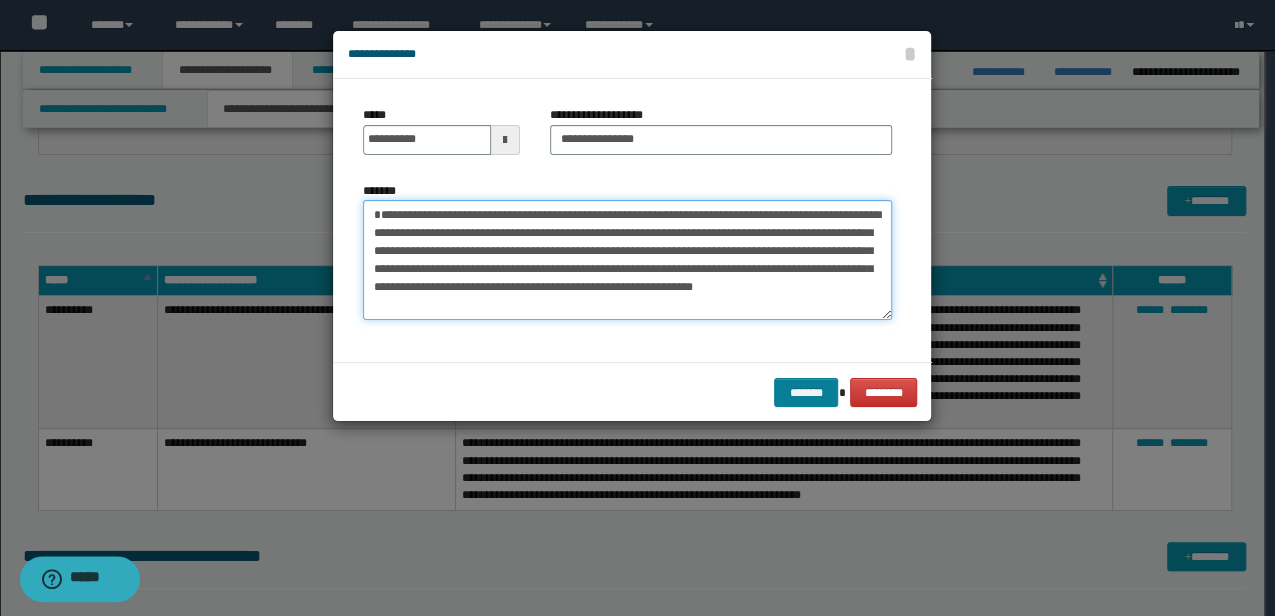 type on "**********" 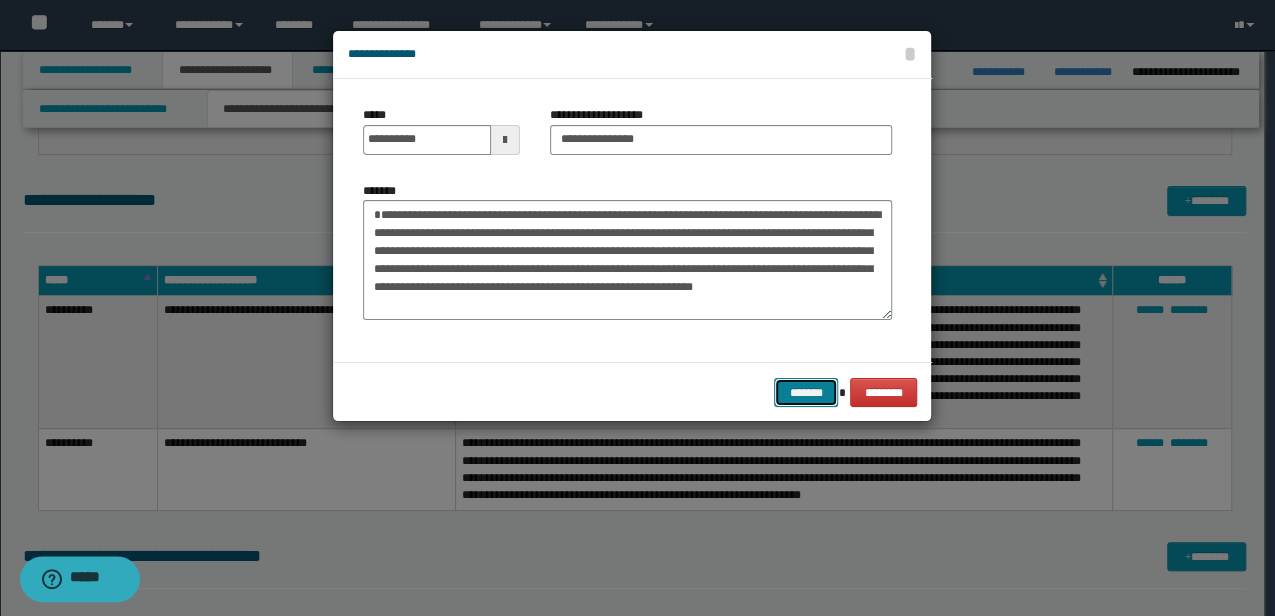 click on "*******" at bounding box center (806, 392) 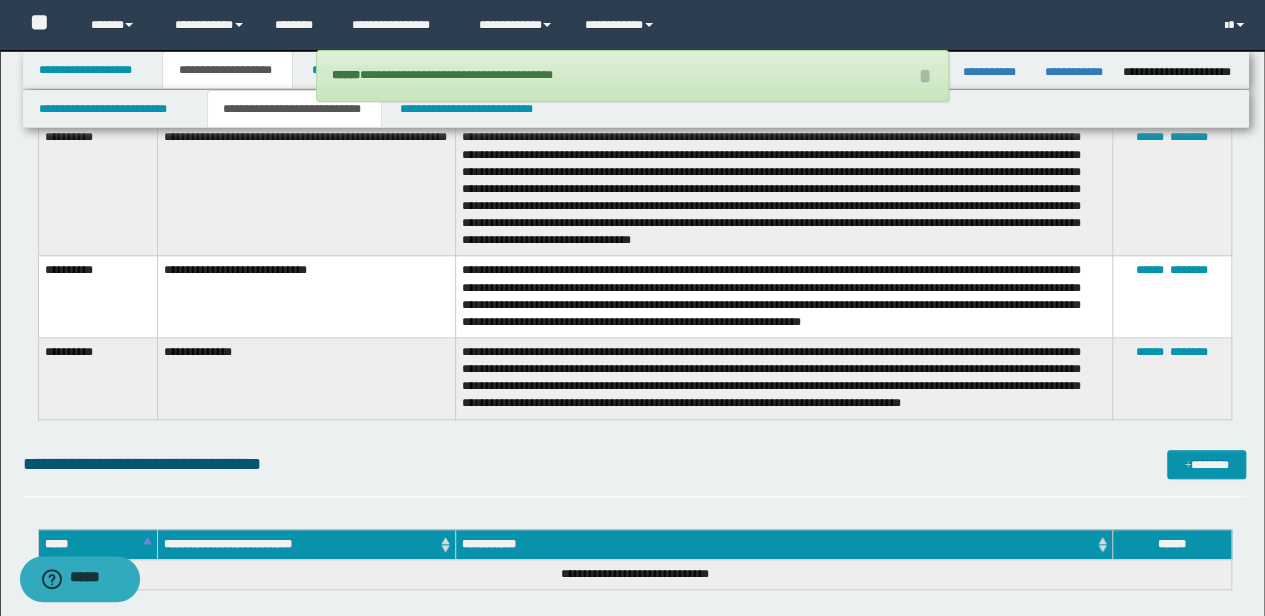 scroll, scrollTop: 4466, scrollLeft: 0, axis: vertical 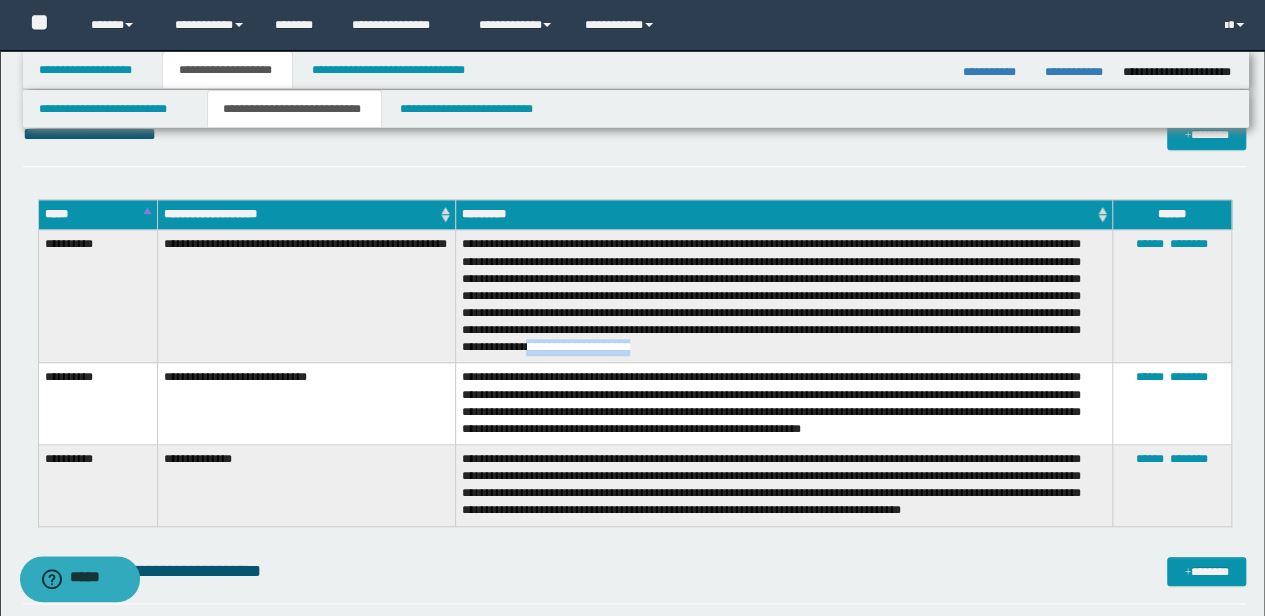drag, startPoint x: 927, startPoint y: 352, endPoint x: 796, endPoint y: 346, distance: 131.13733 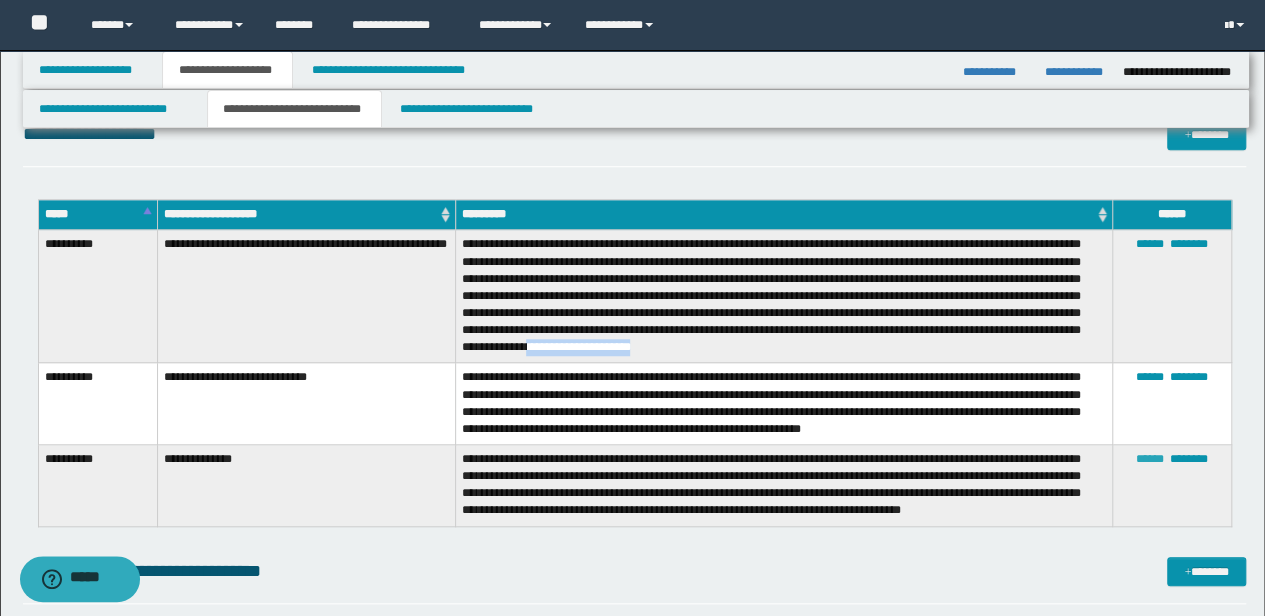 click on "******" at bounding box center (1150, 459) 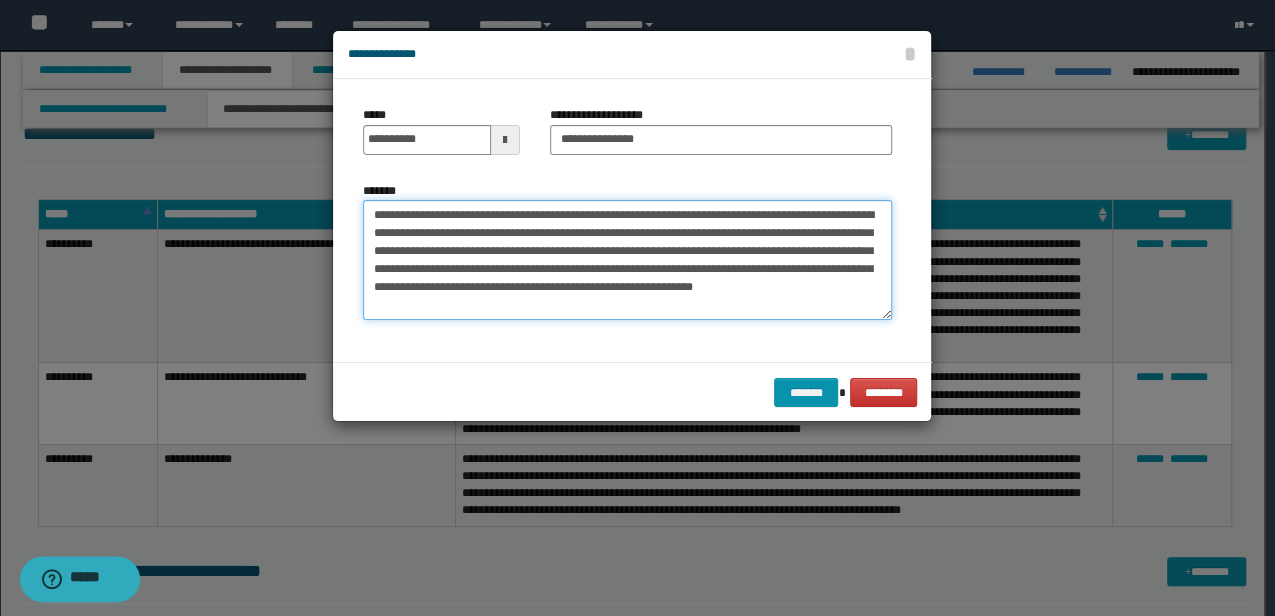 click on "**********" at bounding box center (627, 259) 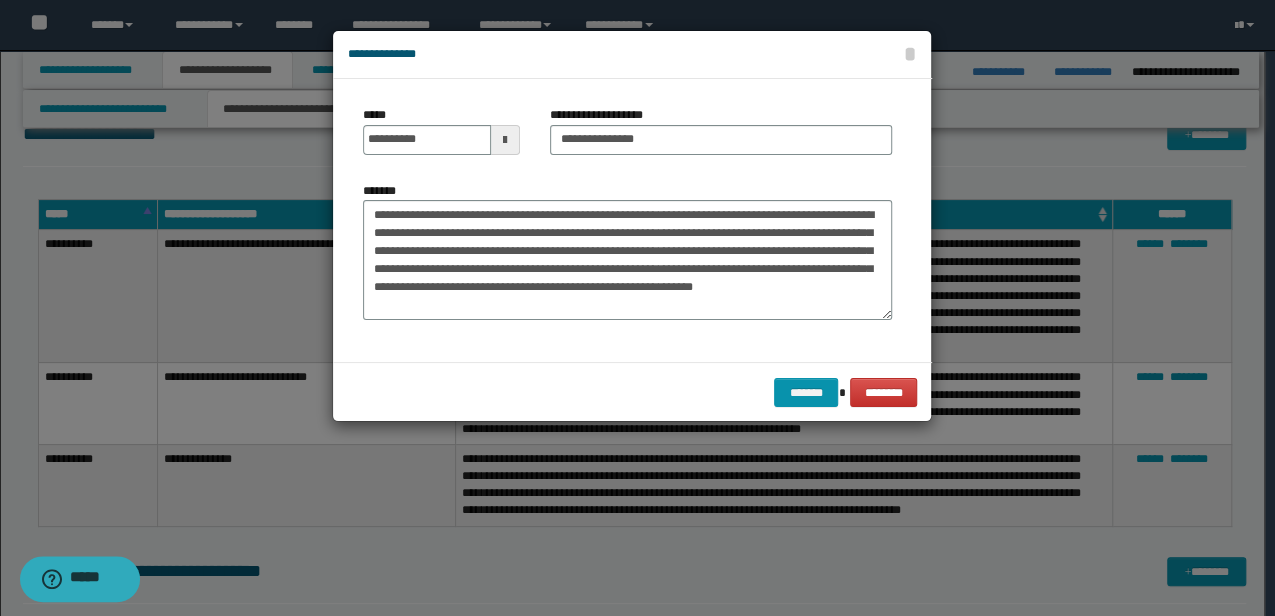 click on "**********" at bounding box center [627, 258] 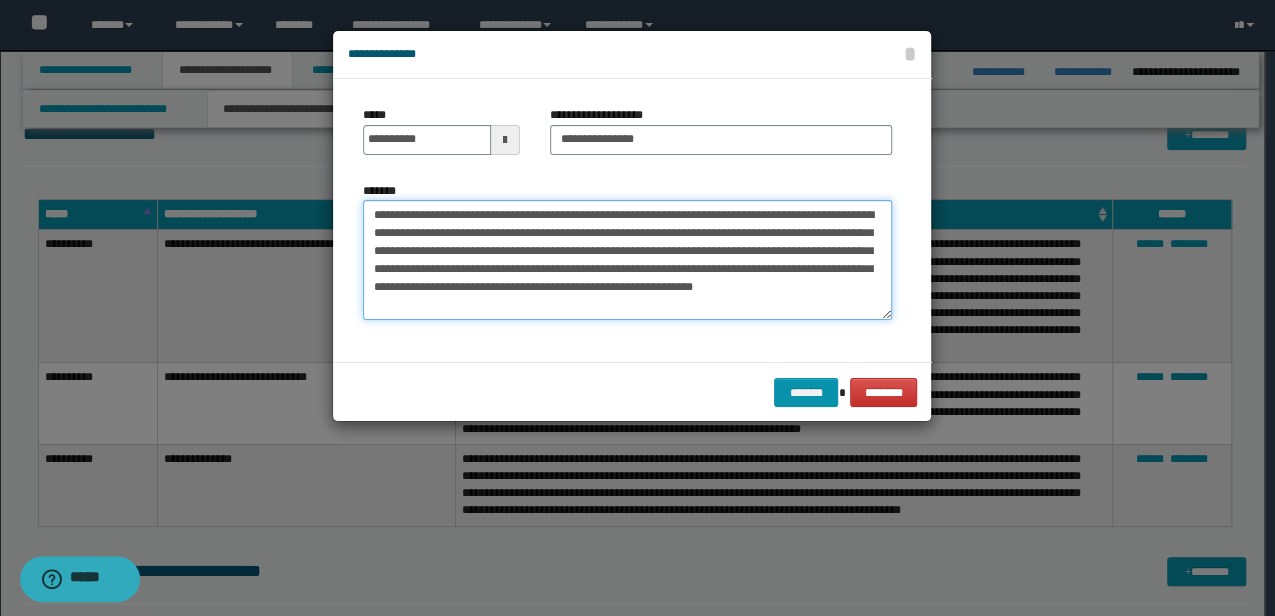 click on "**********" at bounding box center [627, 259] 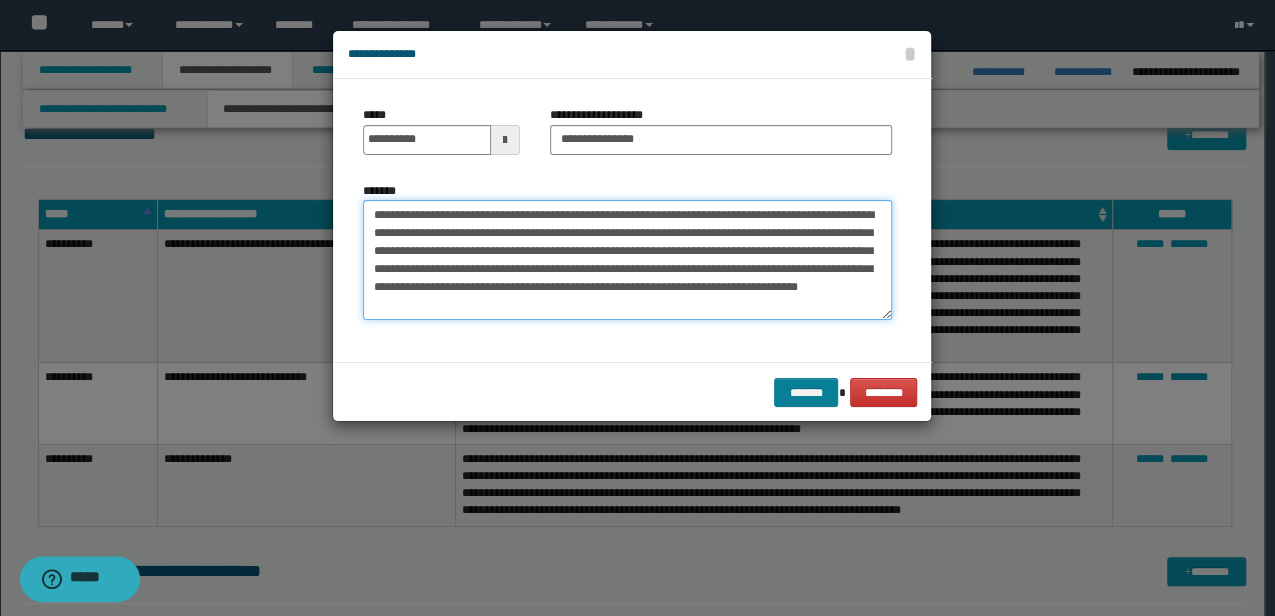 type on "**********" 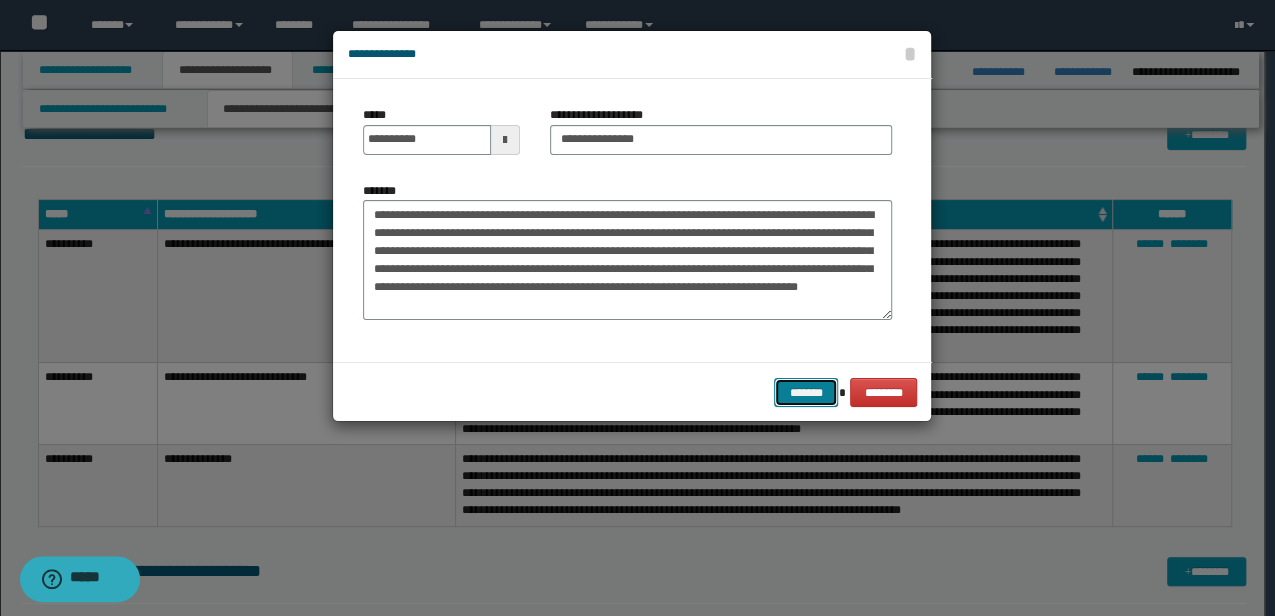 click on "*******" at bounding box center [806, 392] 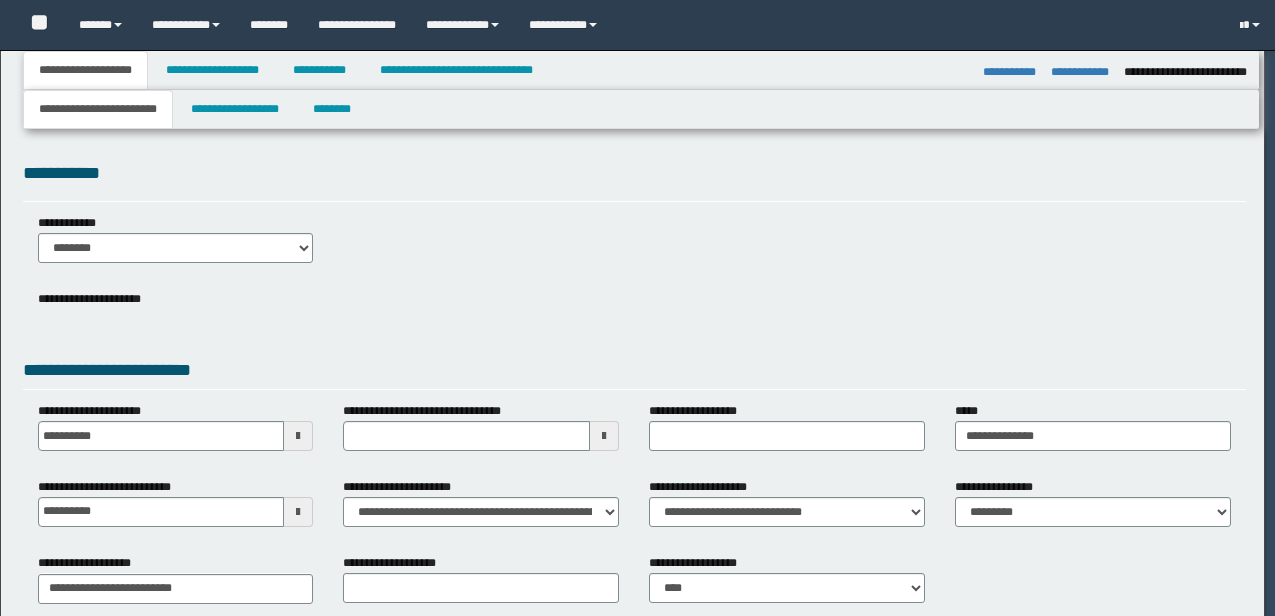 select on "**" 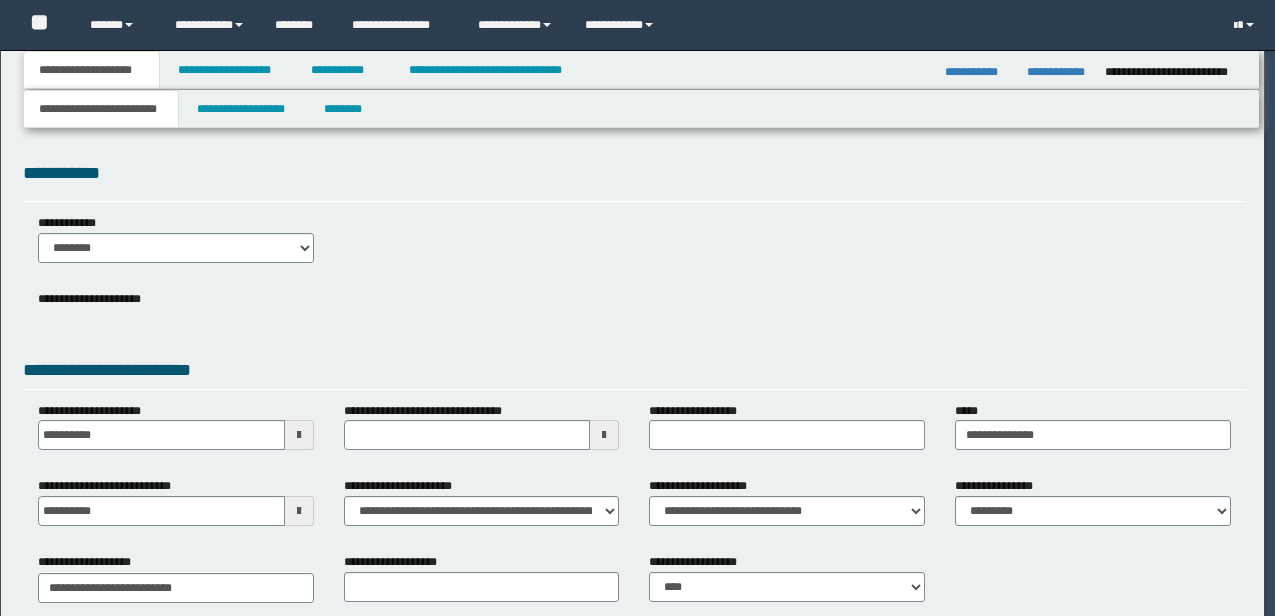 scroll, scrollTop: 0, scrollLeft: 0, axis: both 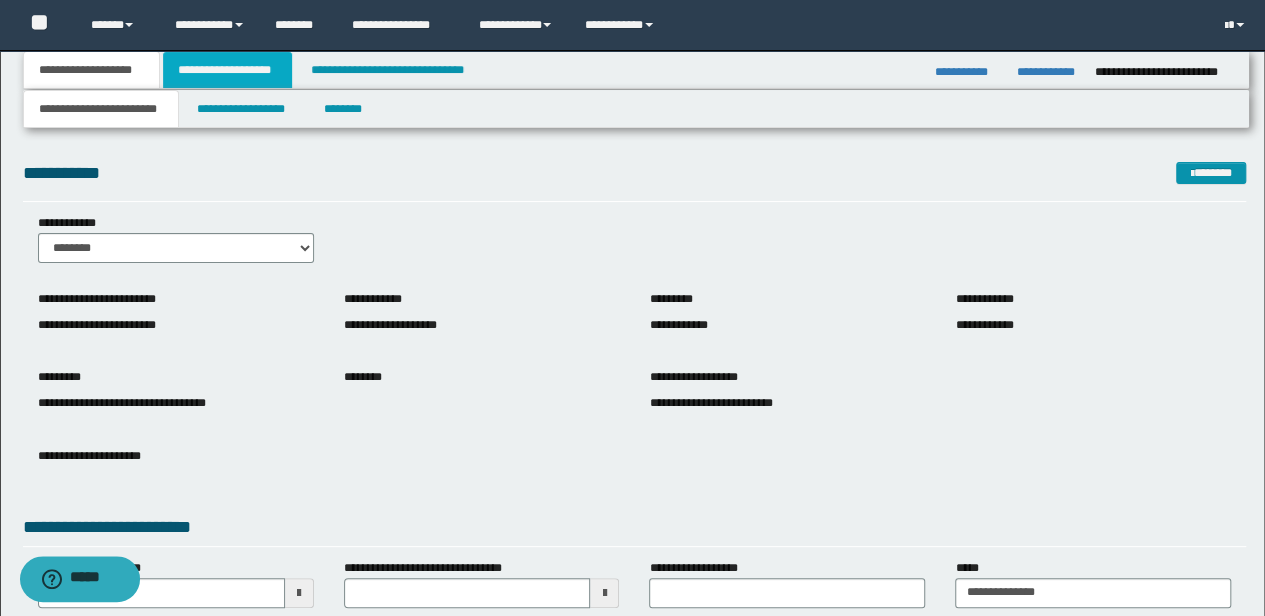 click on "**********" at bounding box center (227, 70) 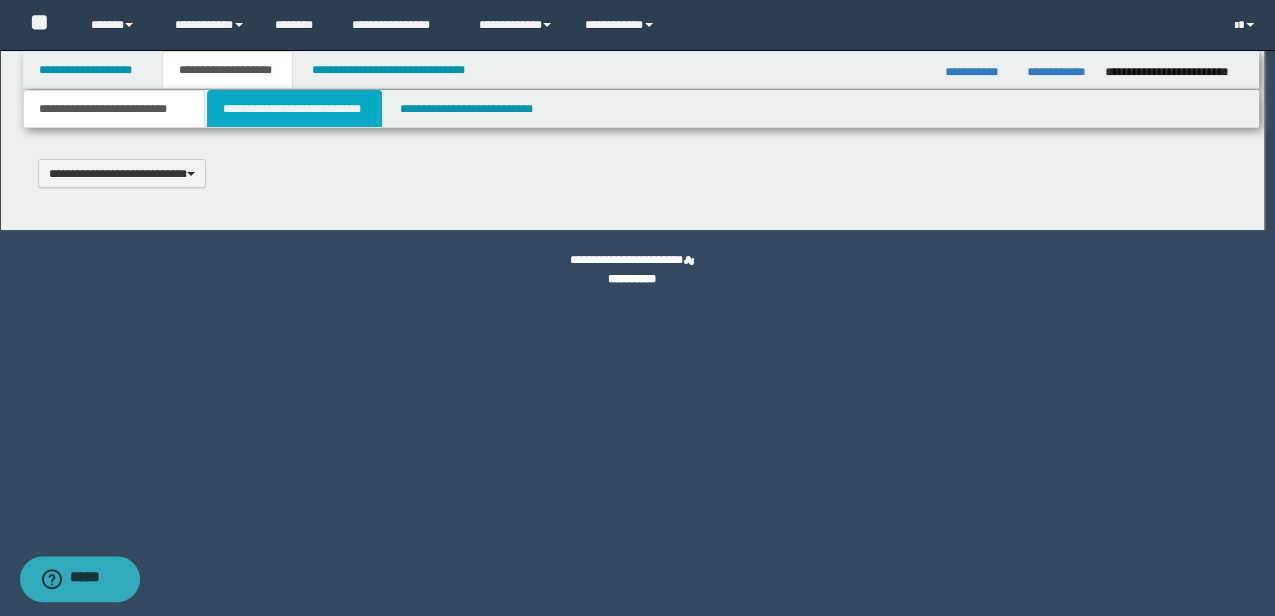 click on "**********" at bounding box center [294, 109] 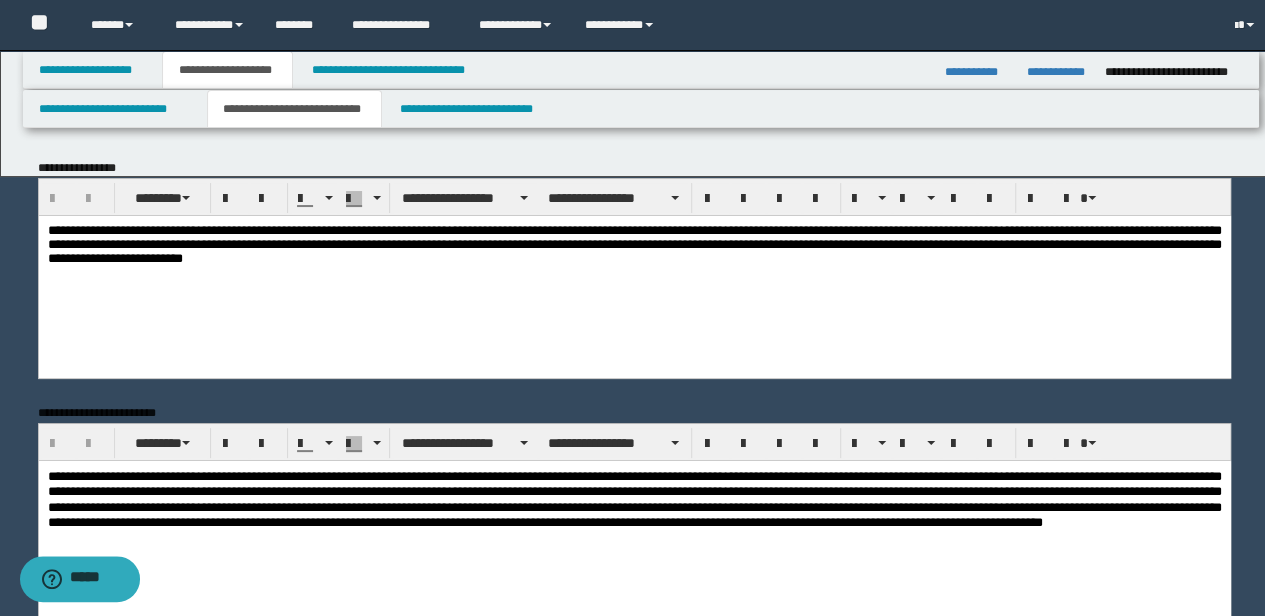 scroll, scrollTop: 0, scrollLeft: 0, axis: both 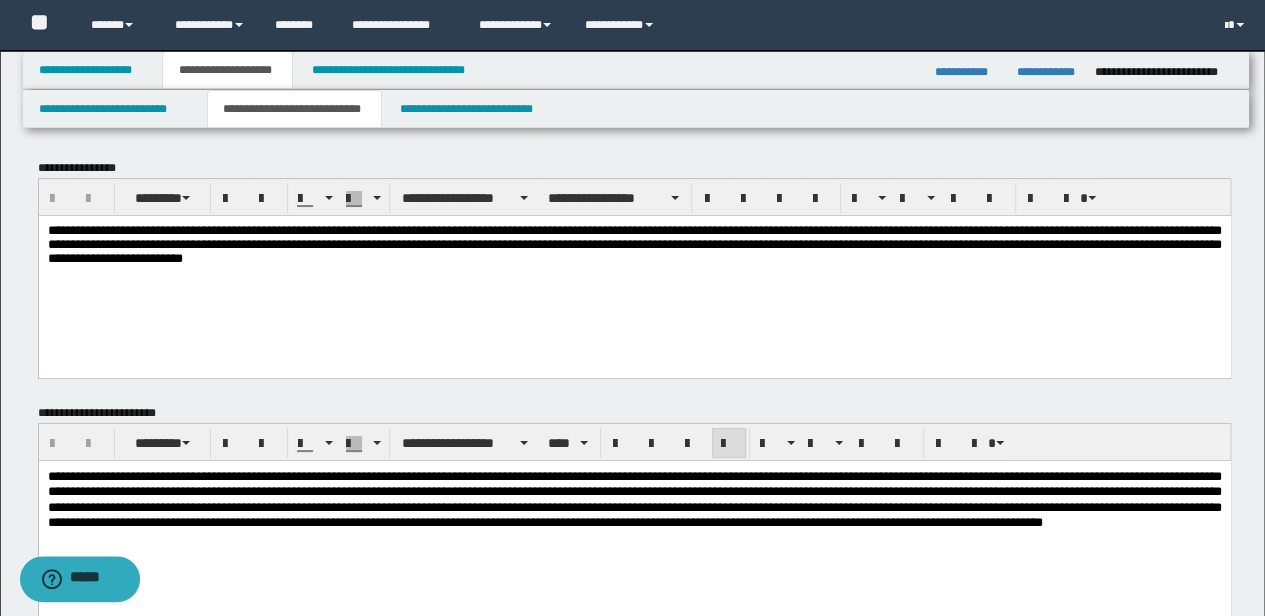 drag, startPoint x: 701, startPoint y: 562, endPoint x: 711, endPoint y: 549, distance: 16.40122 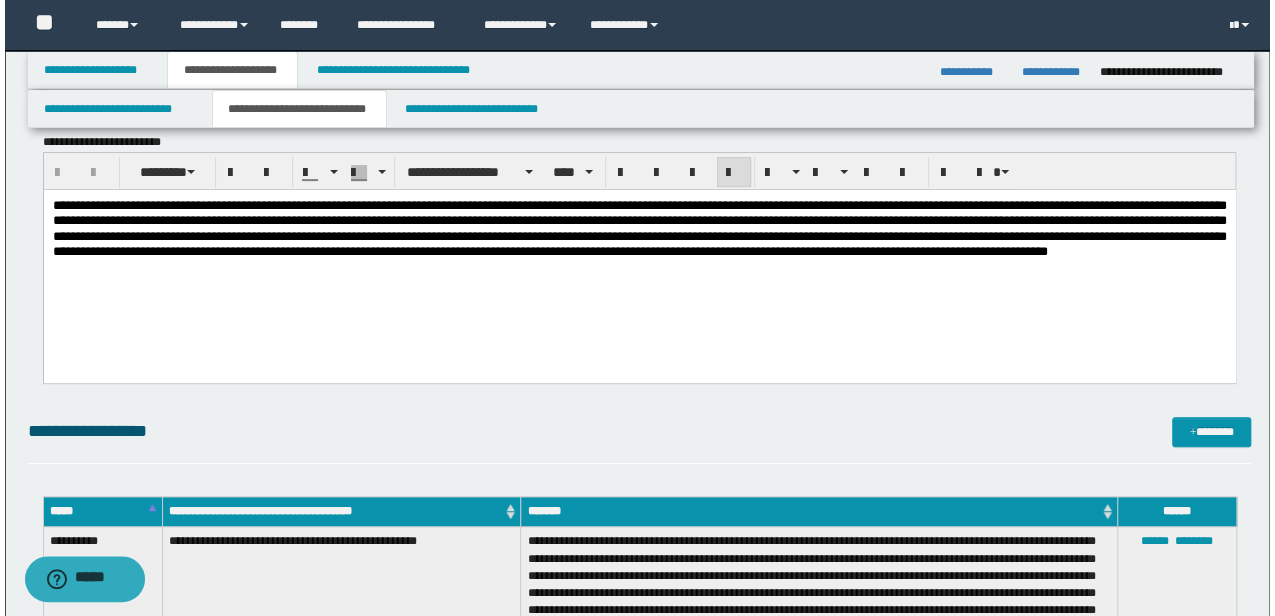 scroll, scrollTop: 533, scrollLeft: 0, axis: vertical 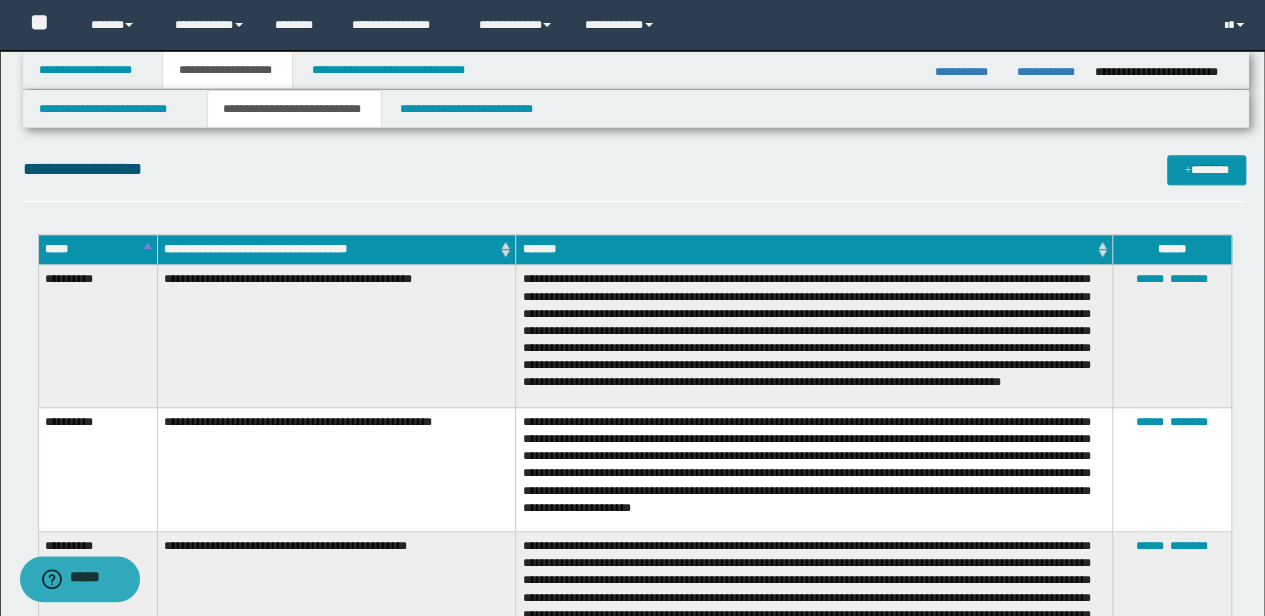 click on "**********" at bounding box center [814, 470] 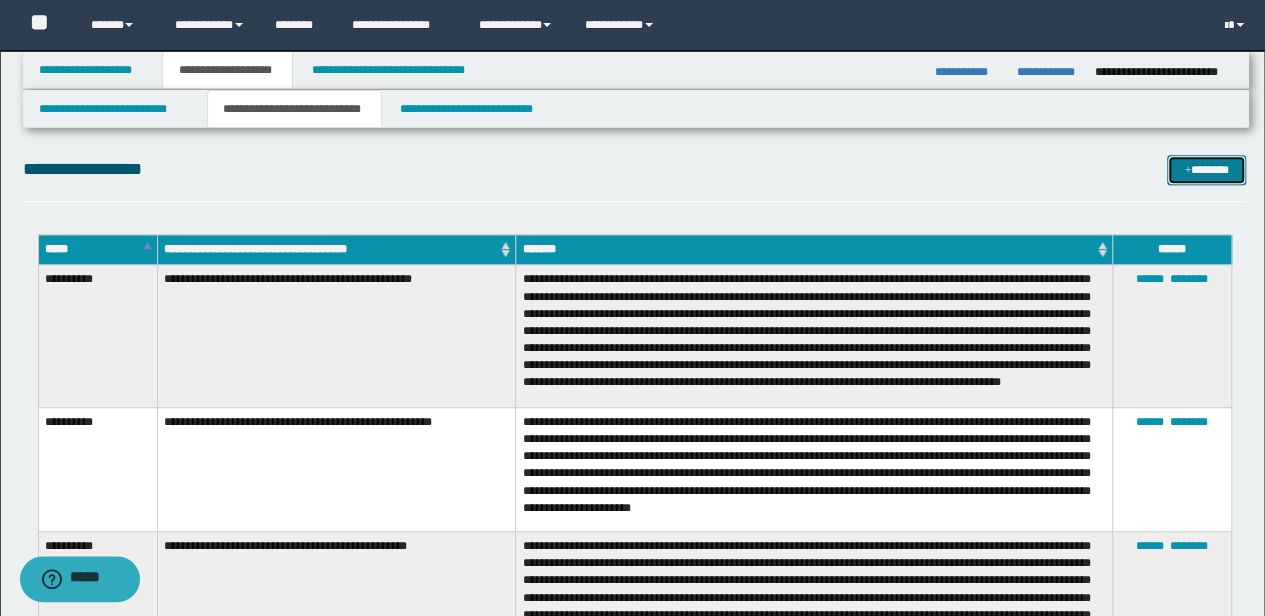 click on "*******" at bounding box center [1206, 169] 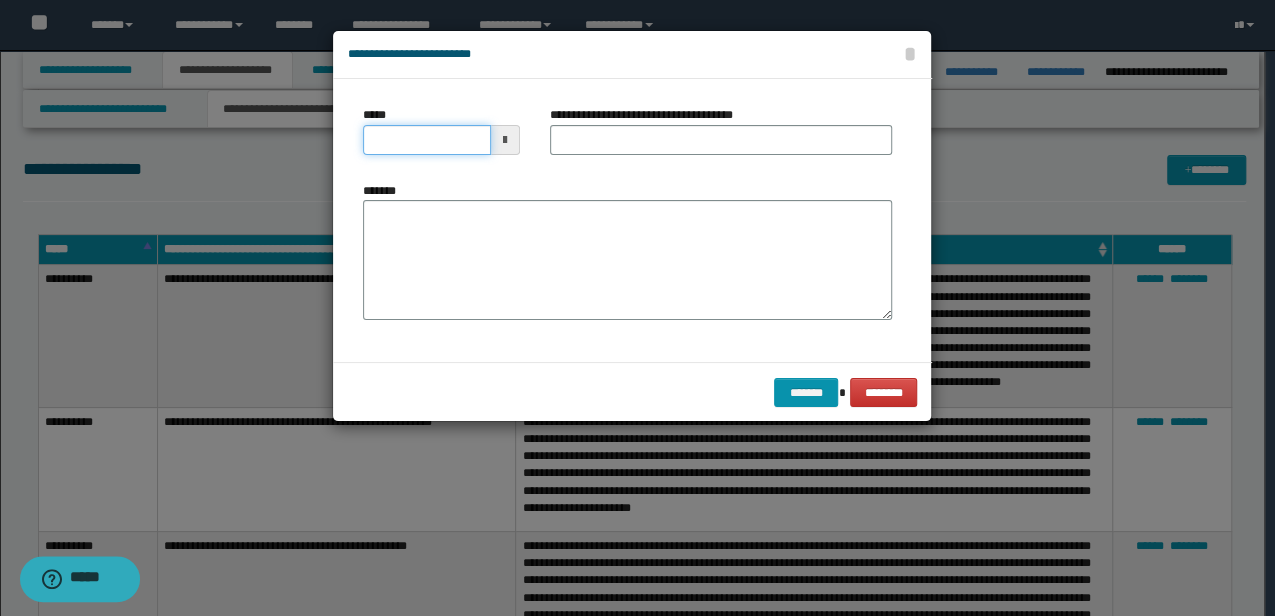 drag, startPoint x: 457, startPoint y: 148, endPoint x: 250, endPoint y: 150, distance: 207.00966 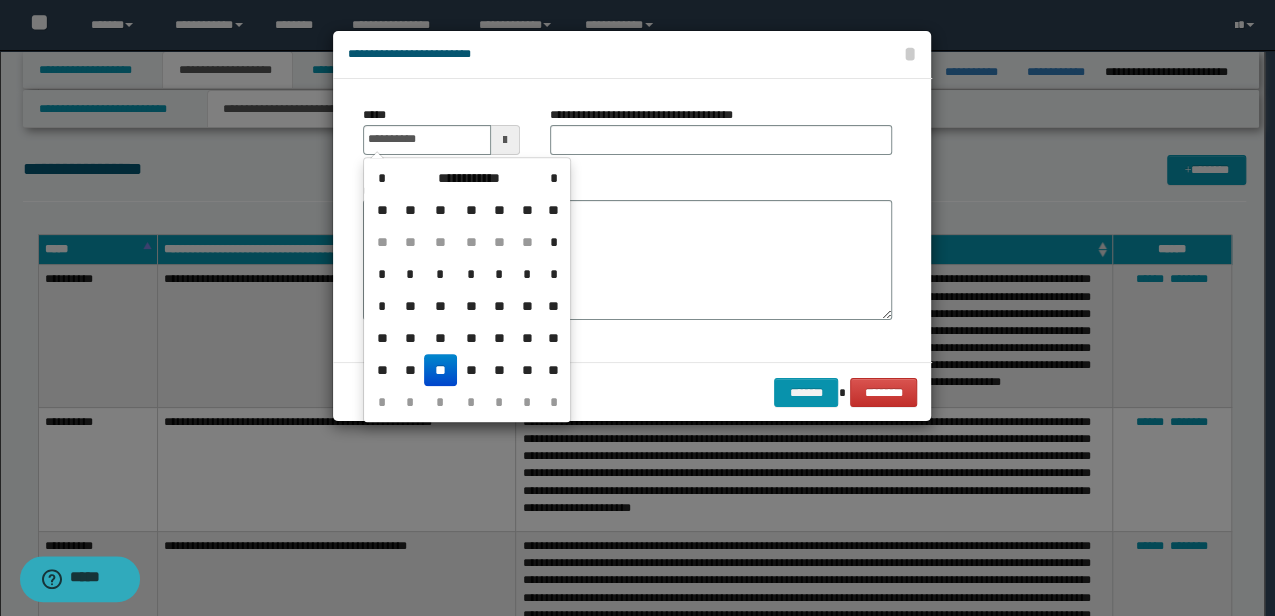 type on "**********" 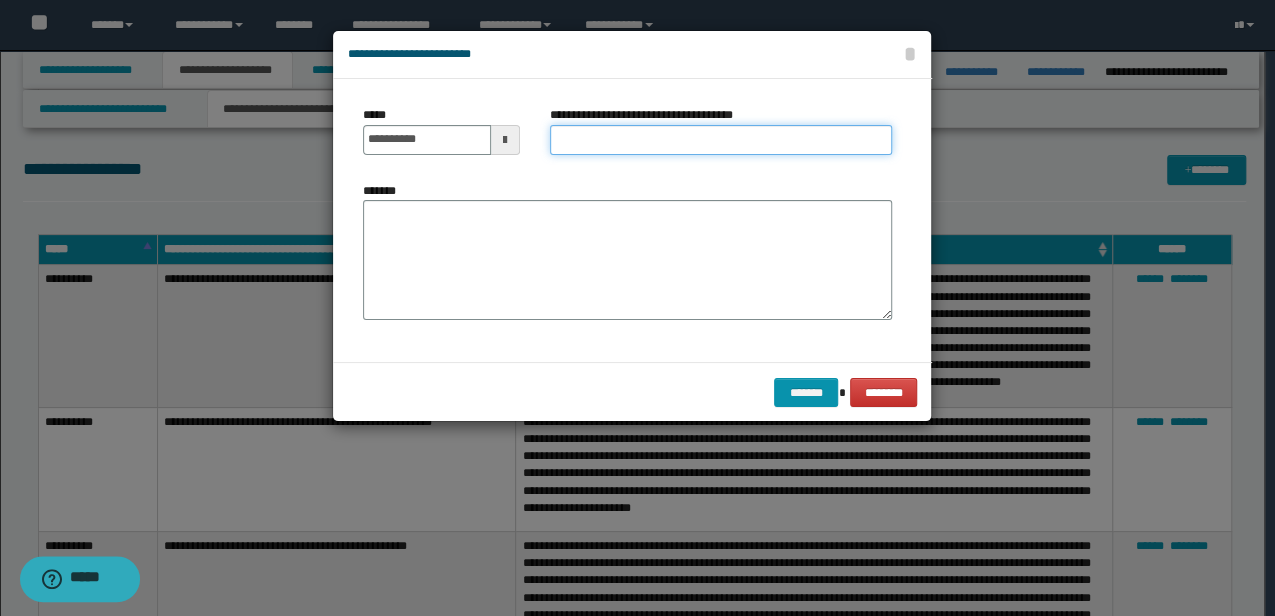 click on "**********" at bounding box center (721, 140) 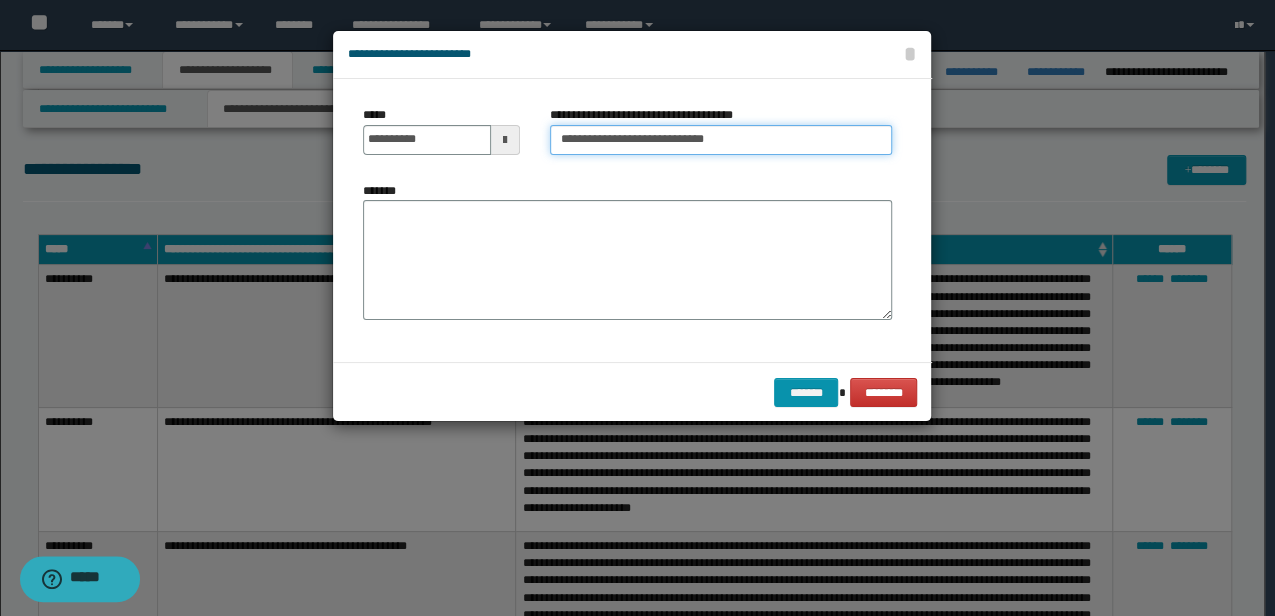type on "**********" 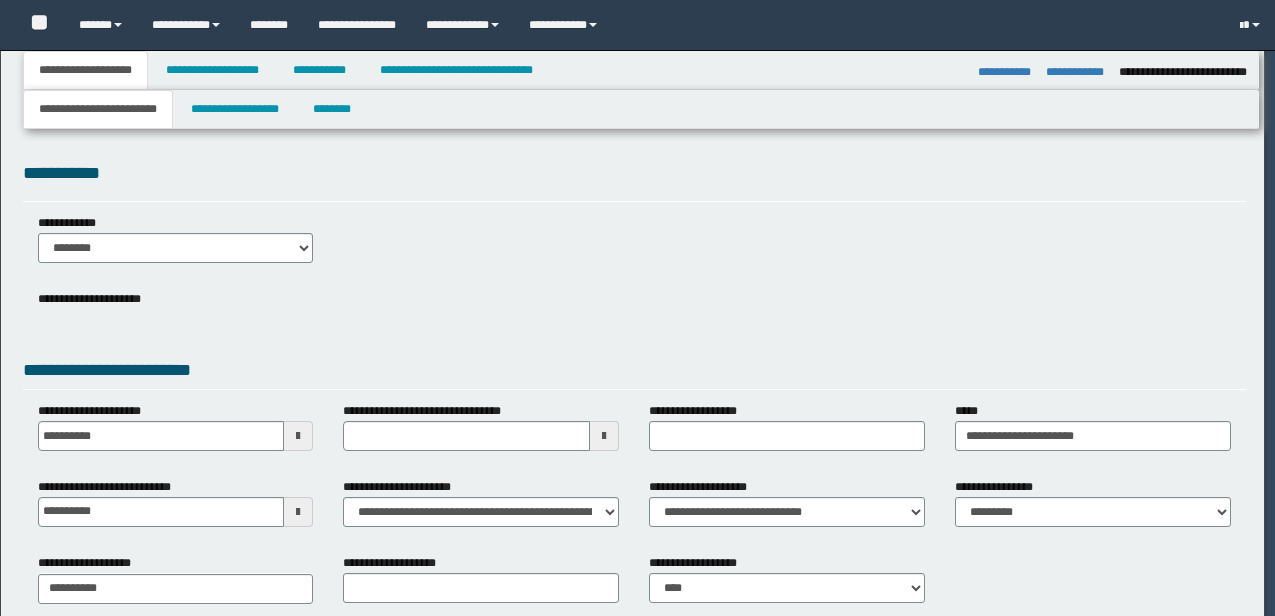 select on "**" 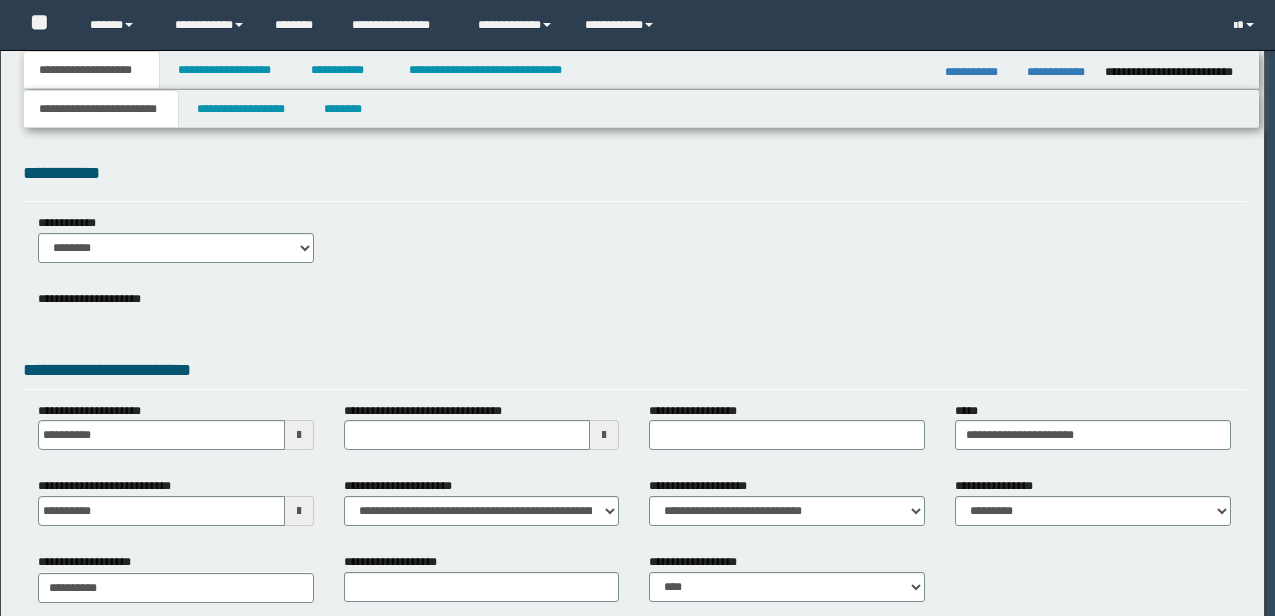 scroll, scrollTop: 0, scrollLeft: 0, axis: both 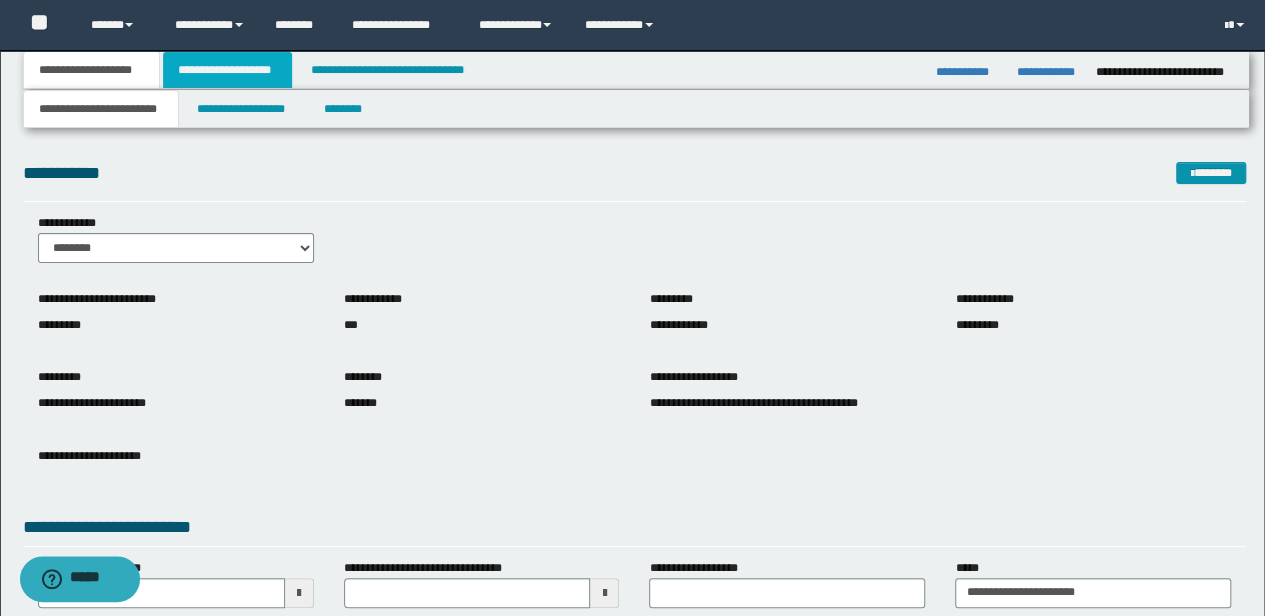 click on "**********" at bounding box center (227, 70) 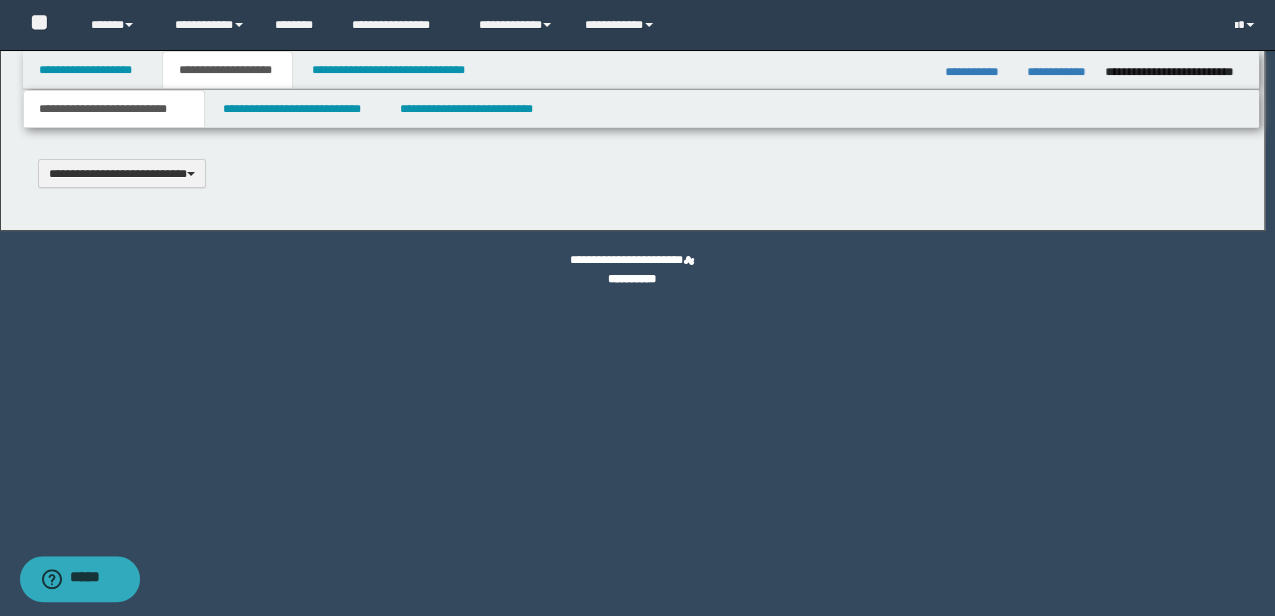 scroll, scrollTop: 0, scrollLeft: 0, axis: both 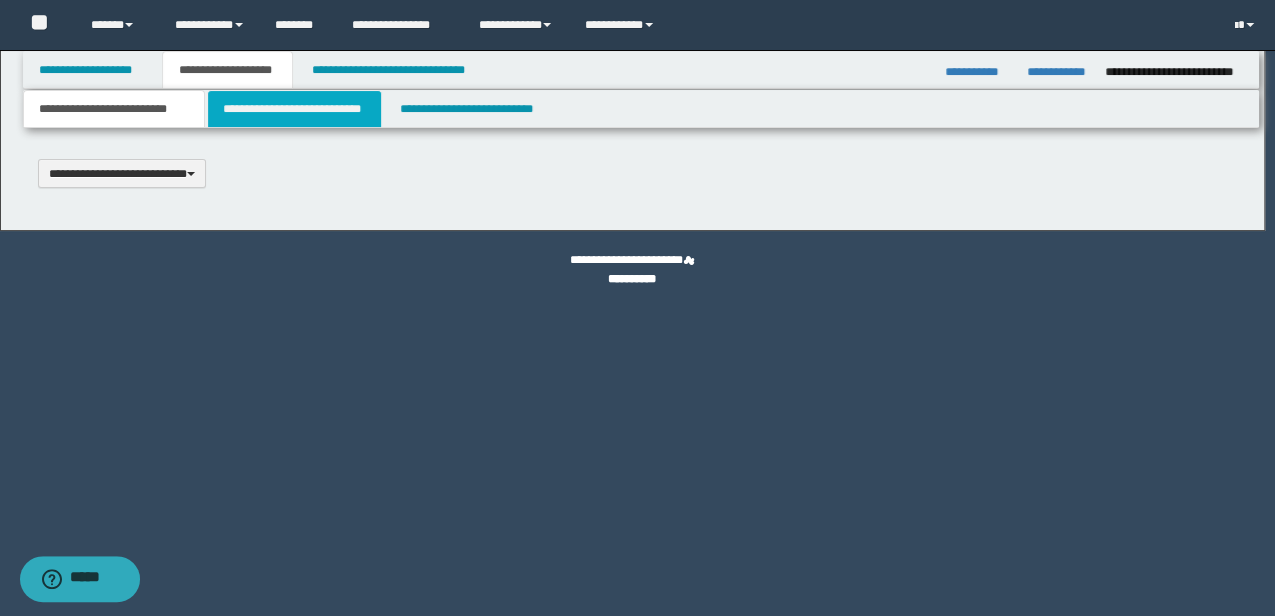 type 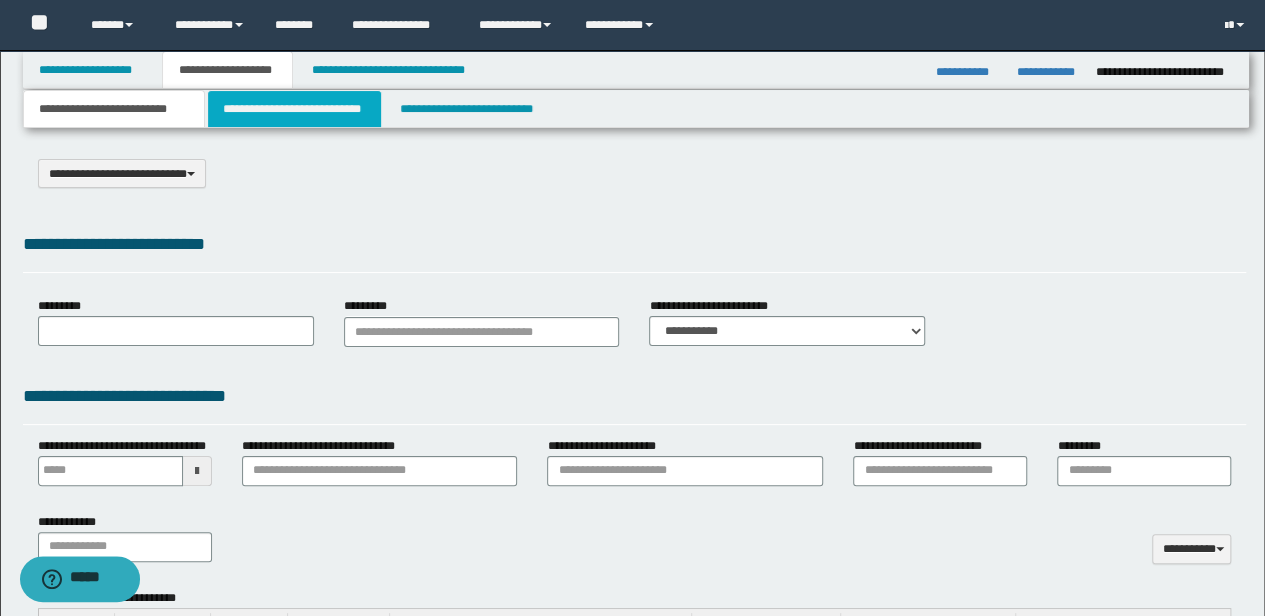 click on "**********" at bounding box center [294, 109] 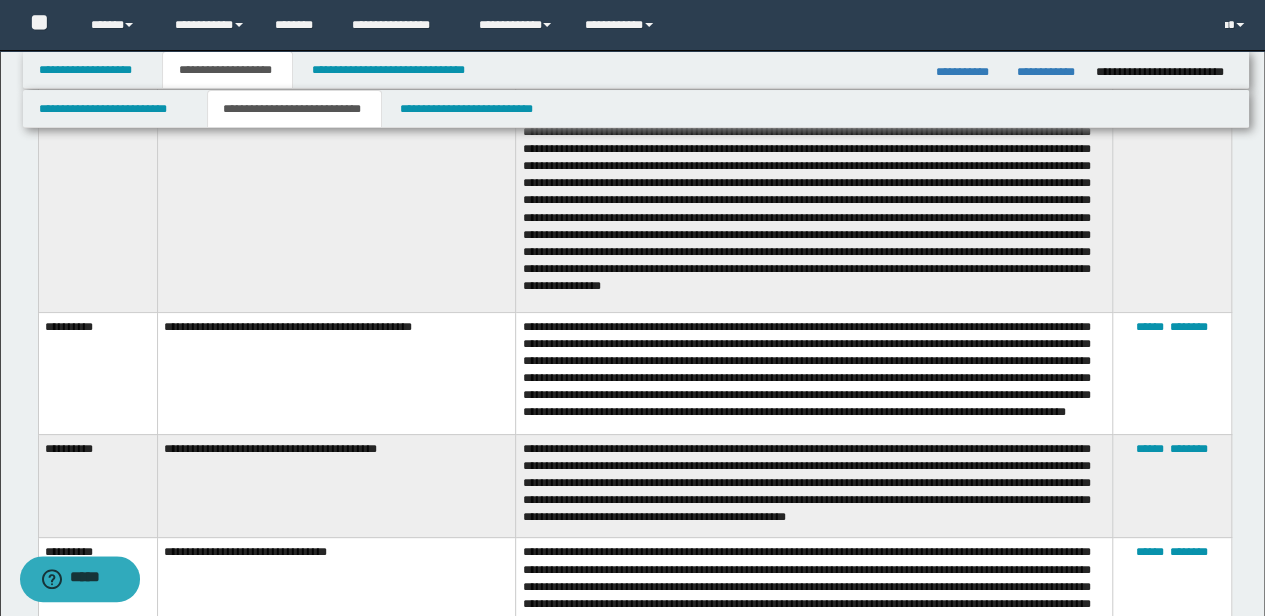 scroll, scrollTop: 5649, scrollLeft: 0, axis: vertical 